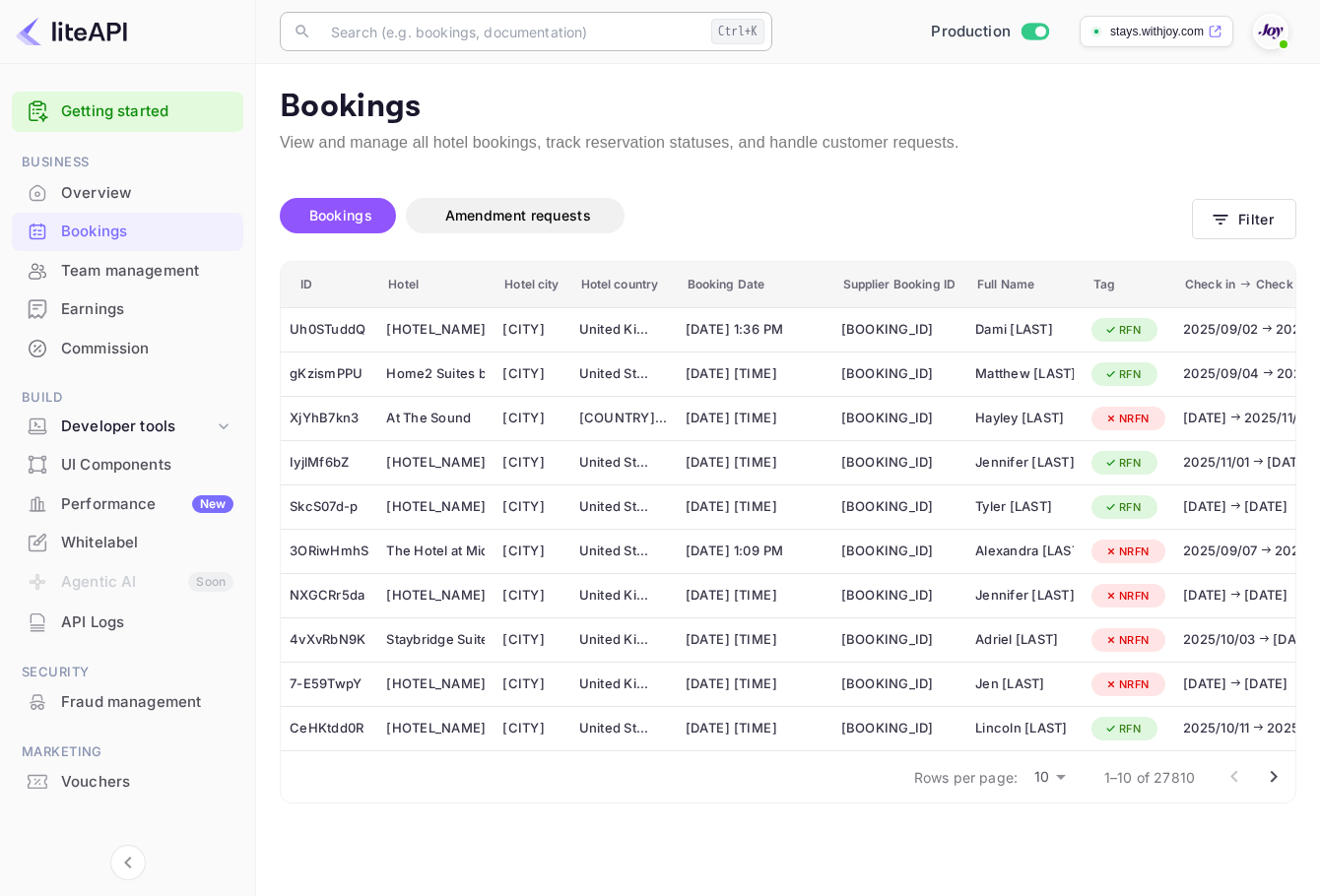 scroll, scrollTop: 0, scrollLeft: 0, axis: both 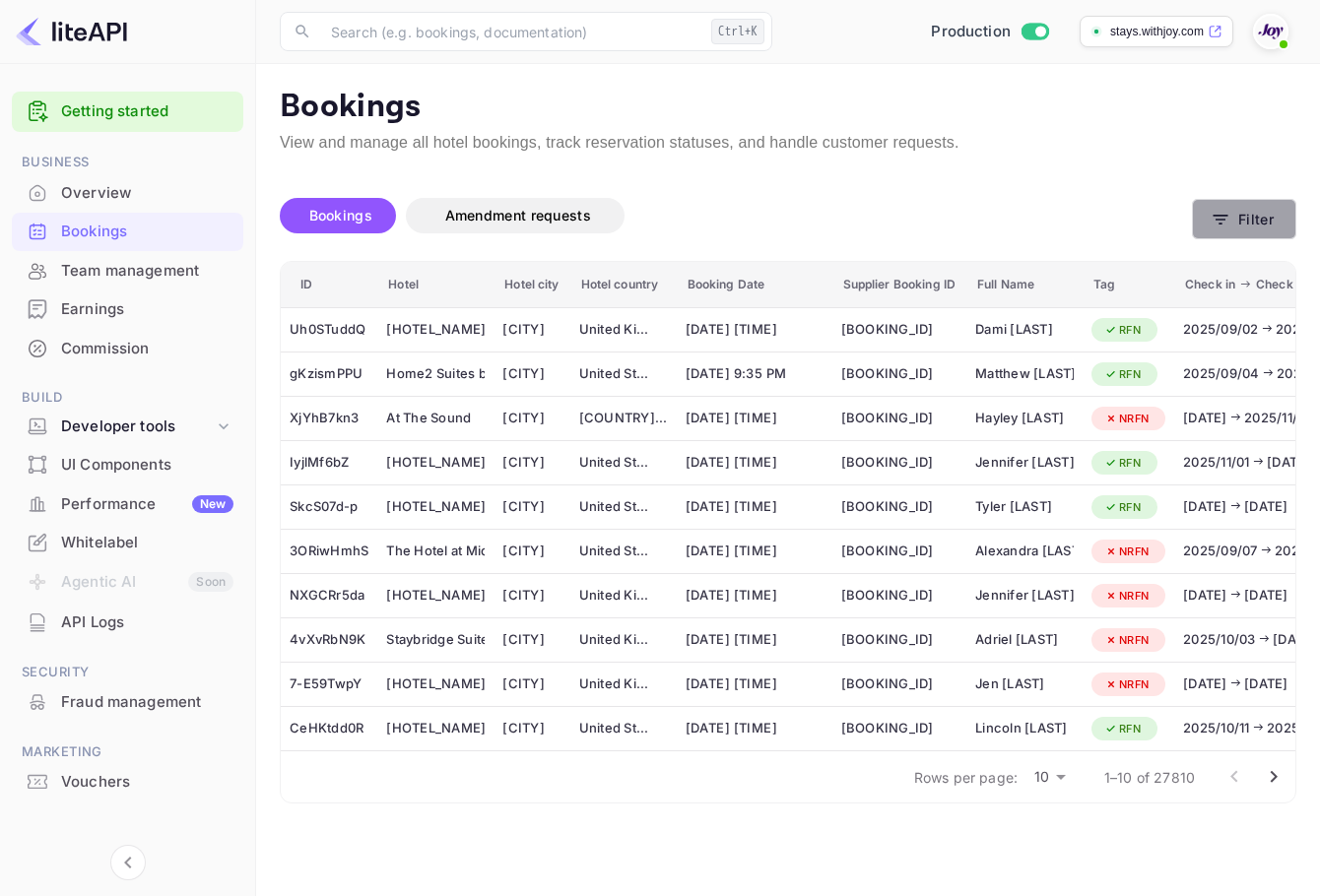 click on "Filter" at bounding box center (1244, 219) 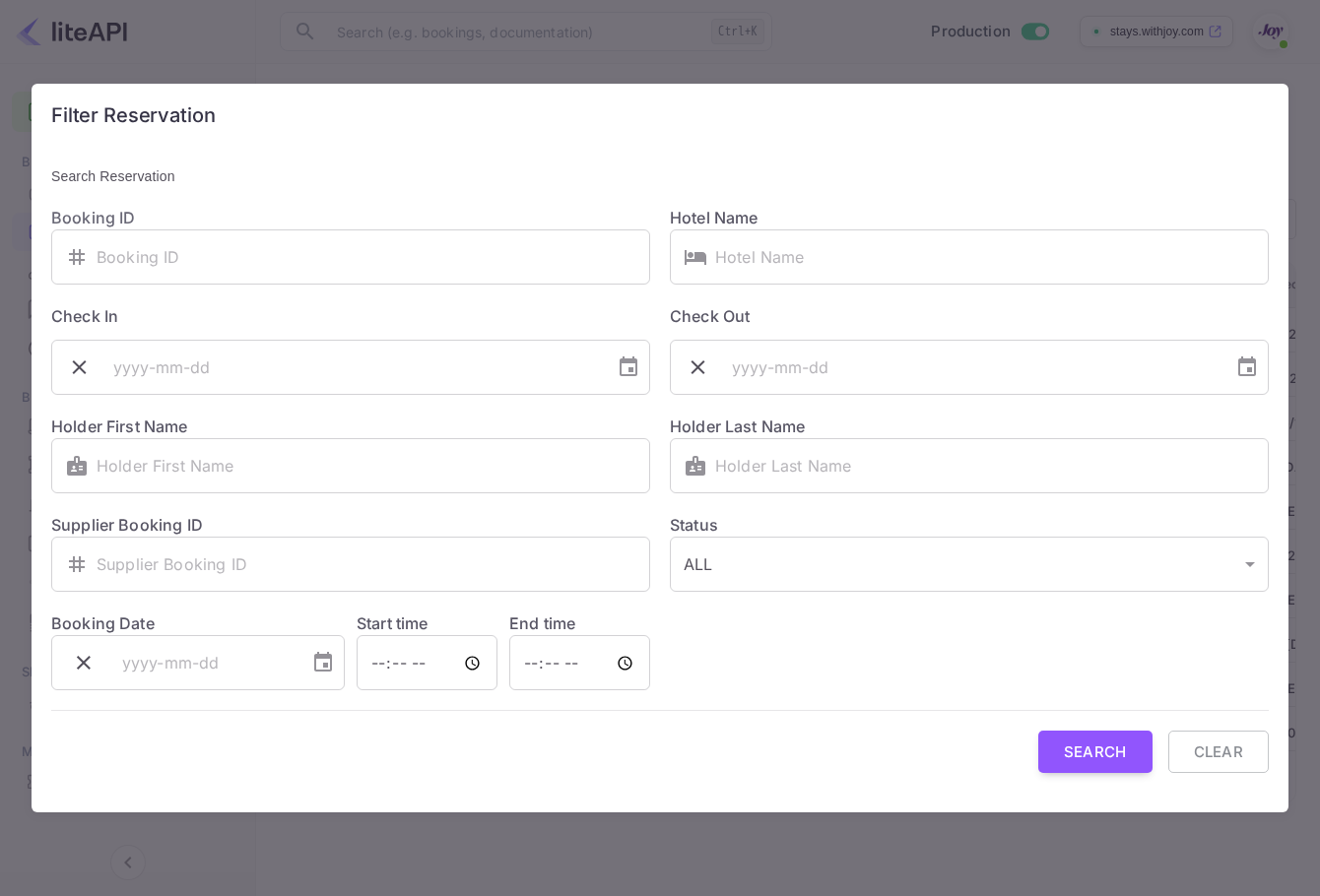 click on "Holder Last Name ​ ​" at bounding box center (959, 444) 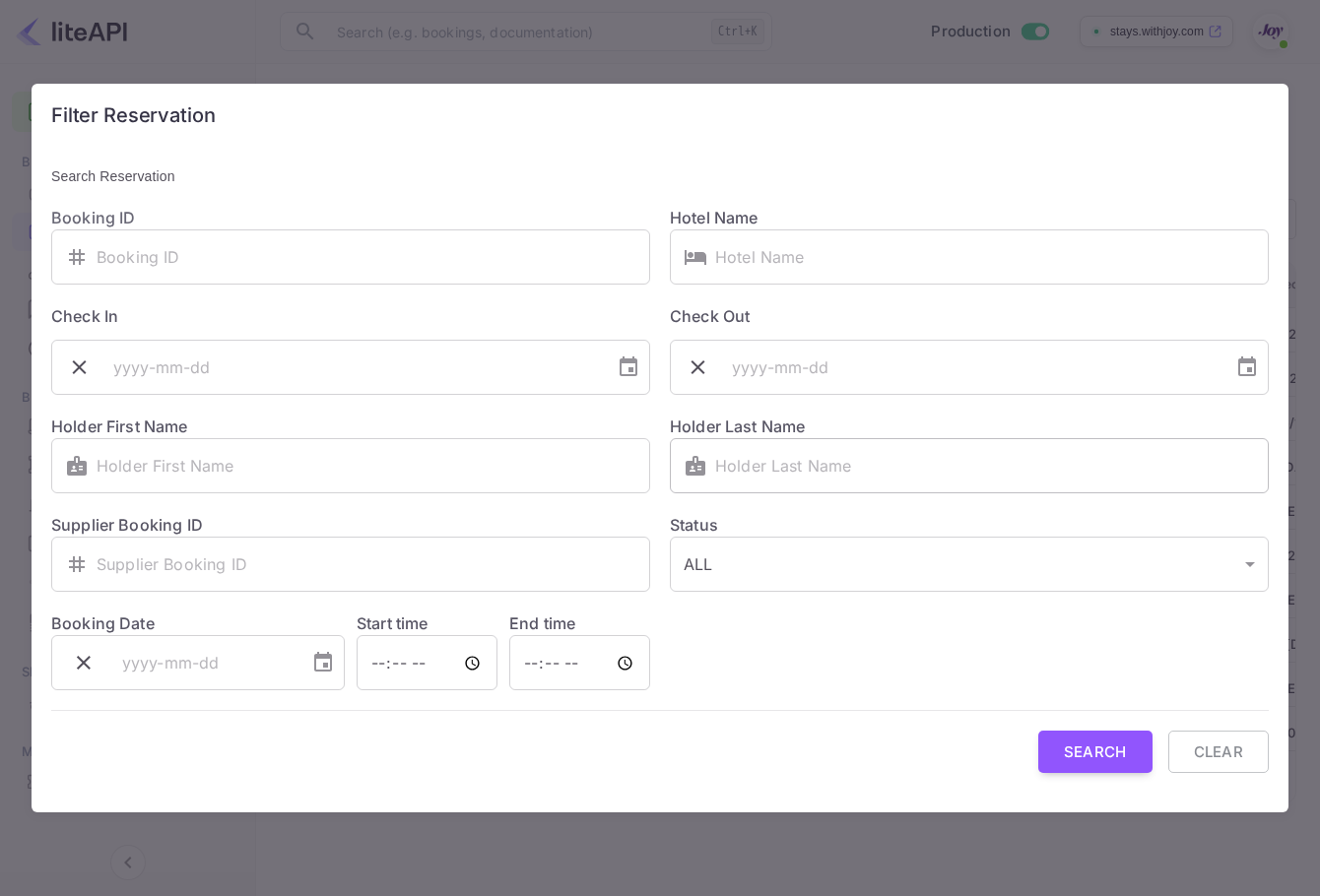 click at bounding box center [992, 466] 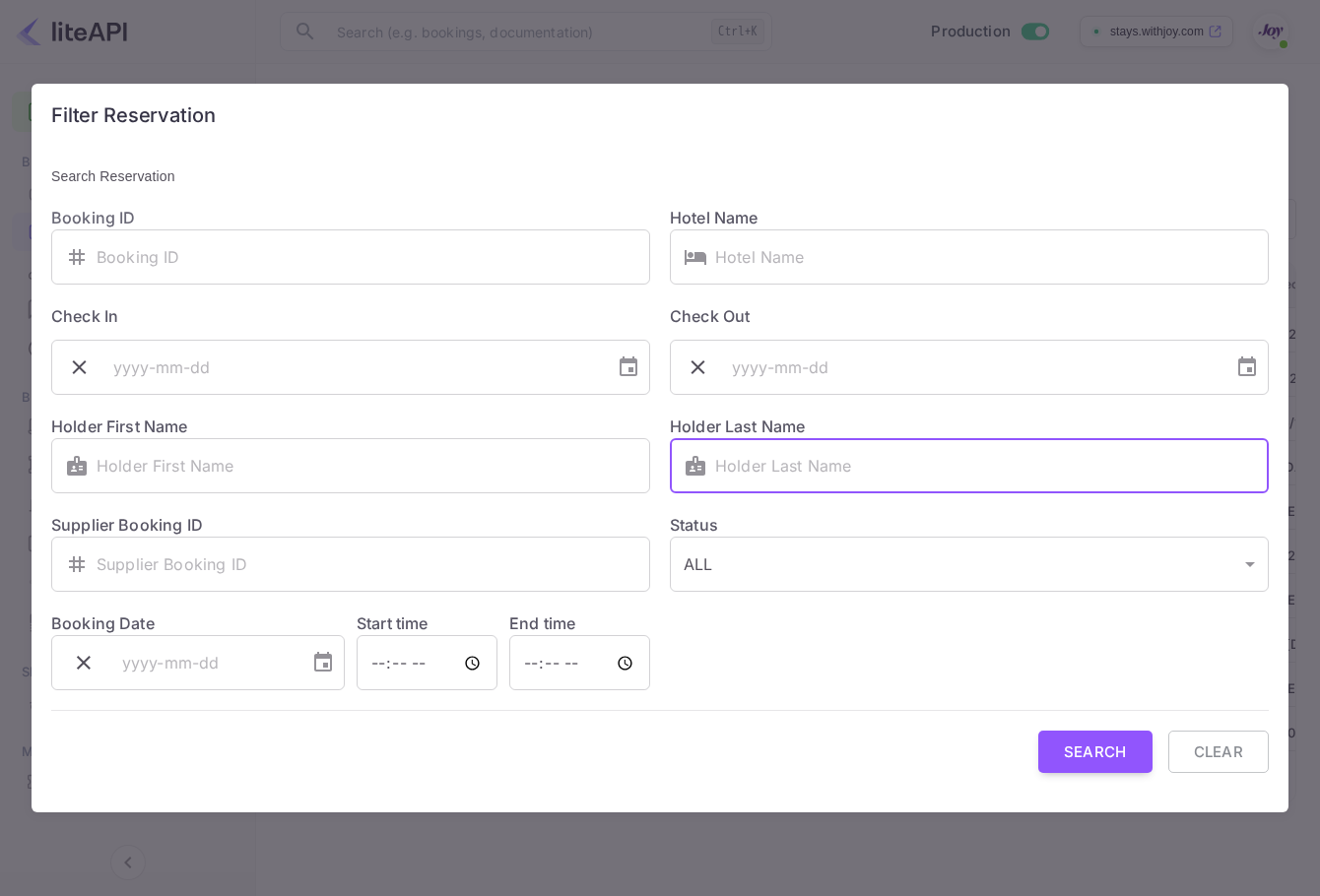 paste on "rindels" 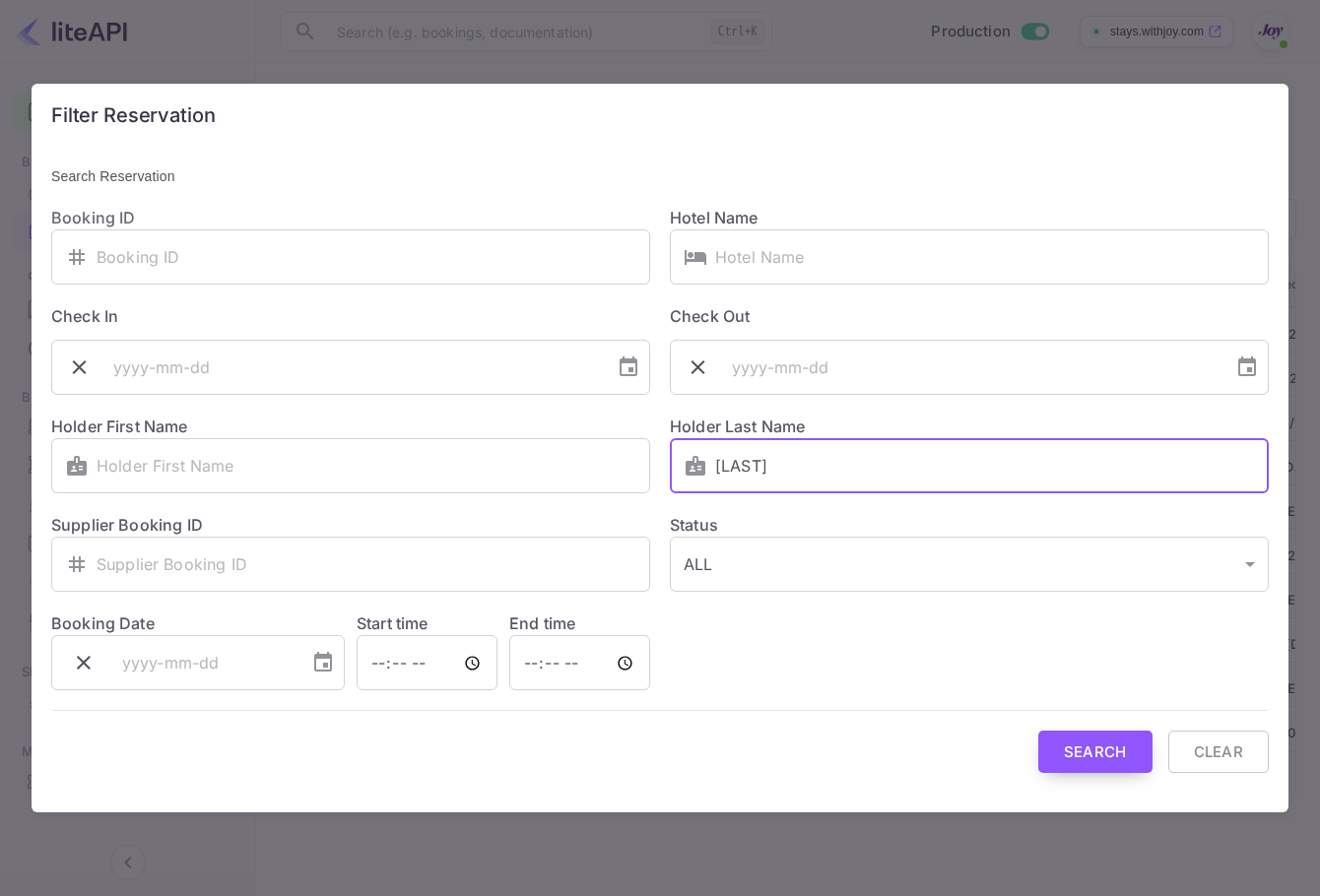 type on "rindels" 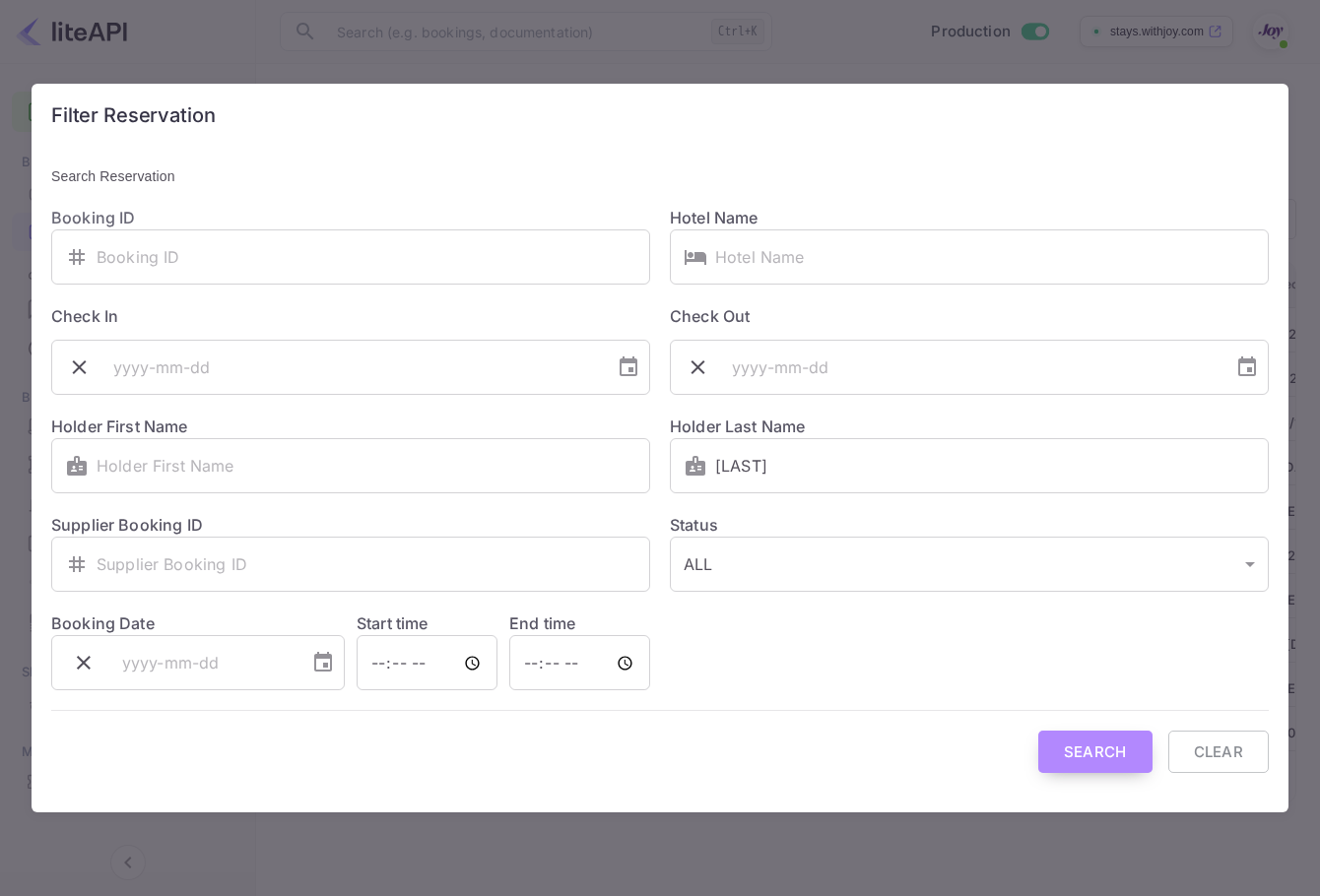 click on "Search" at bounding box center (1095, 751) 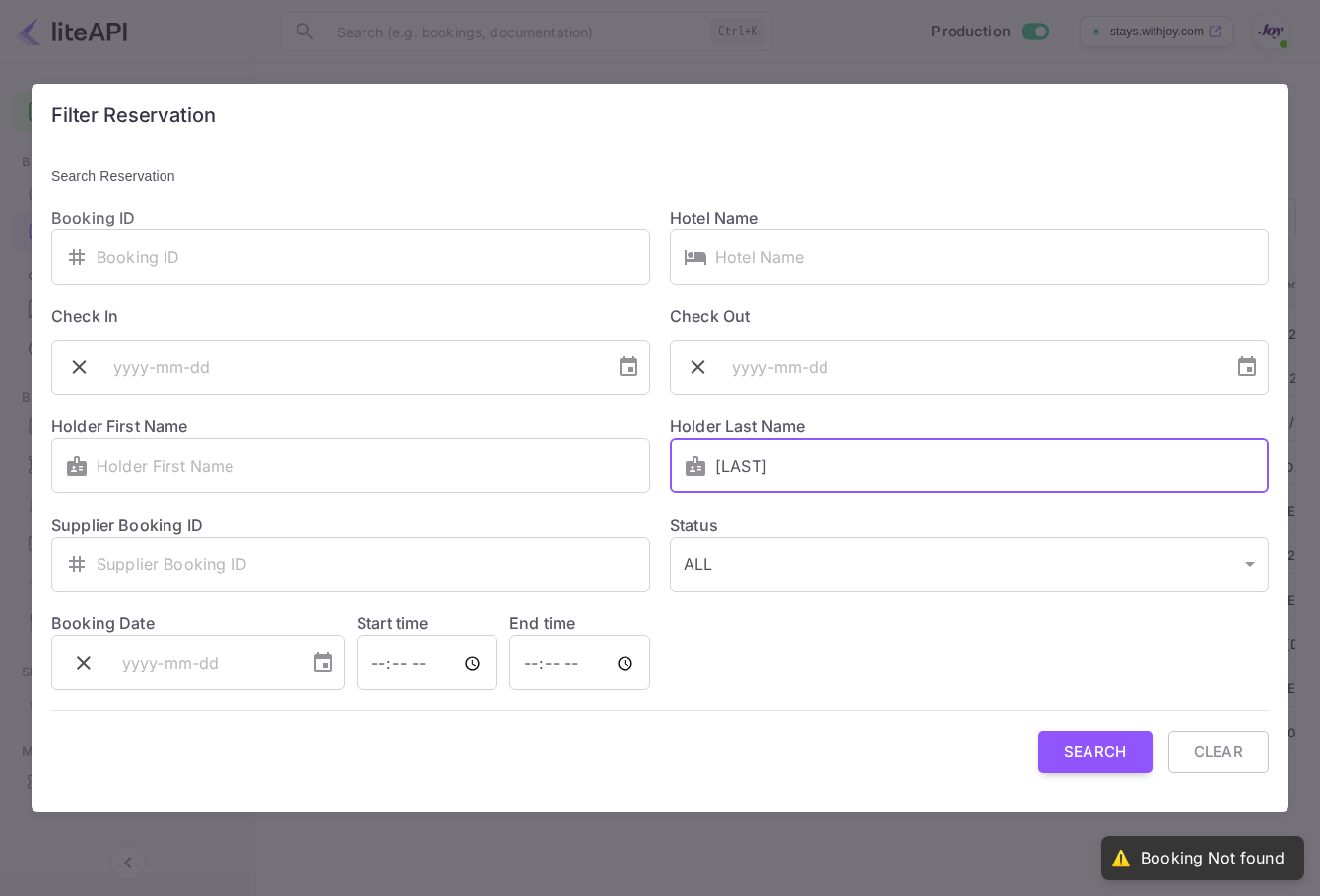 drag, startPoint x: 756, startPoint y: 464, endPoint x: 695, endPoint y: 478, distance: 62.58594 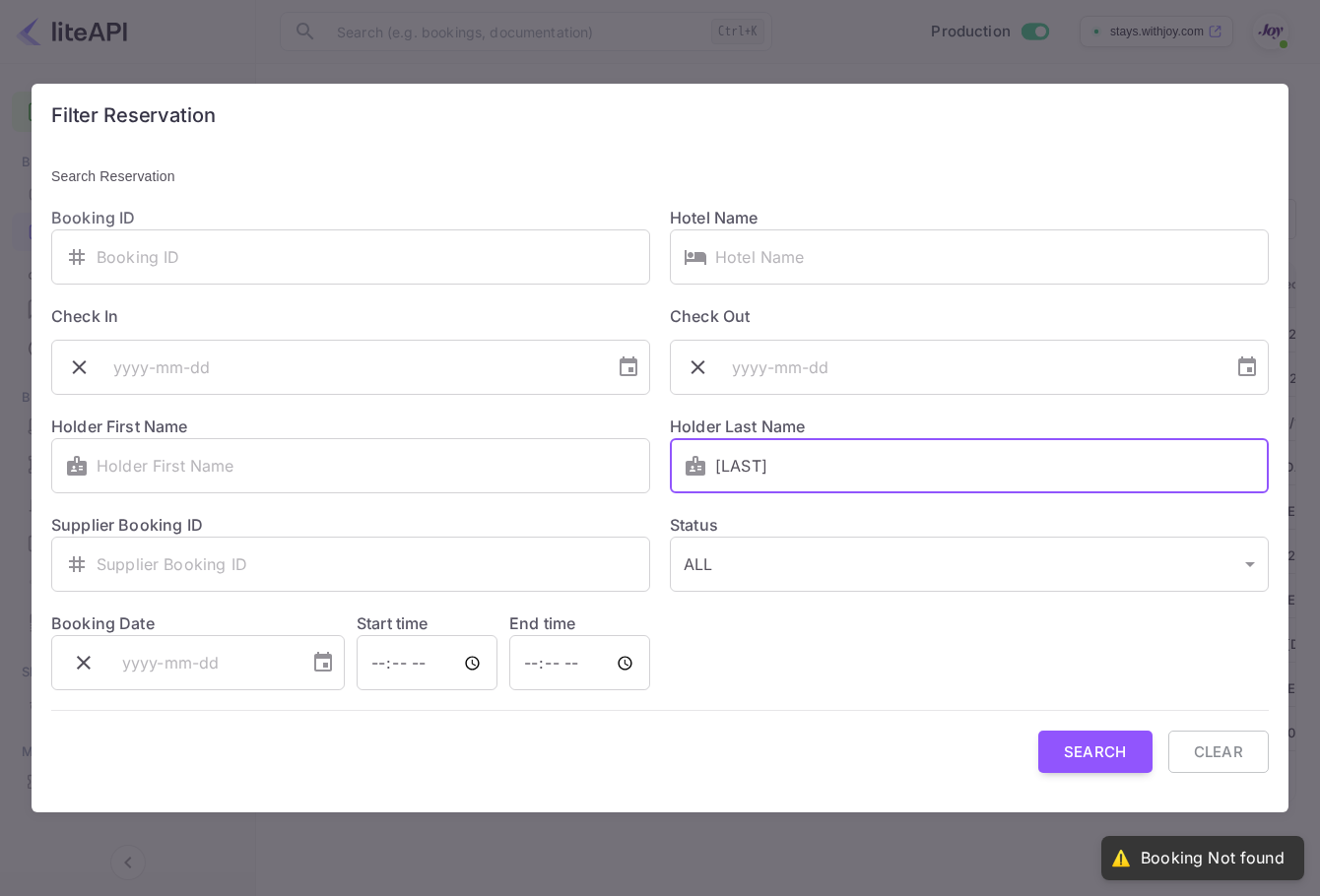 click on "​ rindels ​" at bounding box center (969, 466) 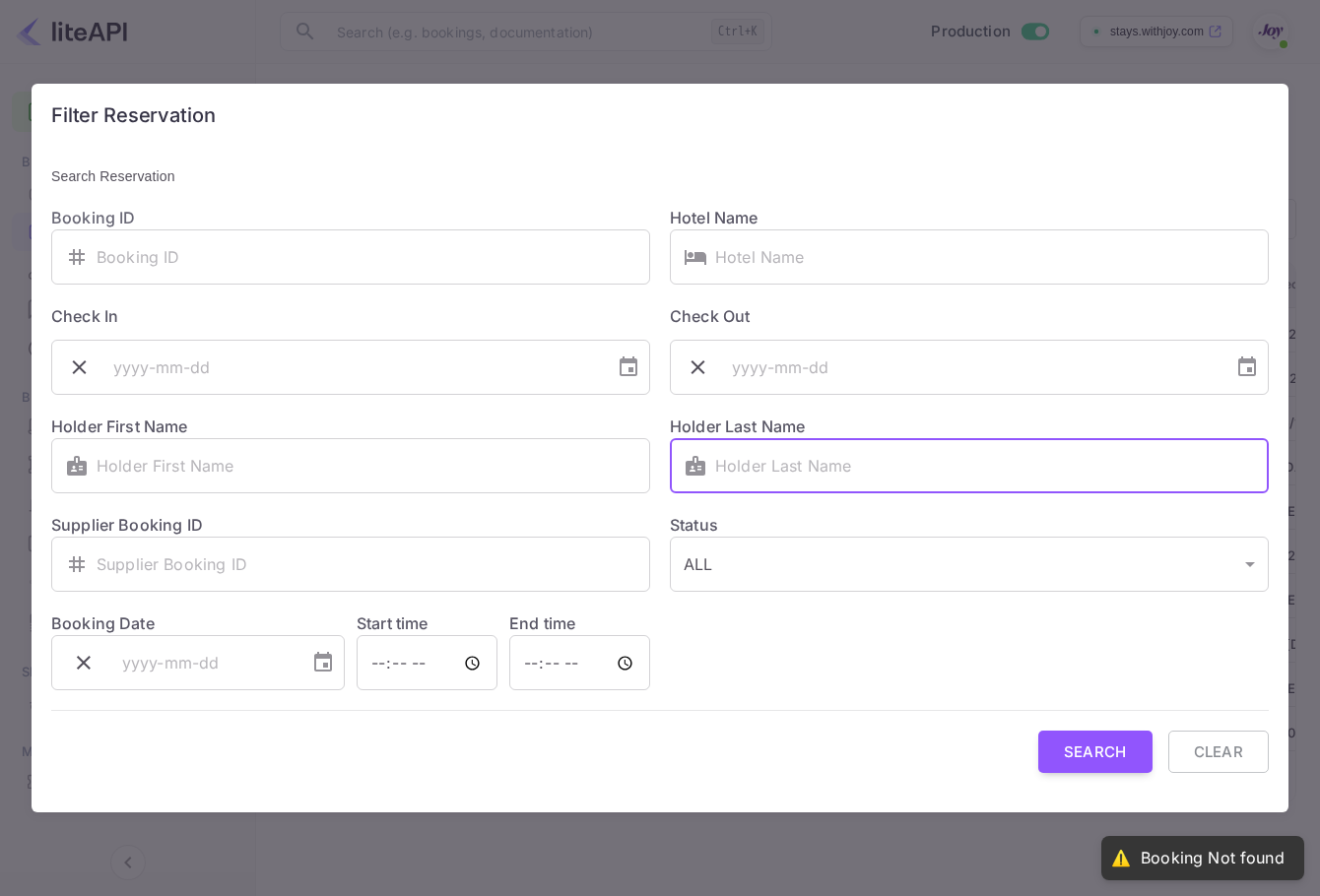 type 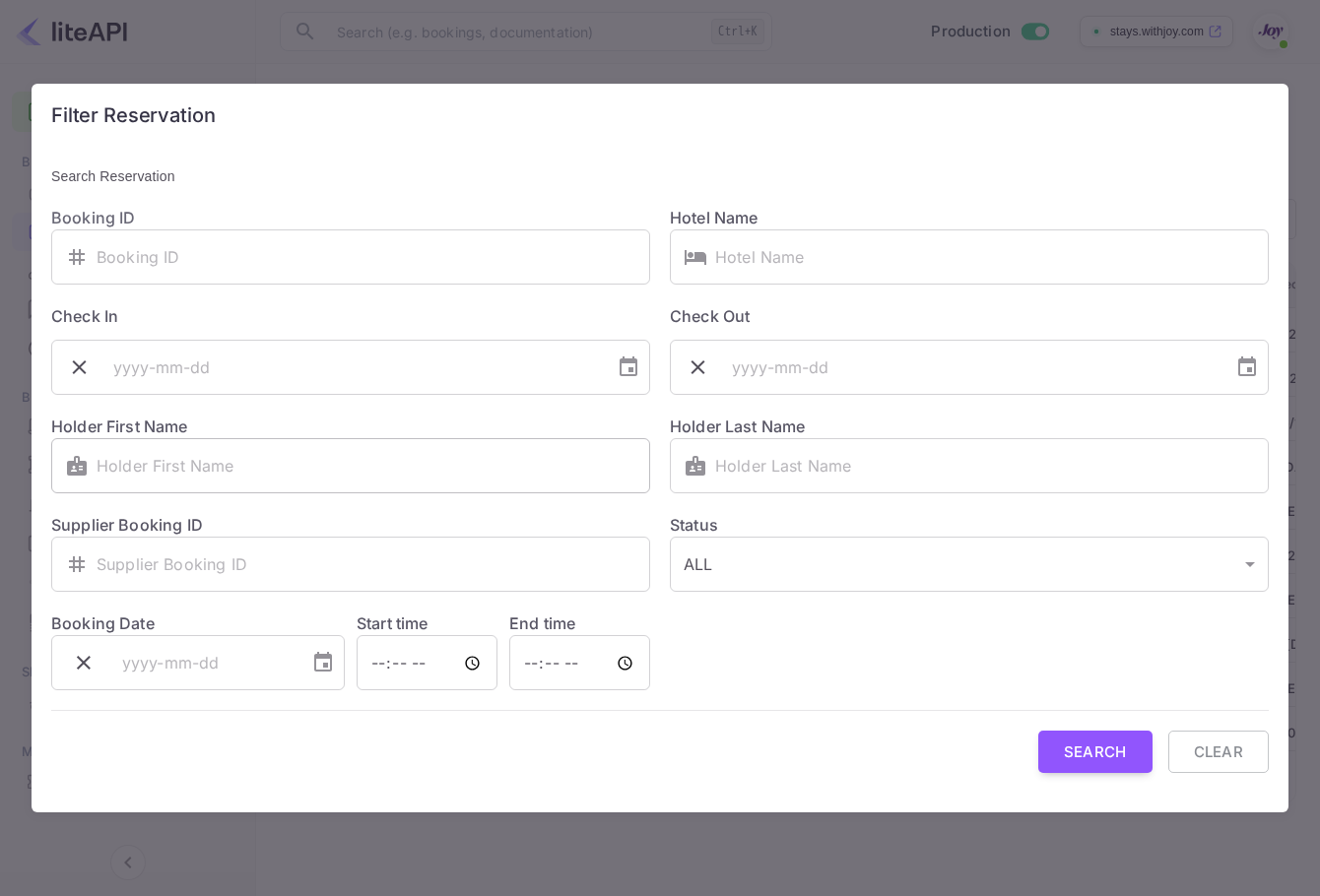 click at bounding box center (373, 466) 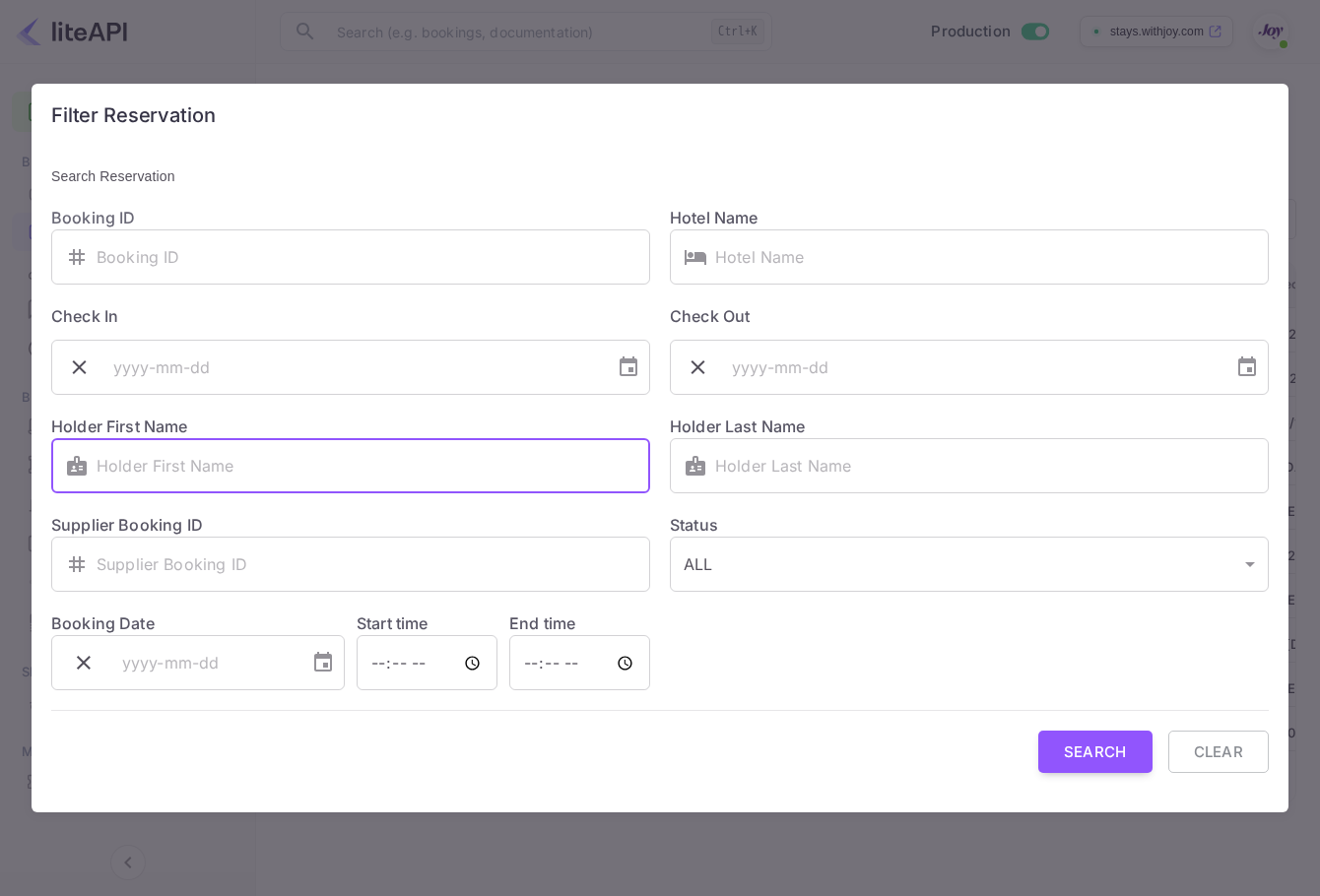 paste on "chelsea" 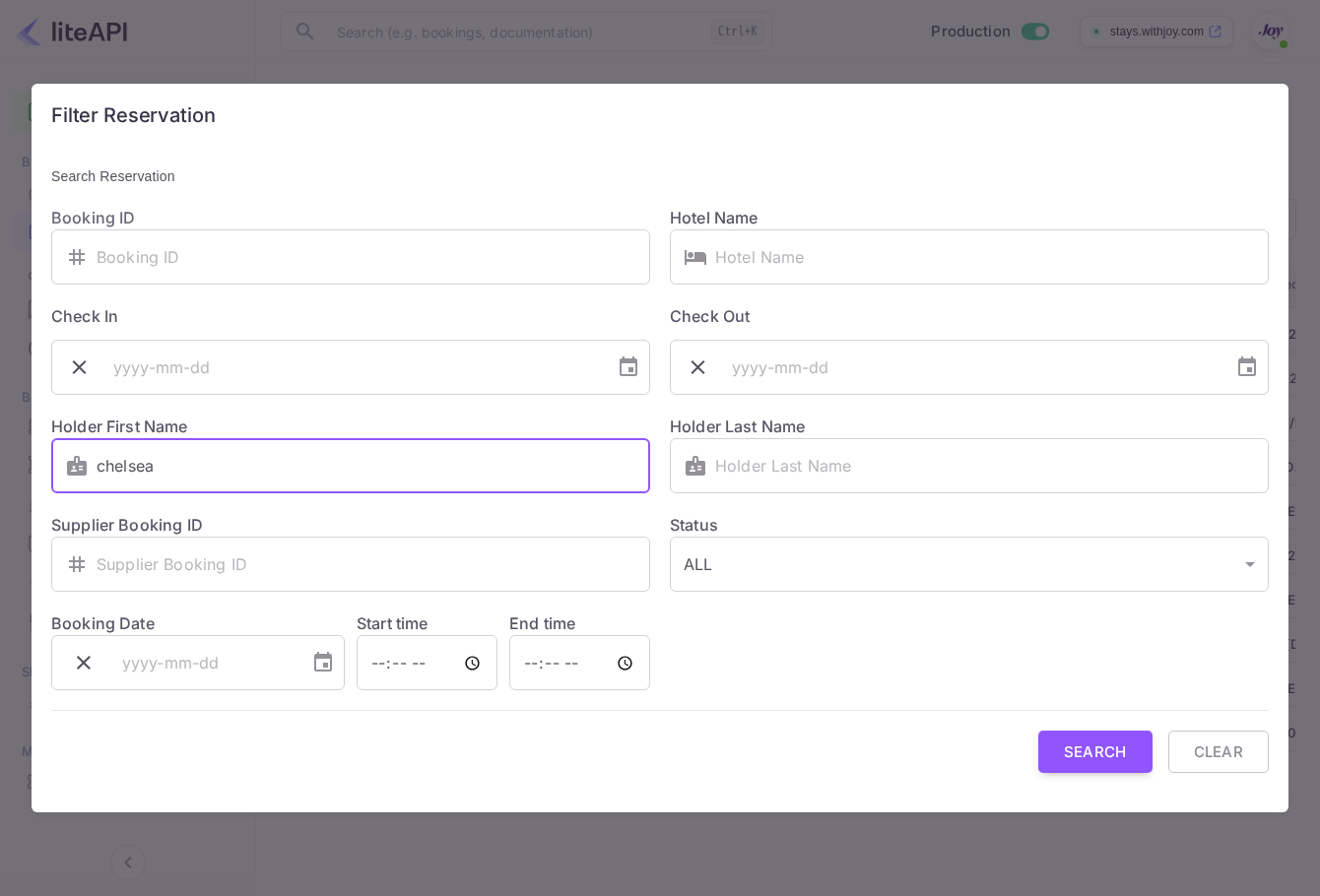 click on "​ chelsea ​" at bounding box center (351, 466) 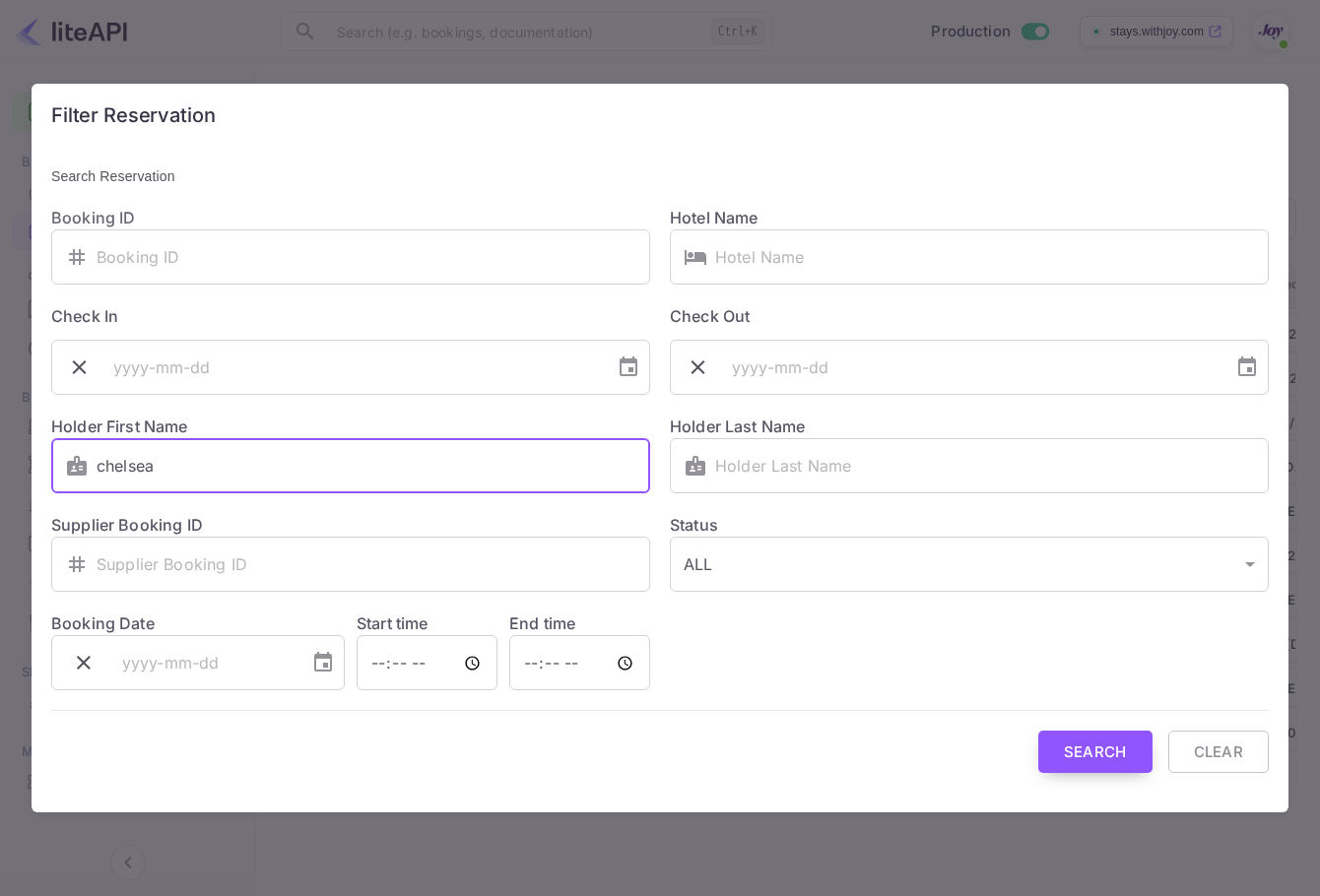 type on "chelseA" 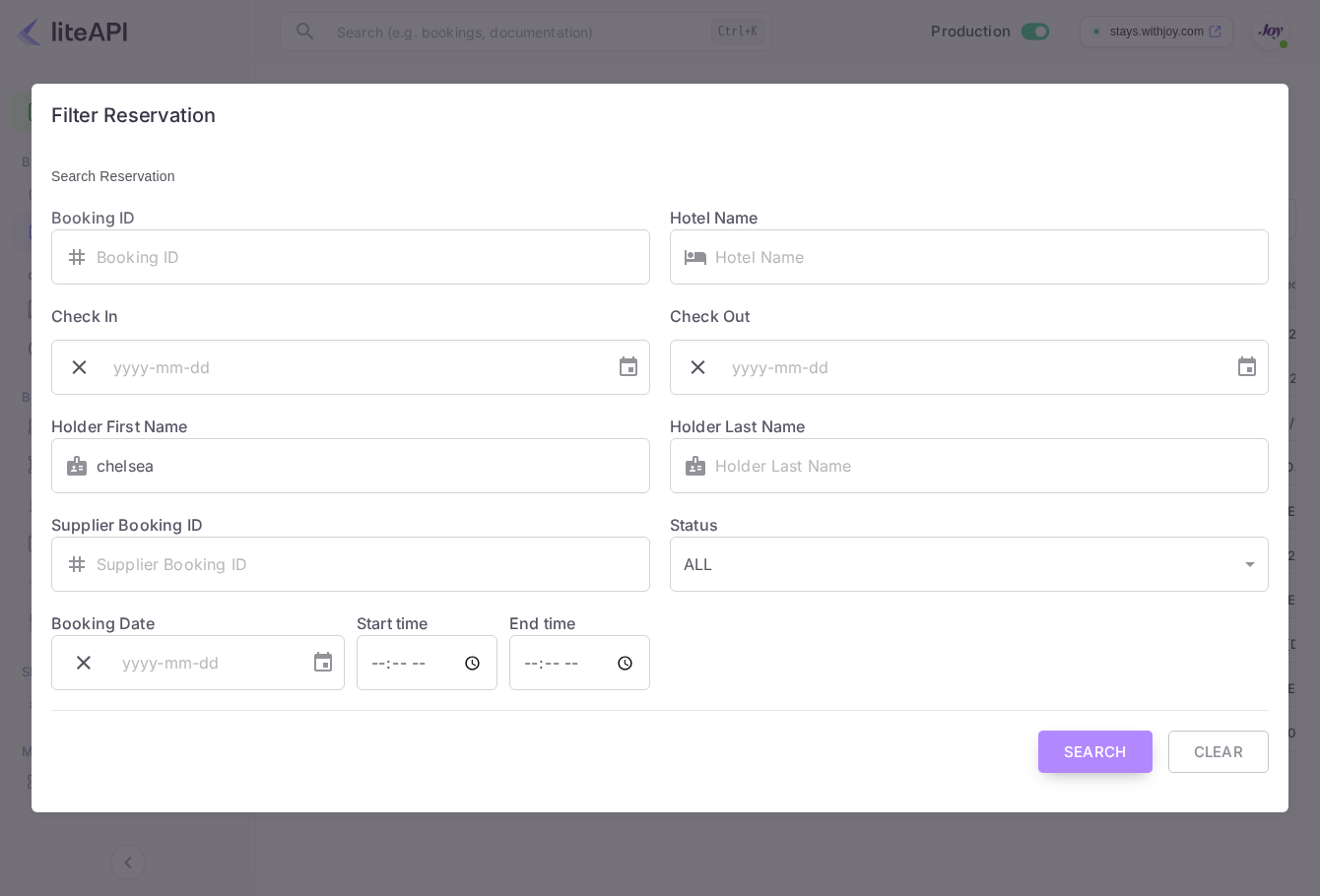 click on "Search" at bounding box center (1095, 751) 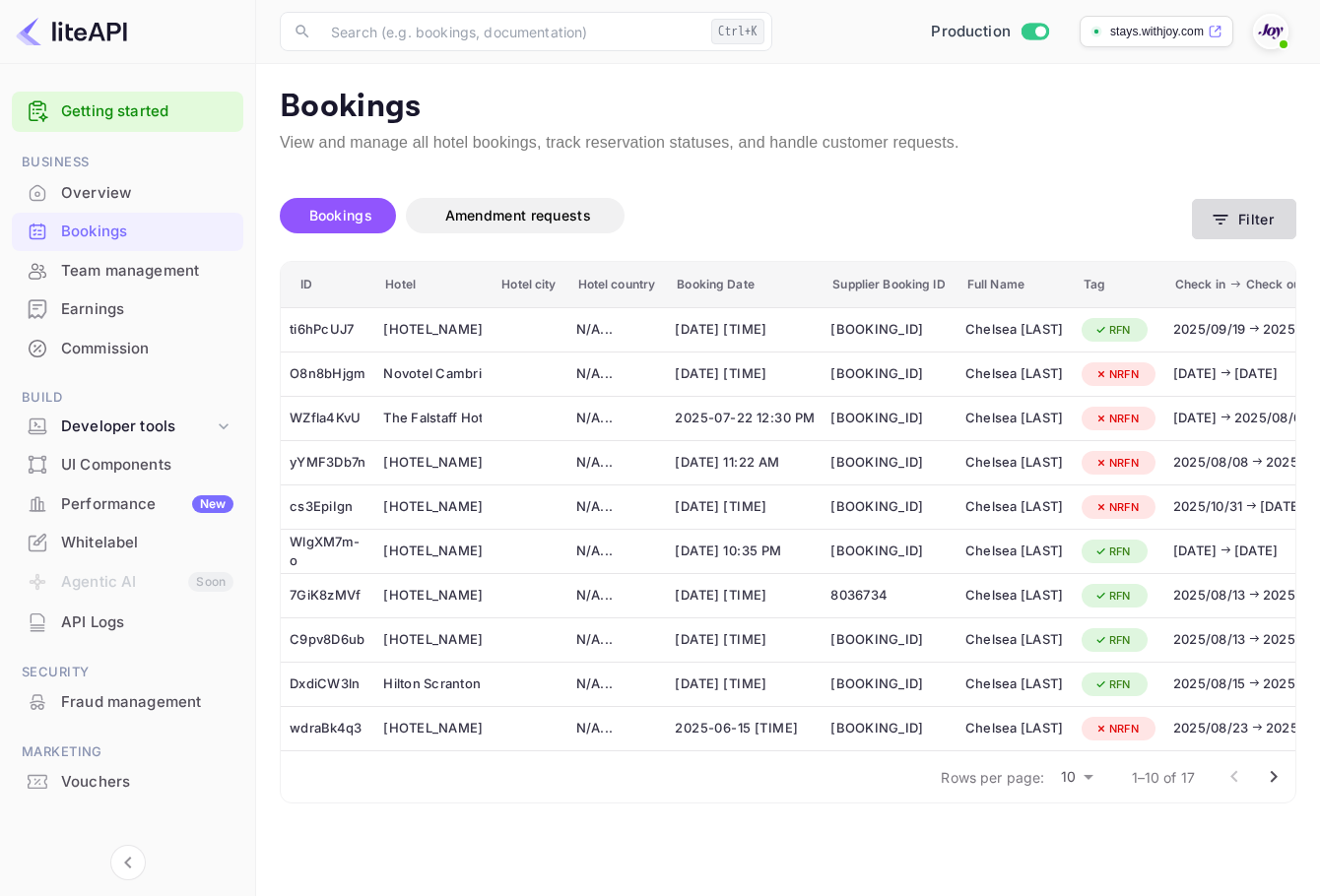 click on "Filter" at bounding box center [1244, 219] 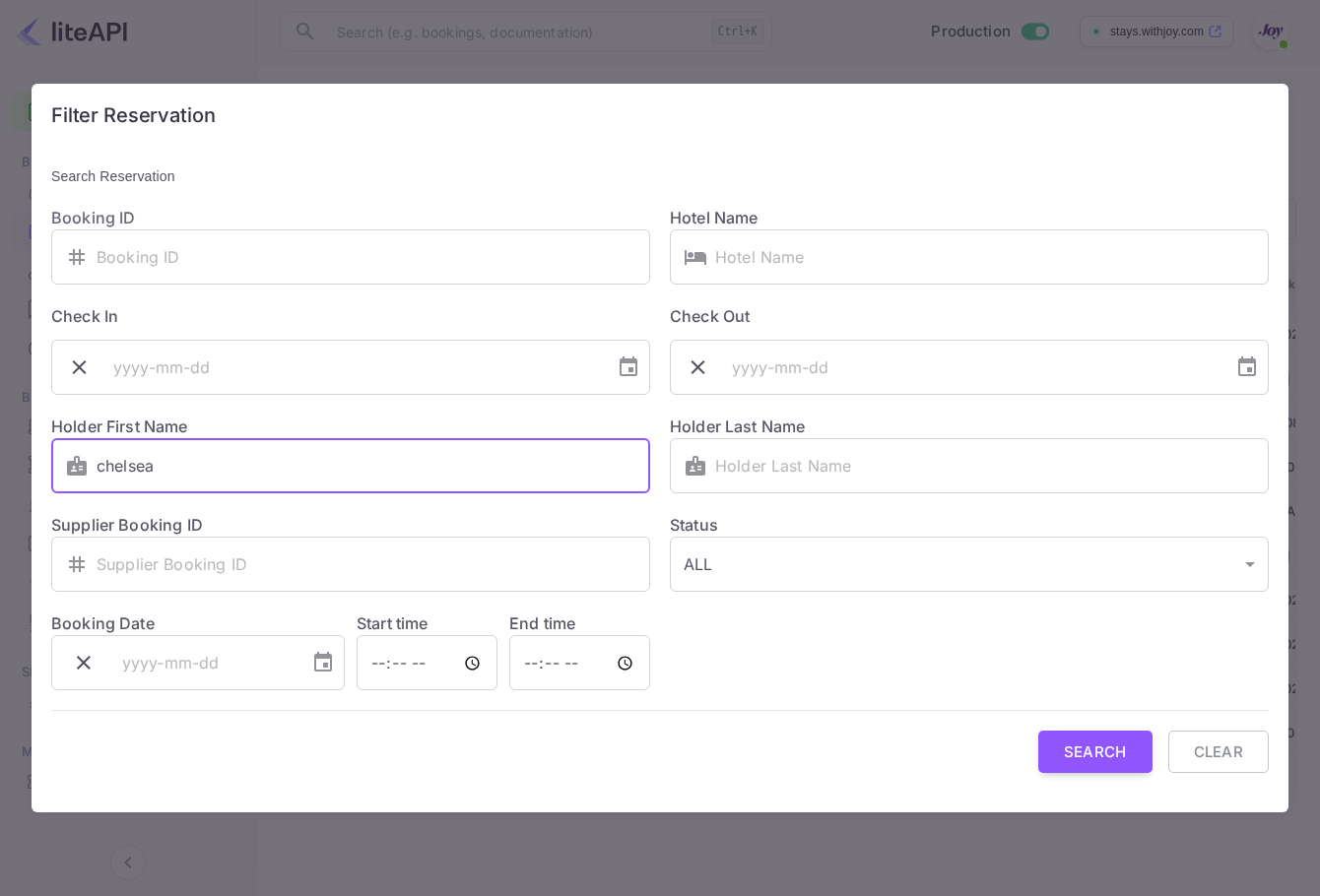 drag, startPoint x: 298, startPoint y: 476, endPoint x: 1, endPoint y: 471, distance: 297.04208 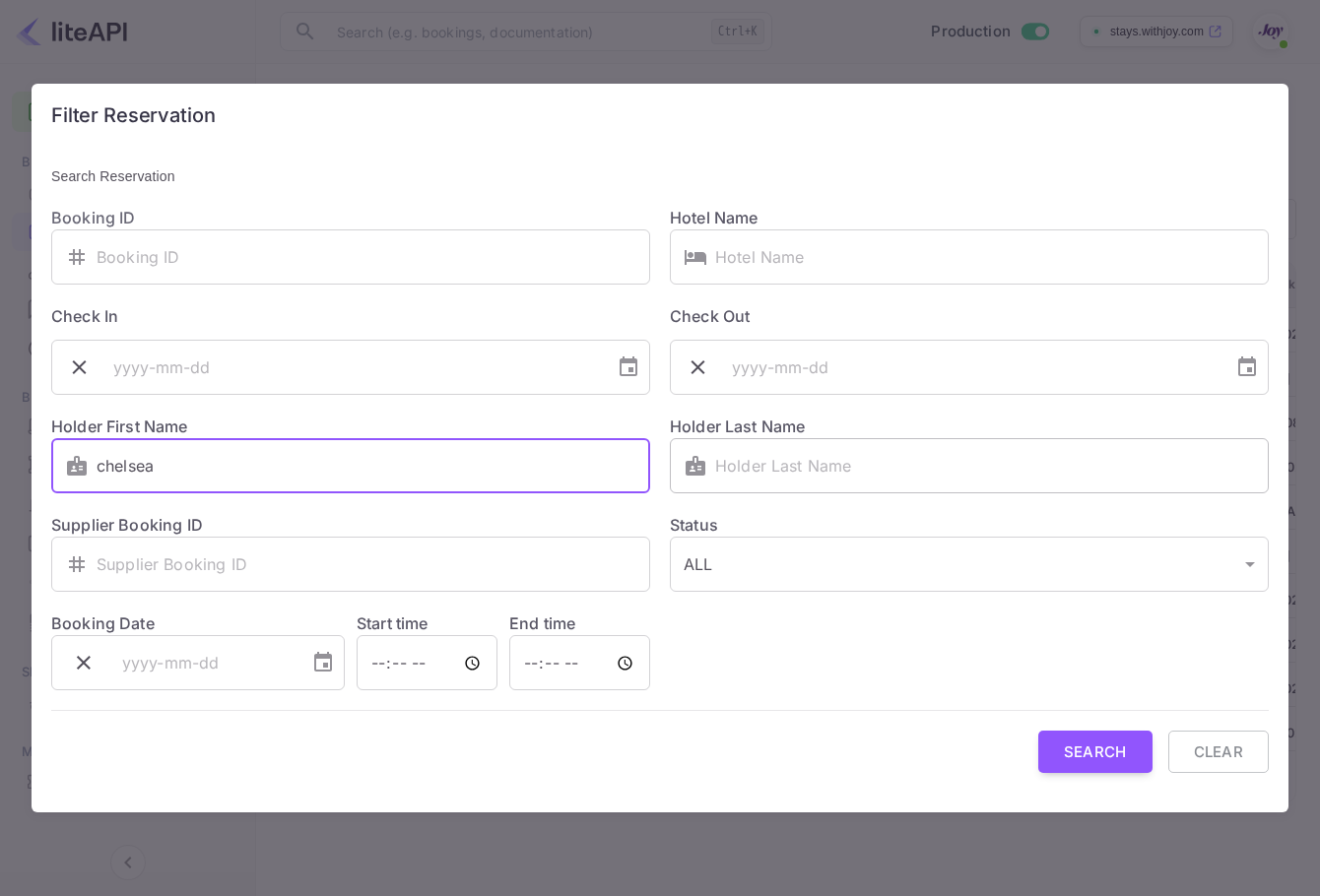 type on "chelsea" 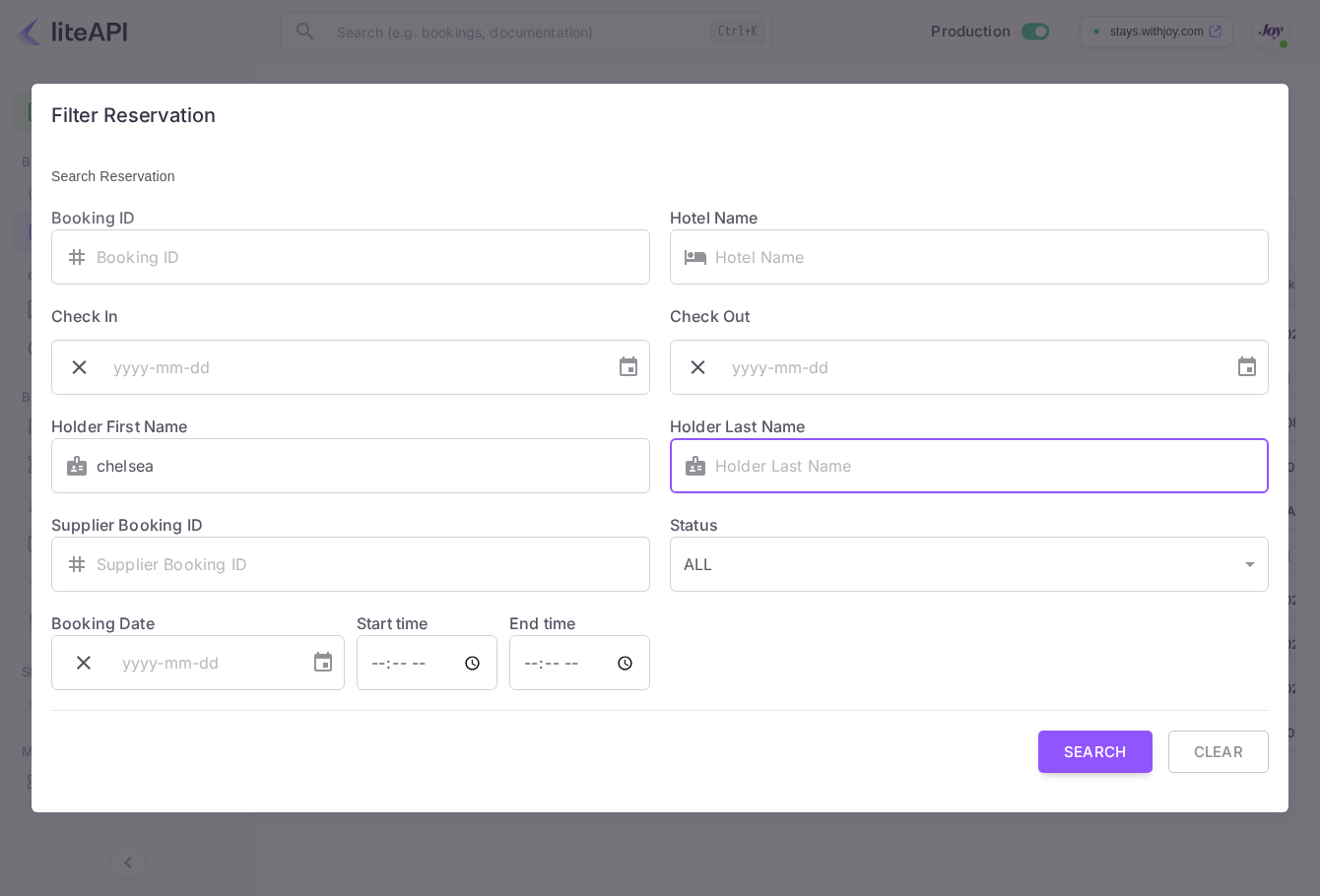 click at bounding box center [992, 466] 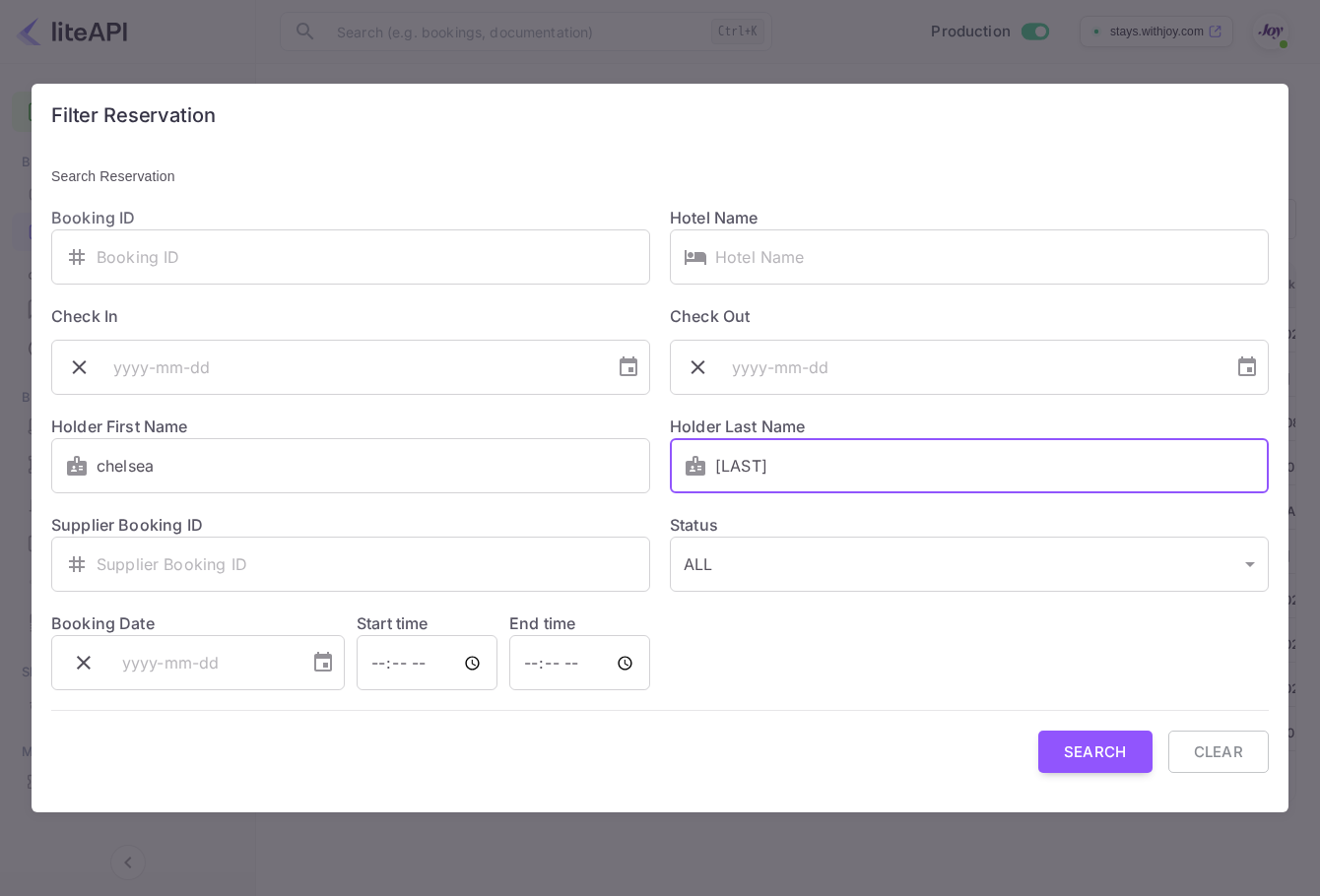 type on "rindels" 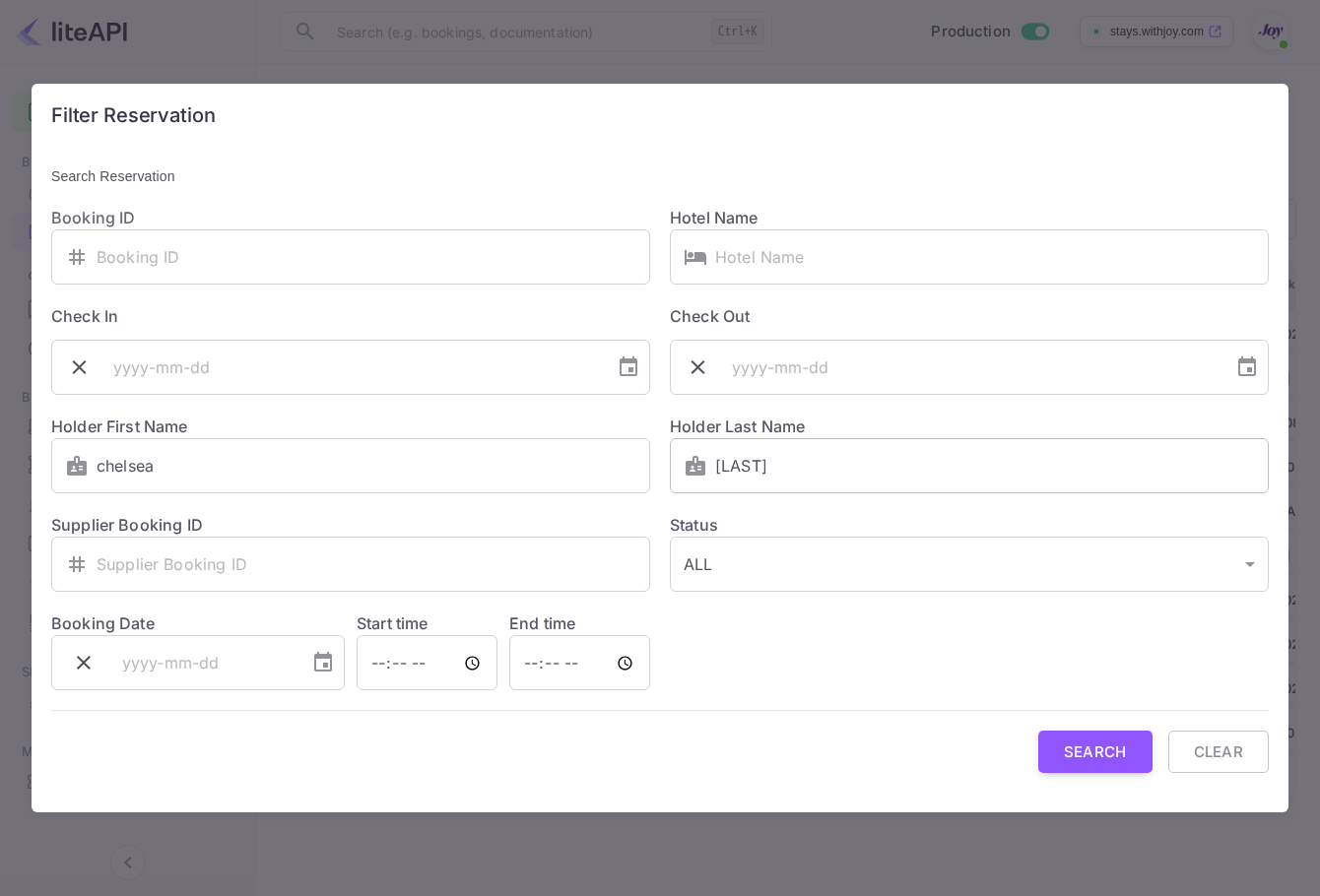 click on "​ rindels ​" at bounding box center (969, 466) 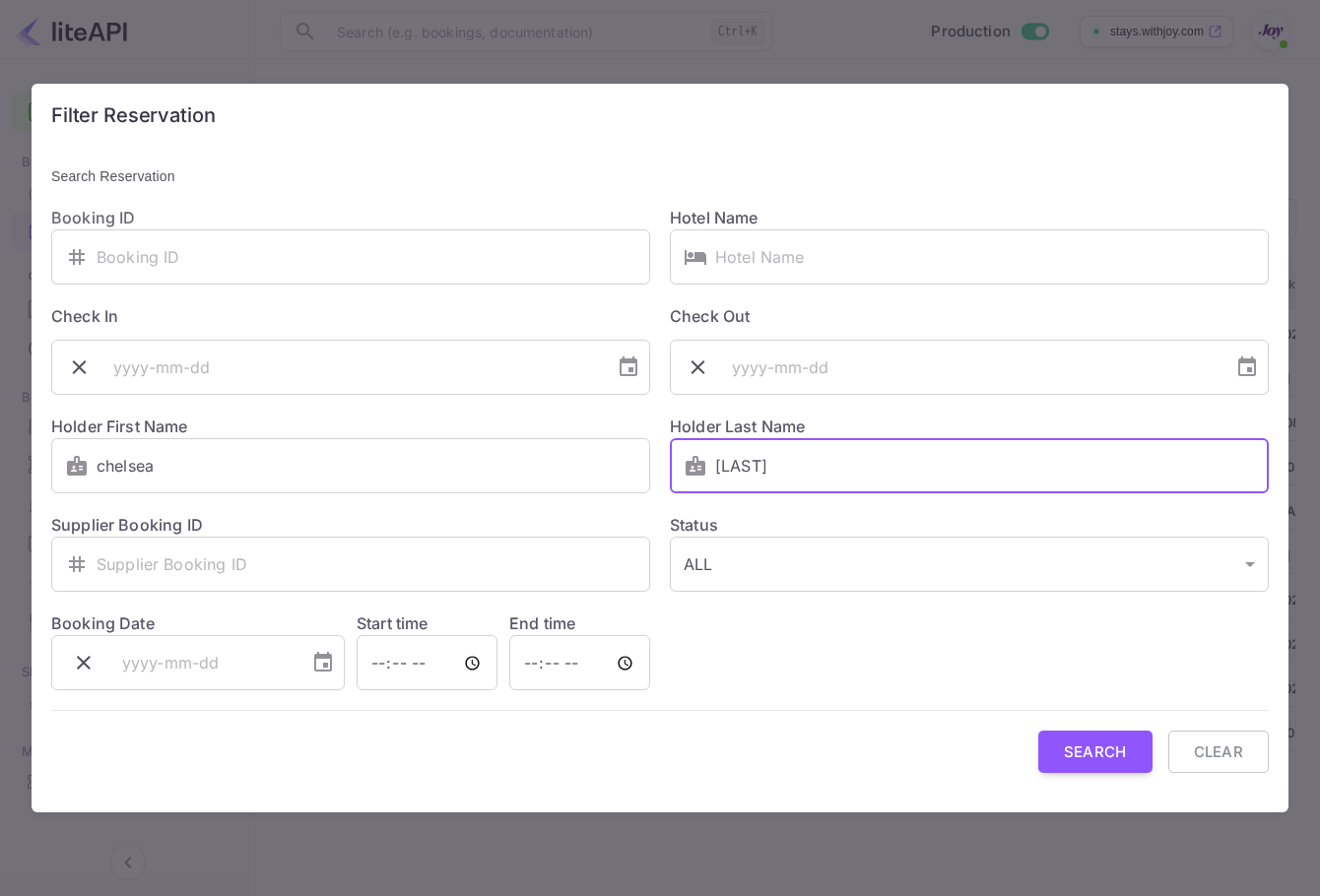 click on "rindels" at bounding box center (992, 466) 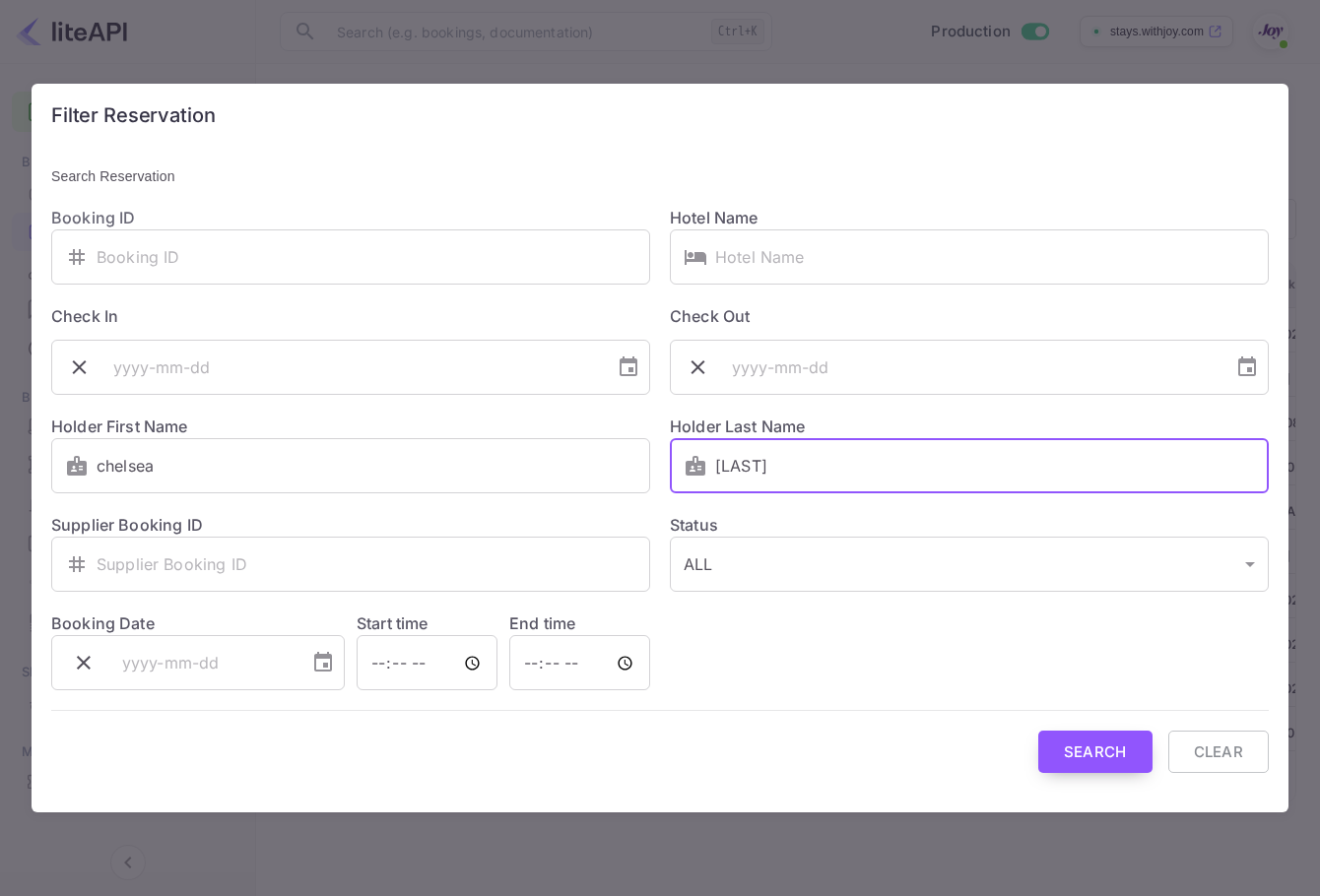 click on "Search" at bounding box center (1095, 751) 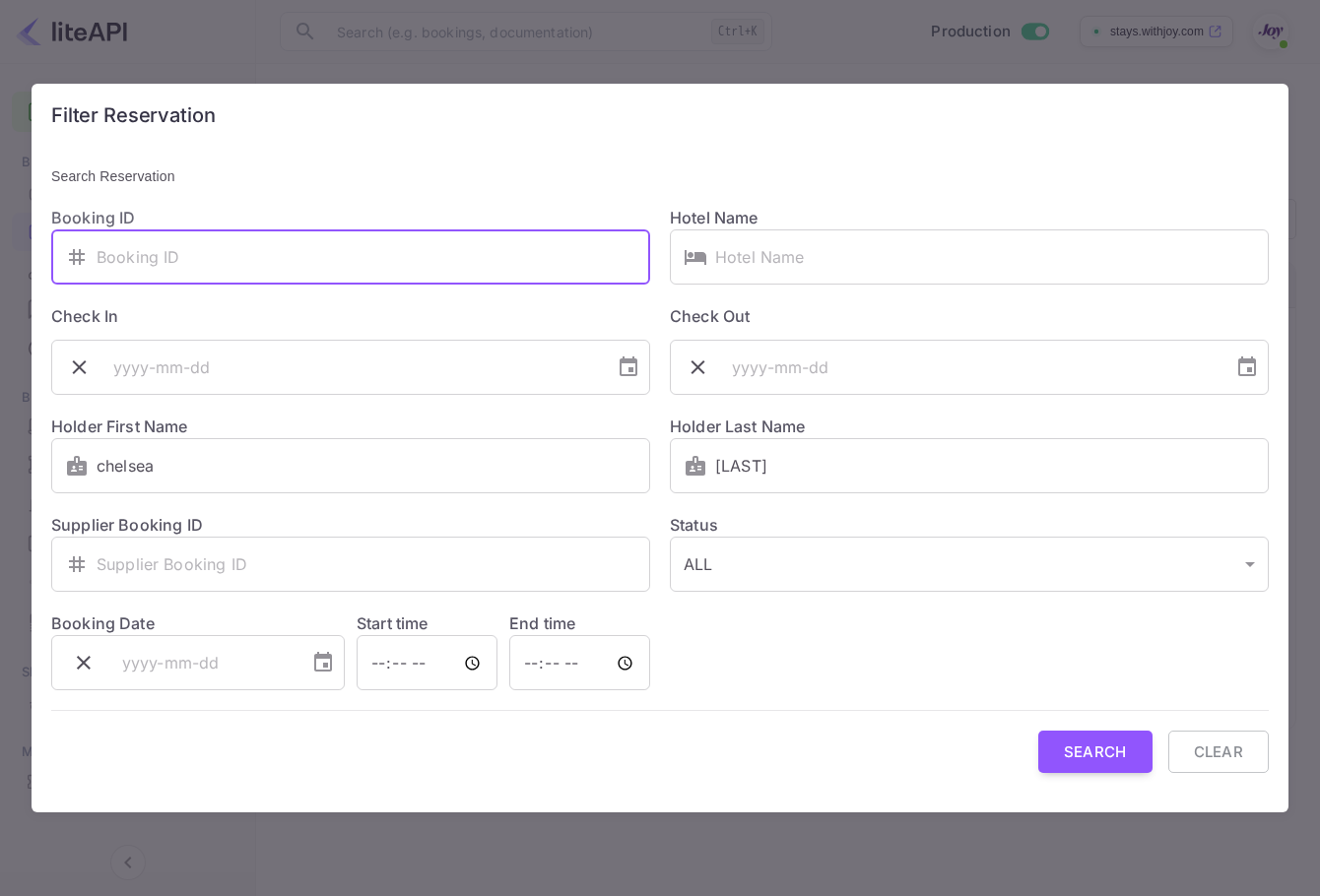 click at bounding box center (373, 257) 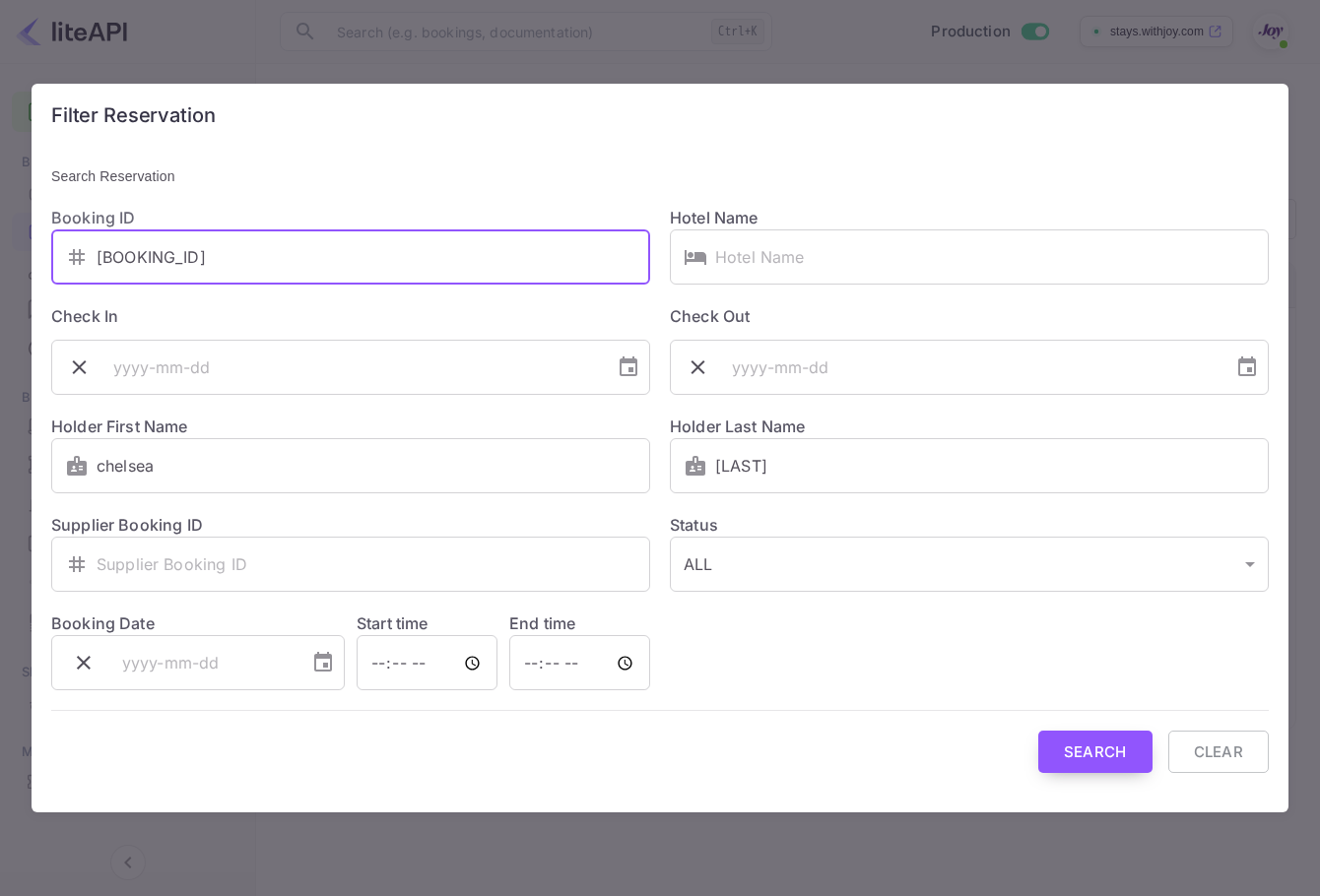 type on "8731493" 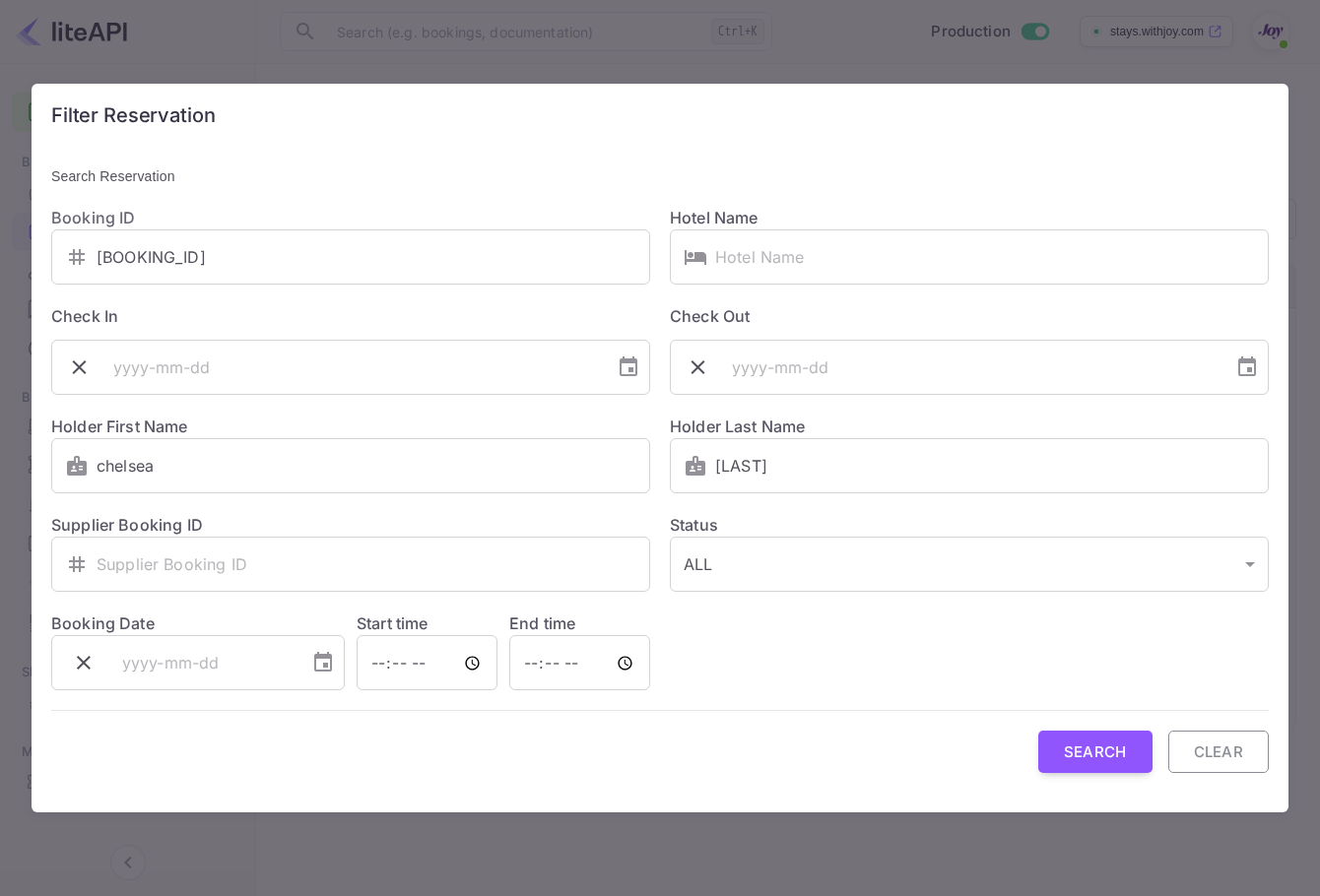 click on "Search Clear" at bounding box center (660, 751) 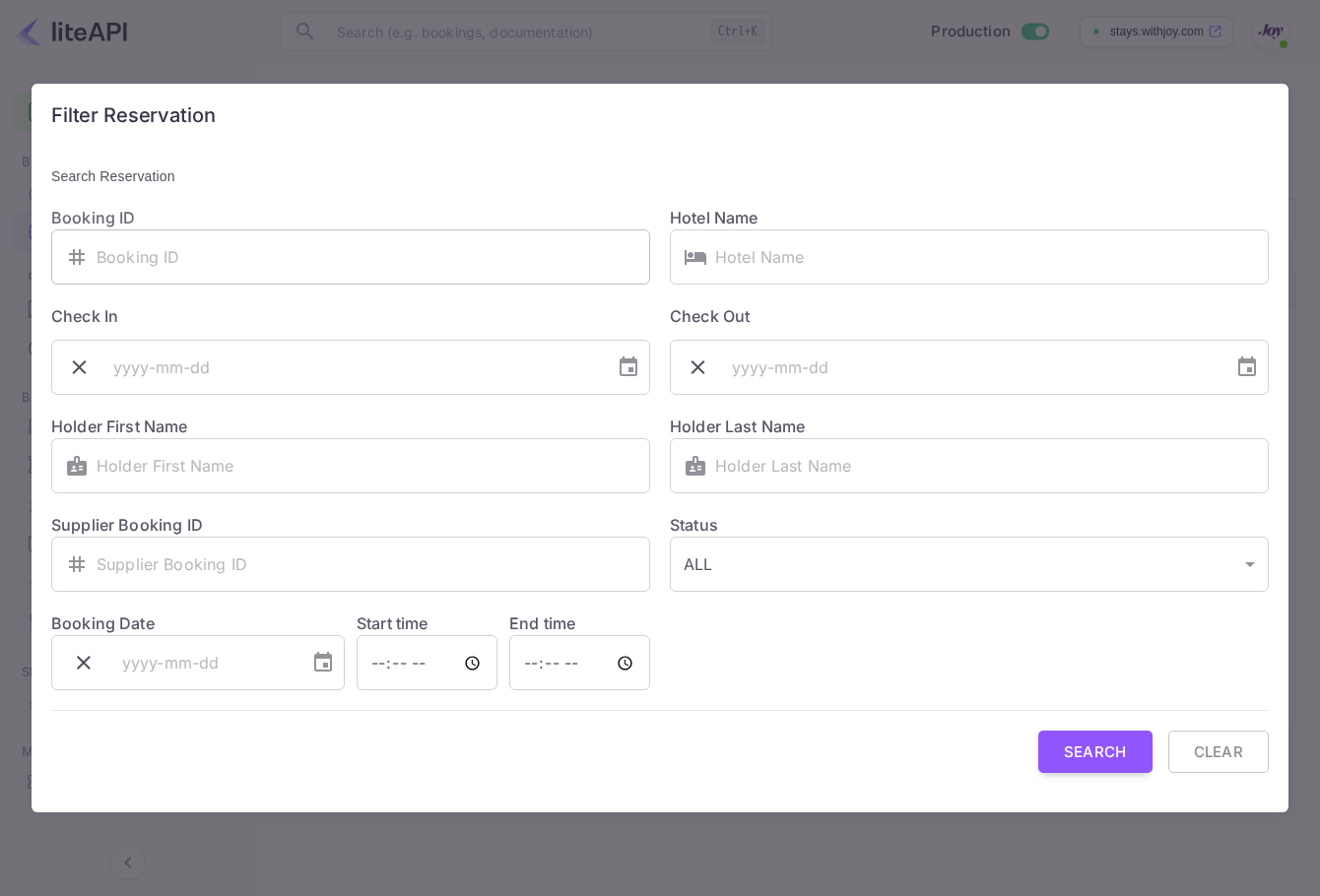 click at bounding box center (373, 257) 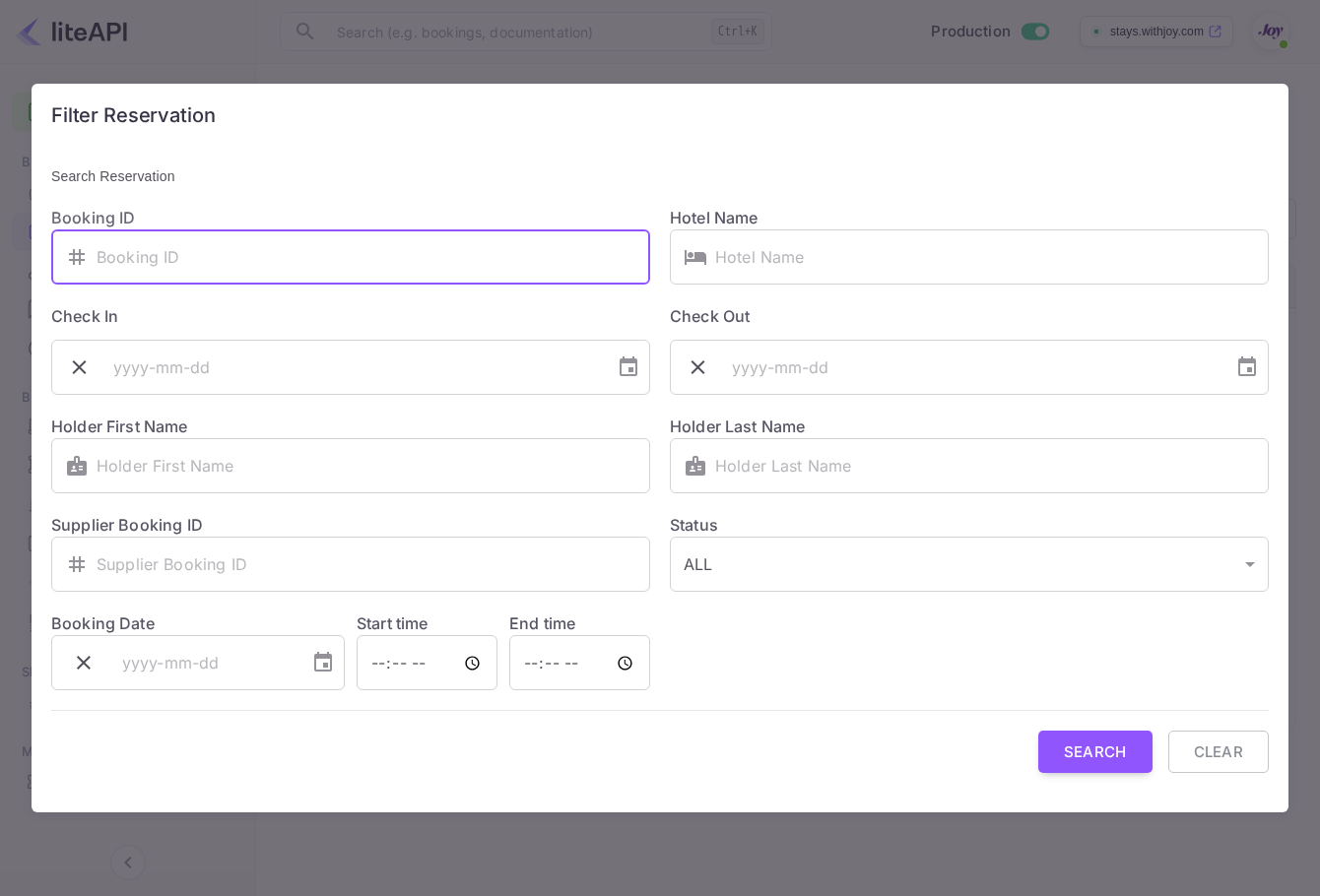 paste on "8731493" 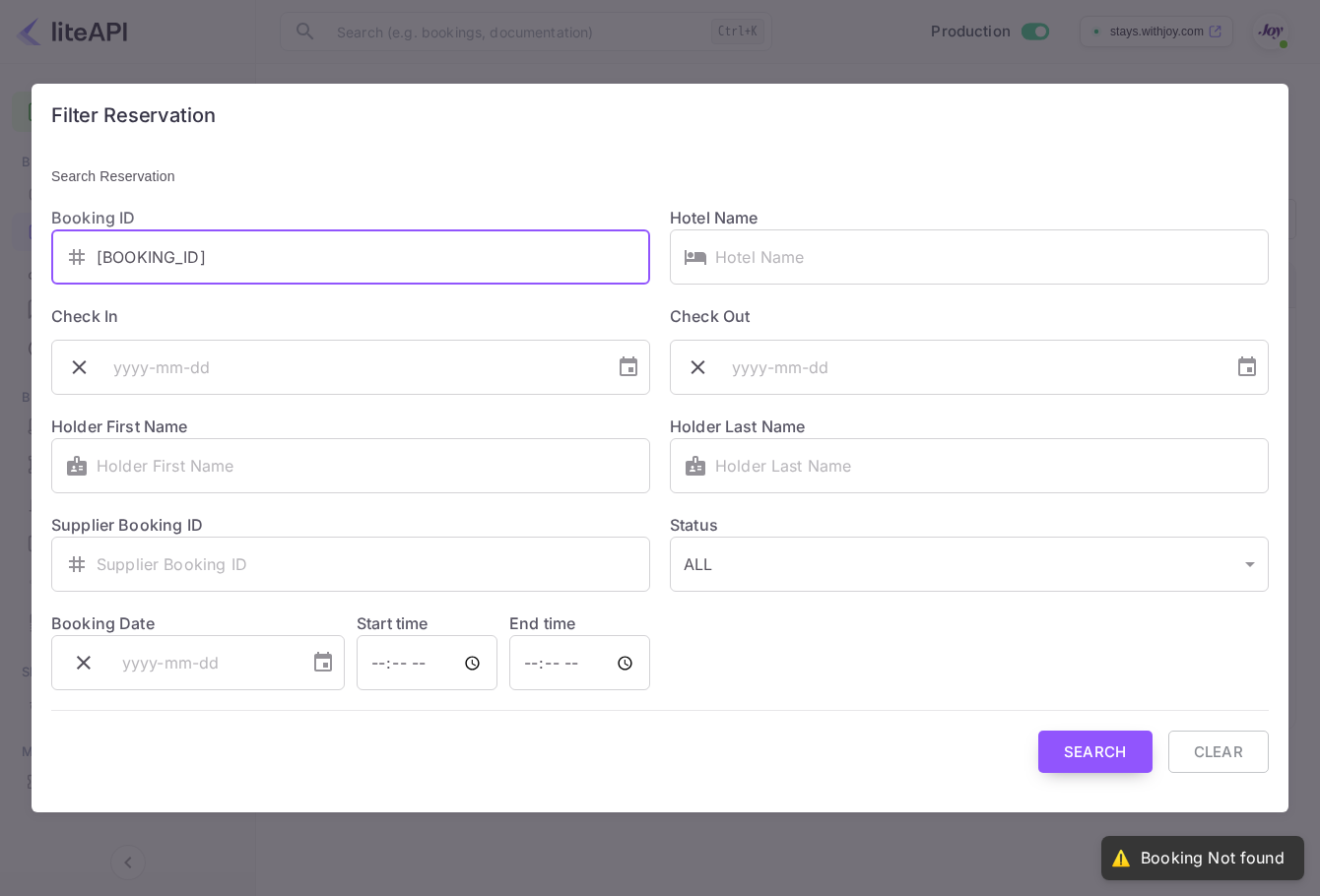 type on "8731493" 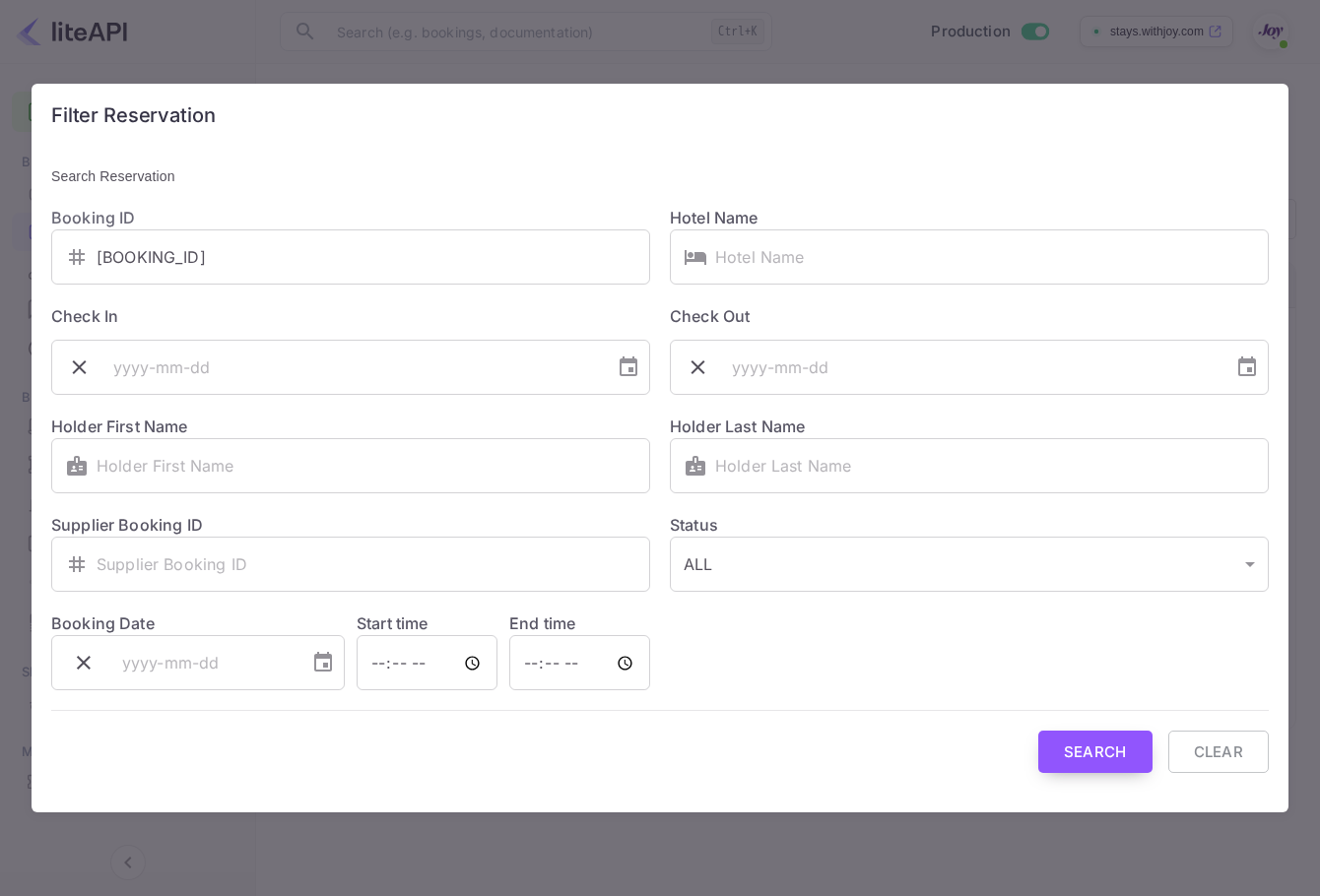 click on "Search" at bounding box center [1095, 751] 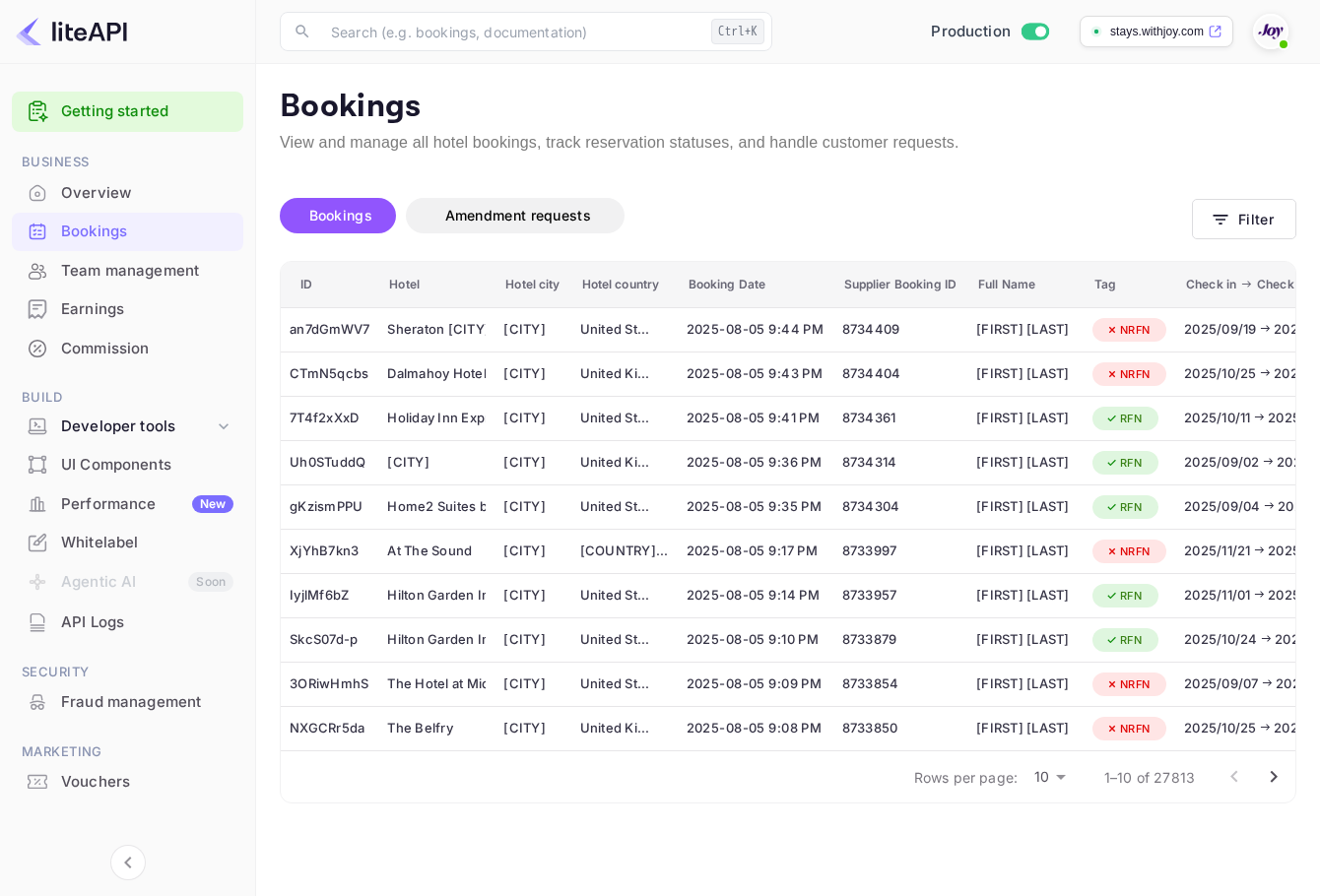 scroll, scrollTop: 0, scrollLeft: 0, axis: both 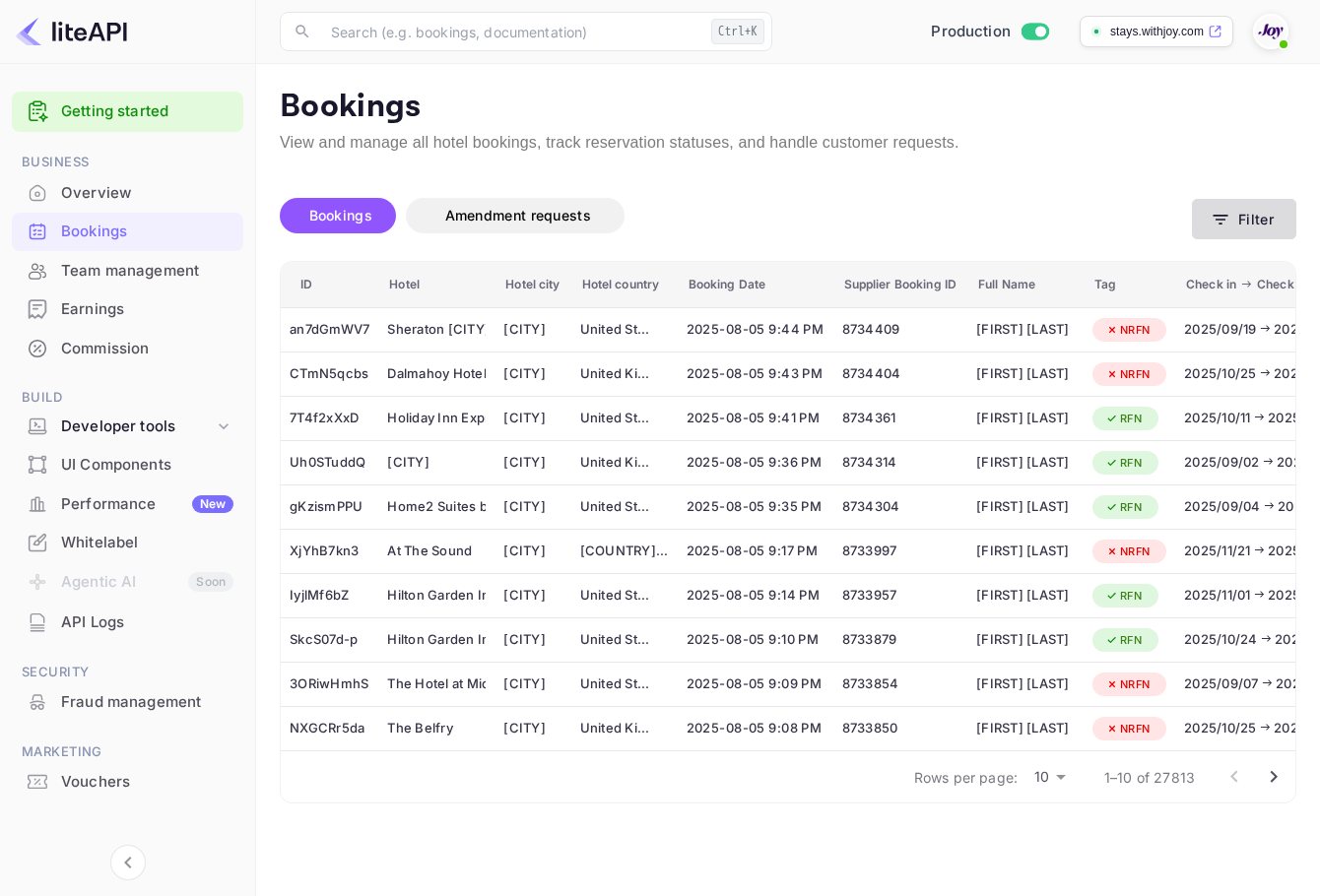 click on "Filter" at bounding box center (1244, 219) 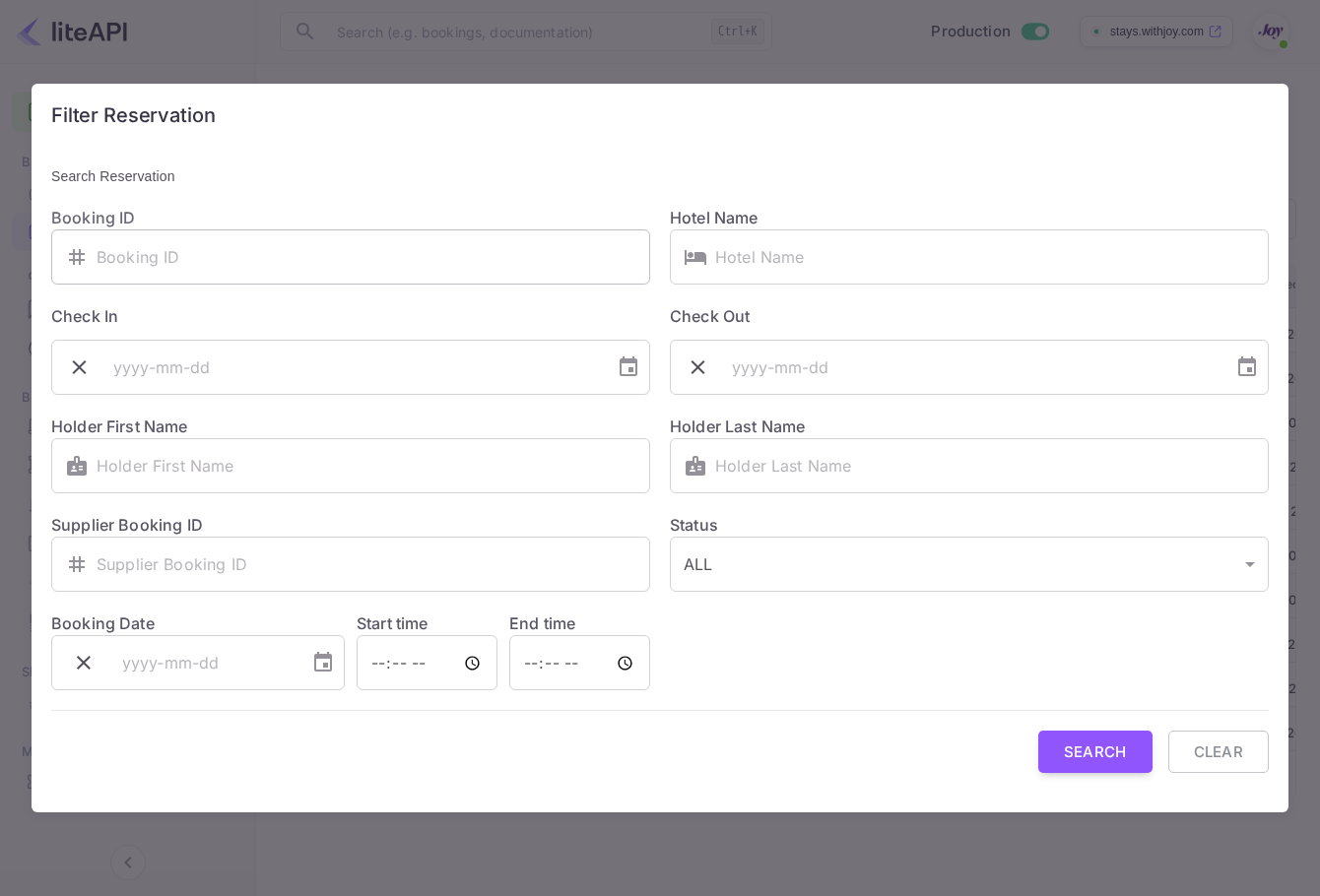 click at bounding box center [373, 257] 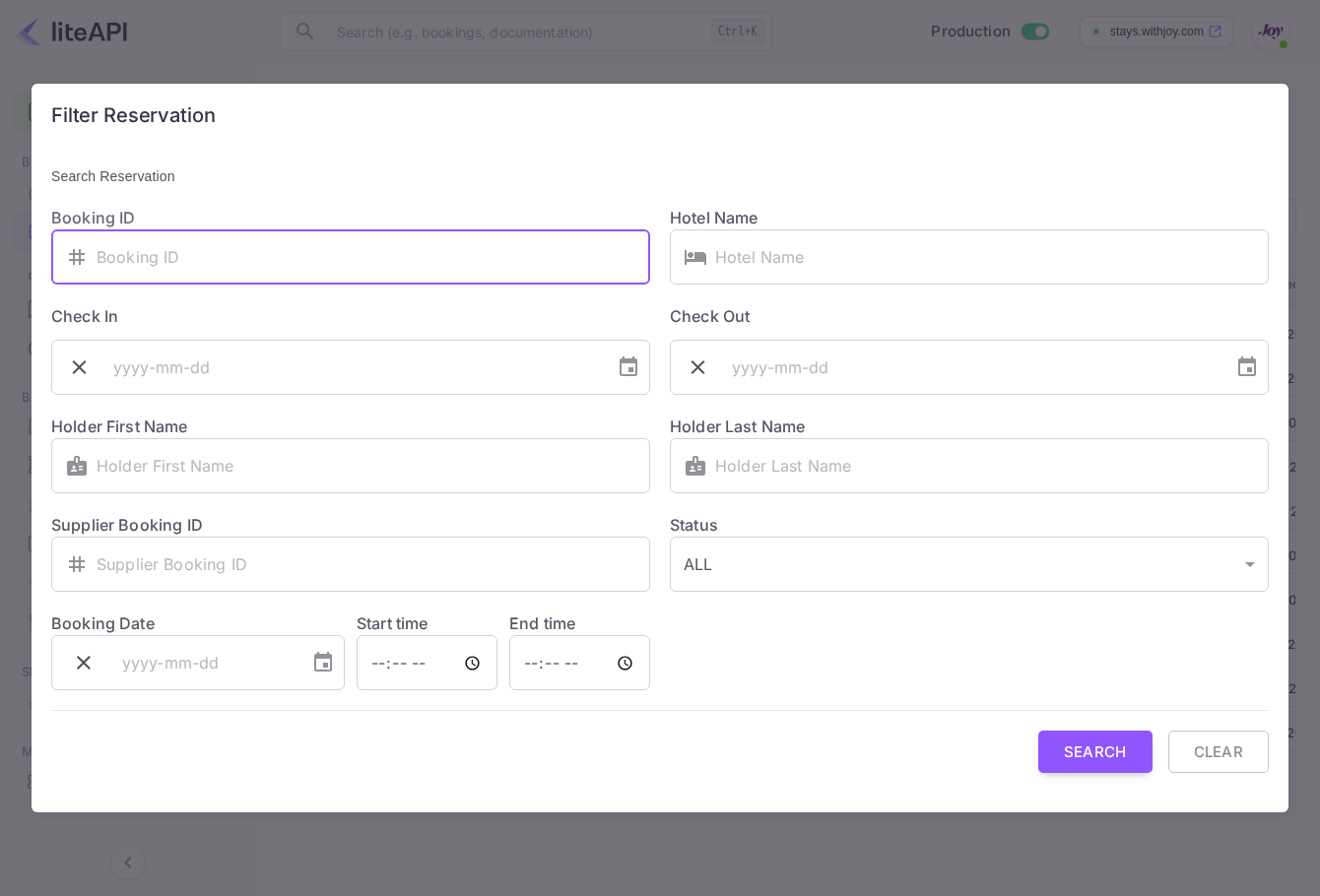 paste on "8731493" 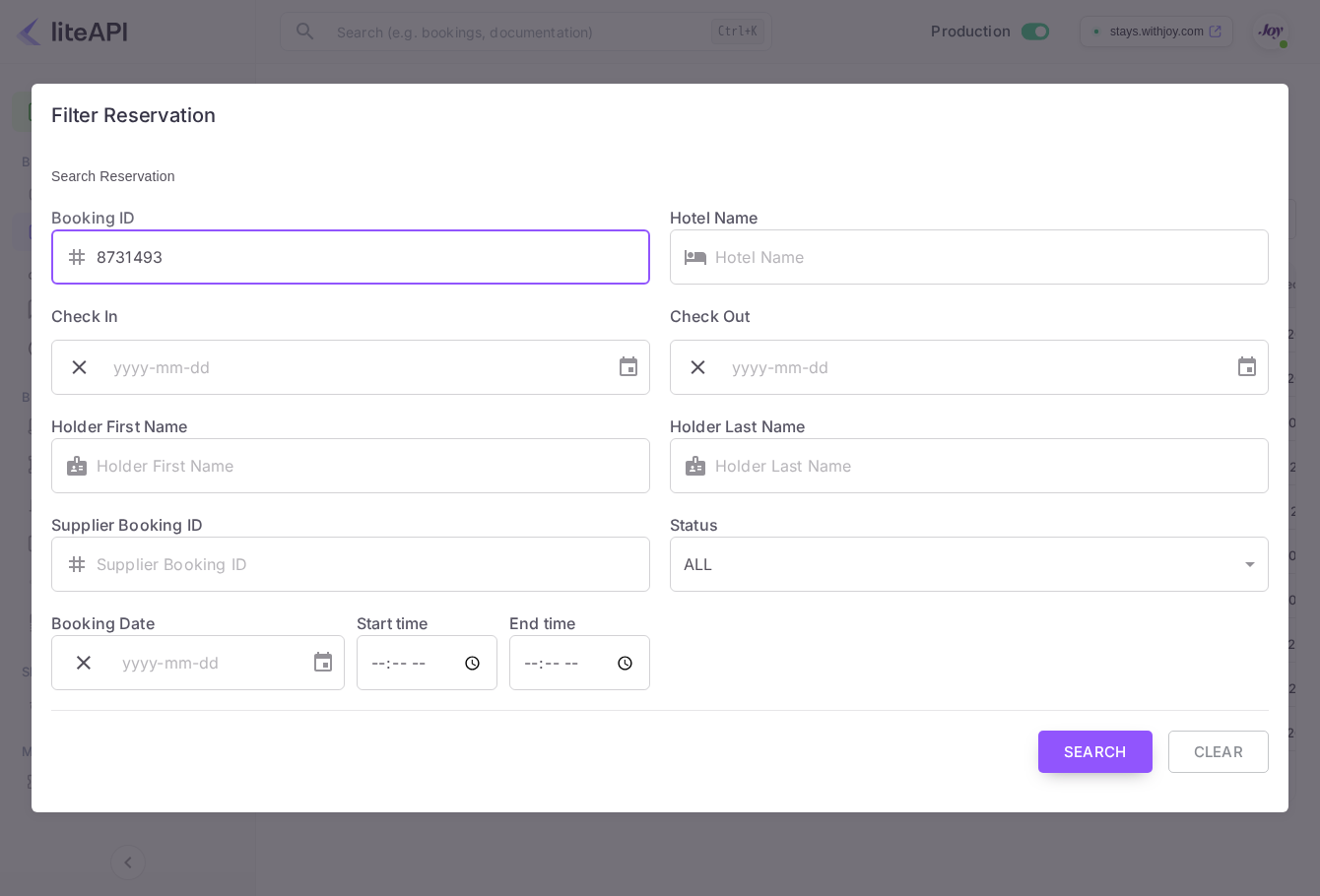 click on "Search" at bounding box center [1095, 751] 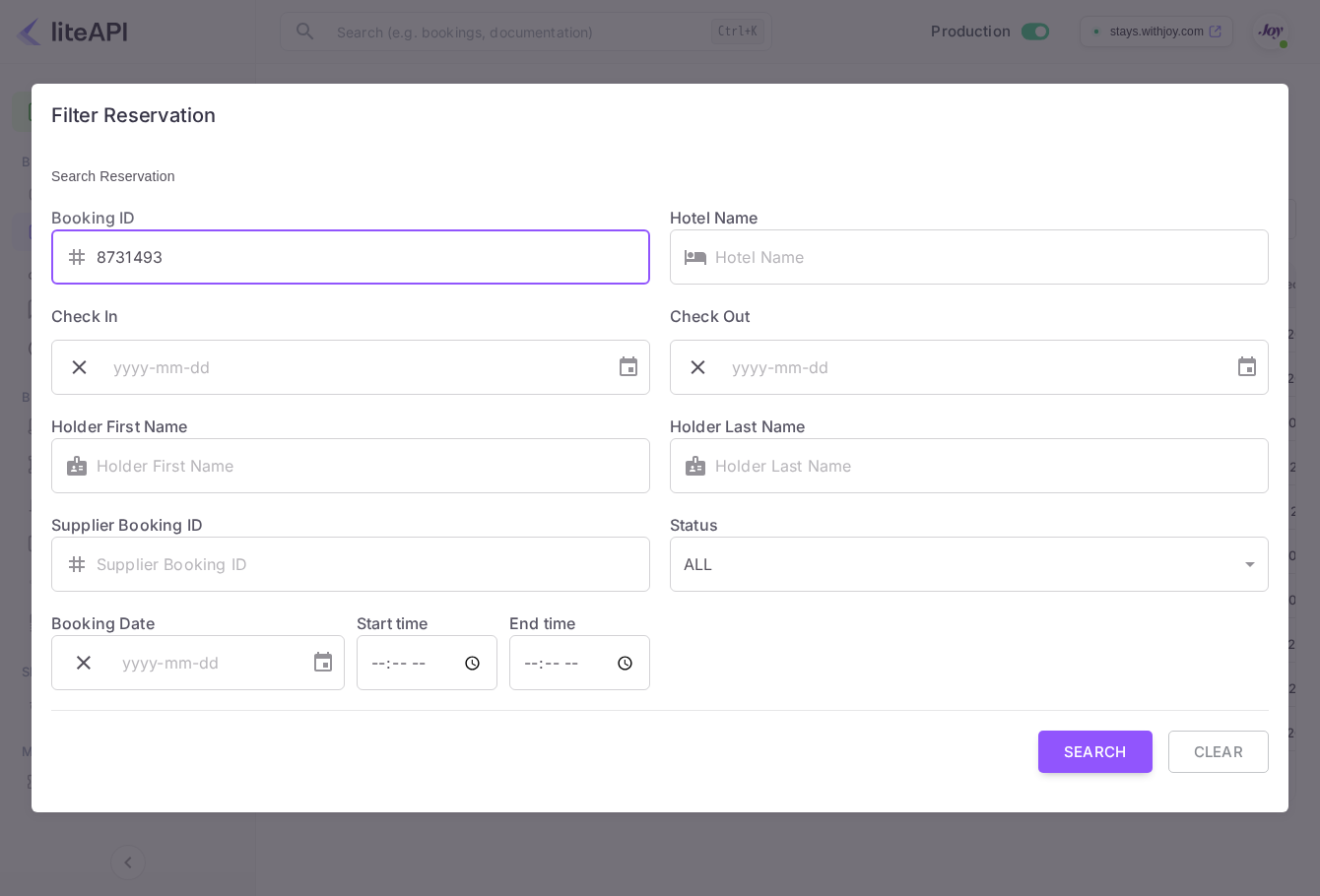 drag, startPoint x: 104, startPoint y: 259, endPoint x: 91, endPoint y: 262, distance: 13.3416641 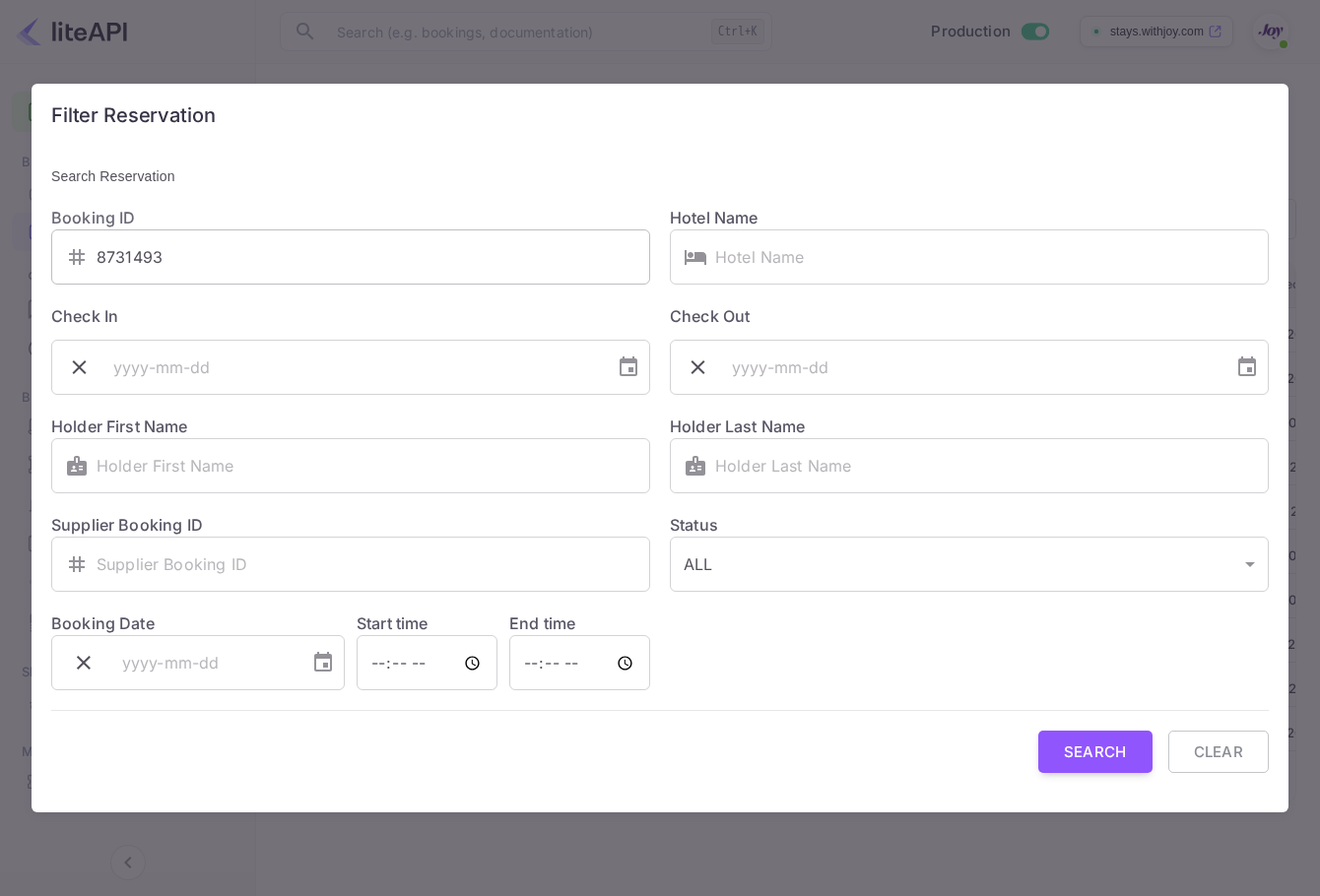 click on "​ 8731493 ​" at bounding box center (351, 257) 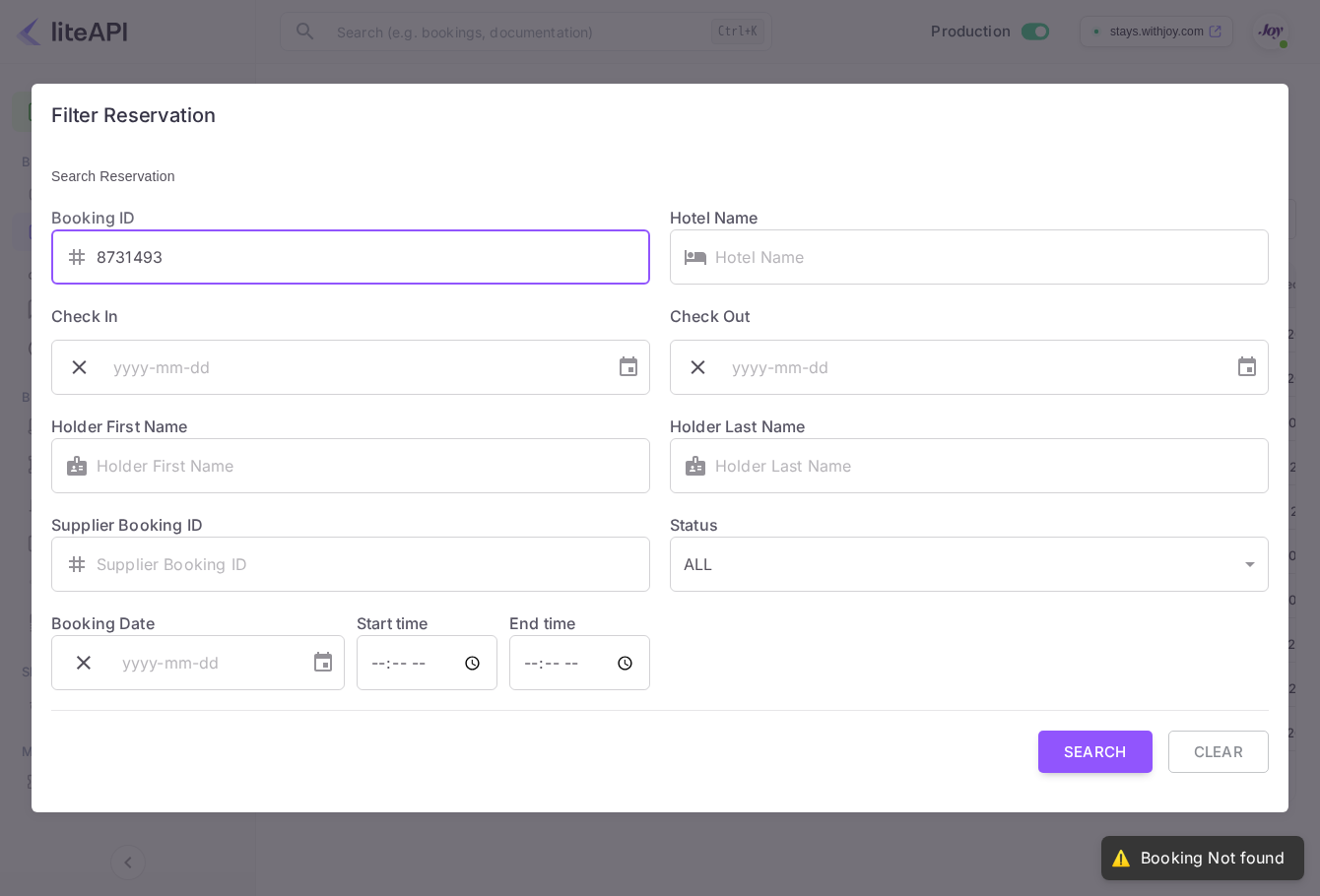click on "8731493" at bounding box center (373, 257) 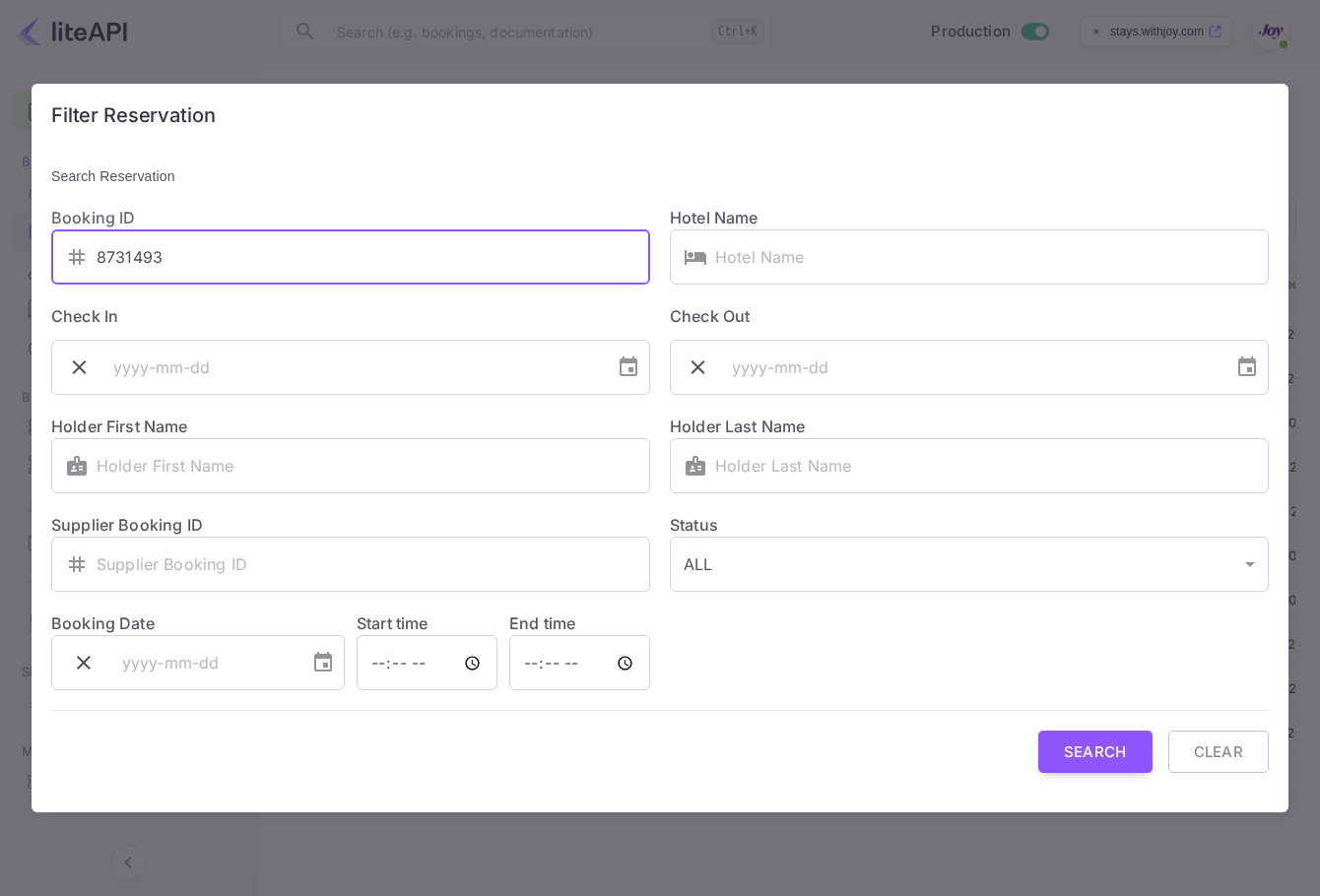 drag, startPoint x: 166, startPoint y: 235, endPoint x: 1, endPoint y: 224, distance: 165.36626 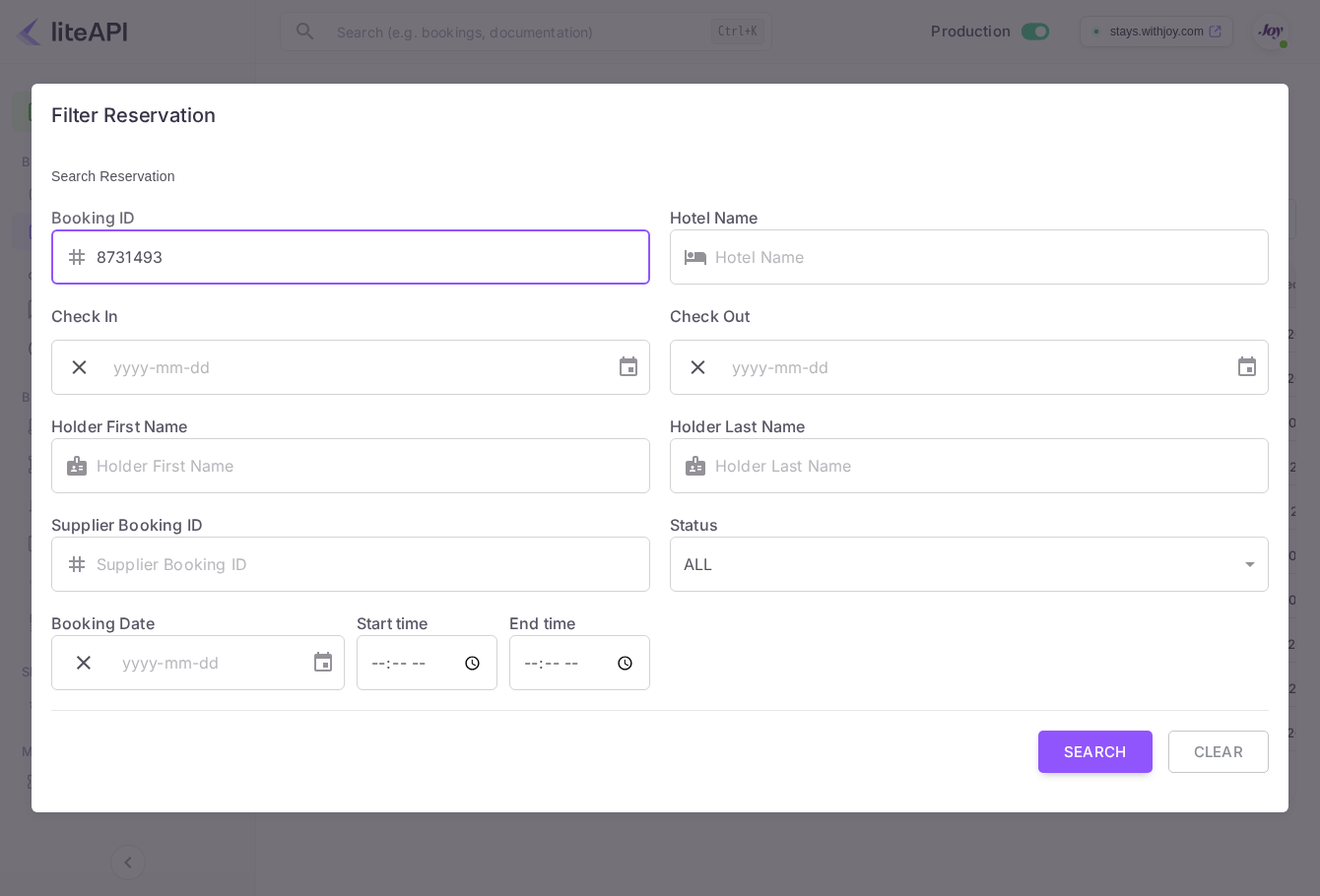 click on "Filter Reservation Search Reservation Booking ID ​ 8731493 ​ Hotel Name ​ ​ Check In ​ Check Out ​ Holder First Name ​ ​ Holder Last Name ​ ​ Supplier Booking ID ​ ​ Status ALL ALL ​ Booking Date ​ Start time ​ End time ​ Search Clear" at bounding box center [660, 448] 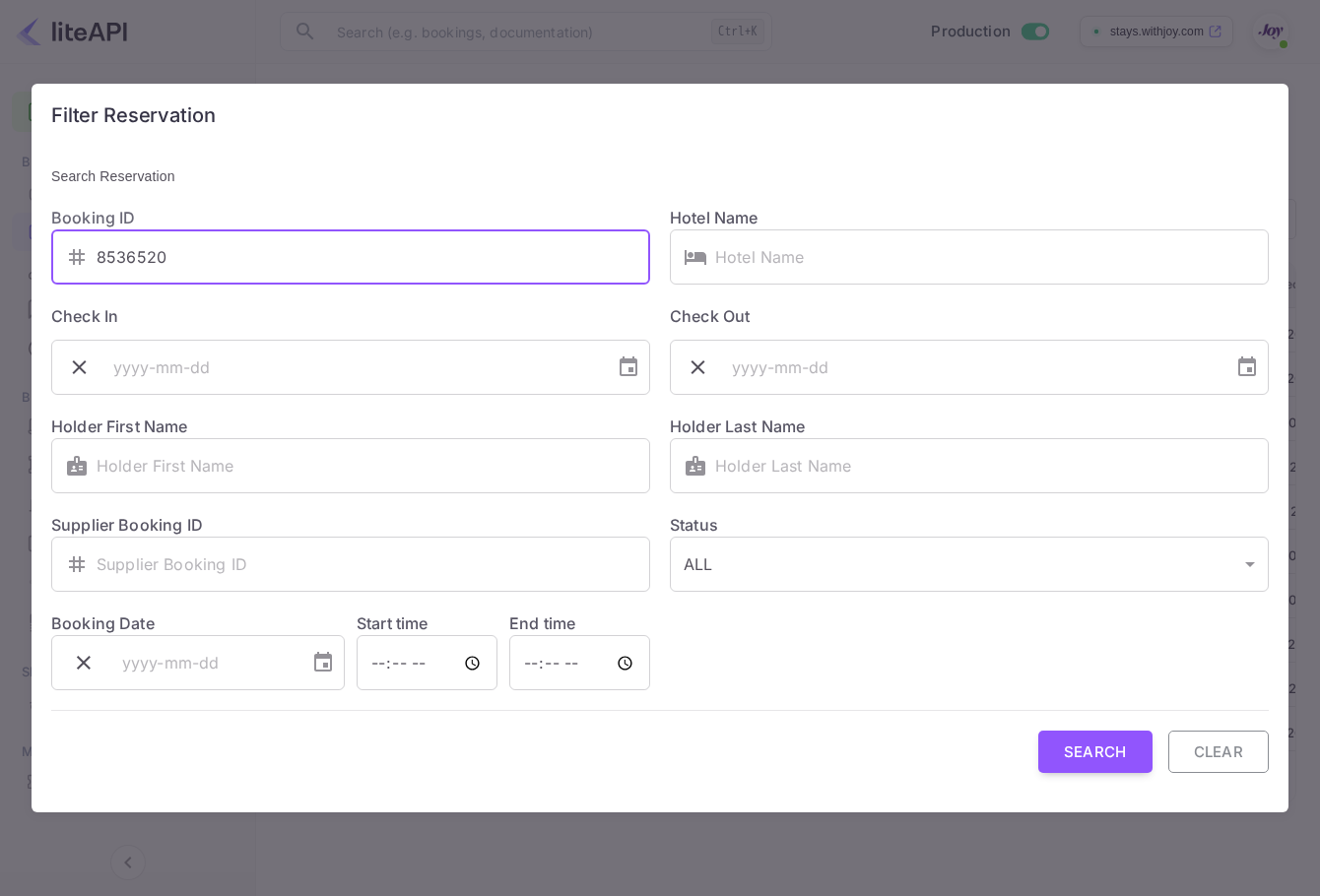 type on "8536520" 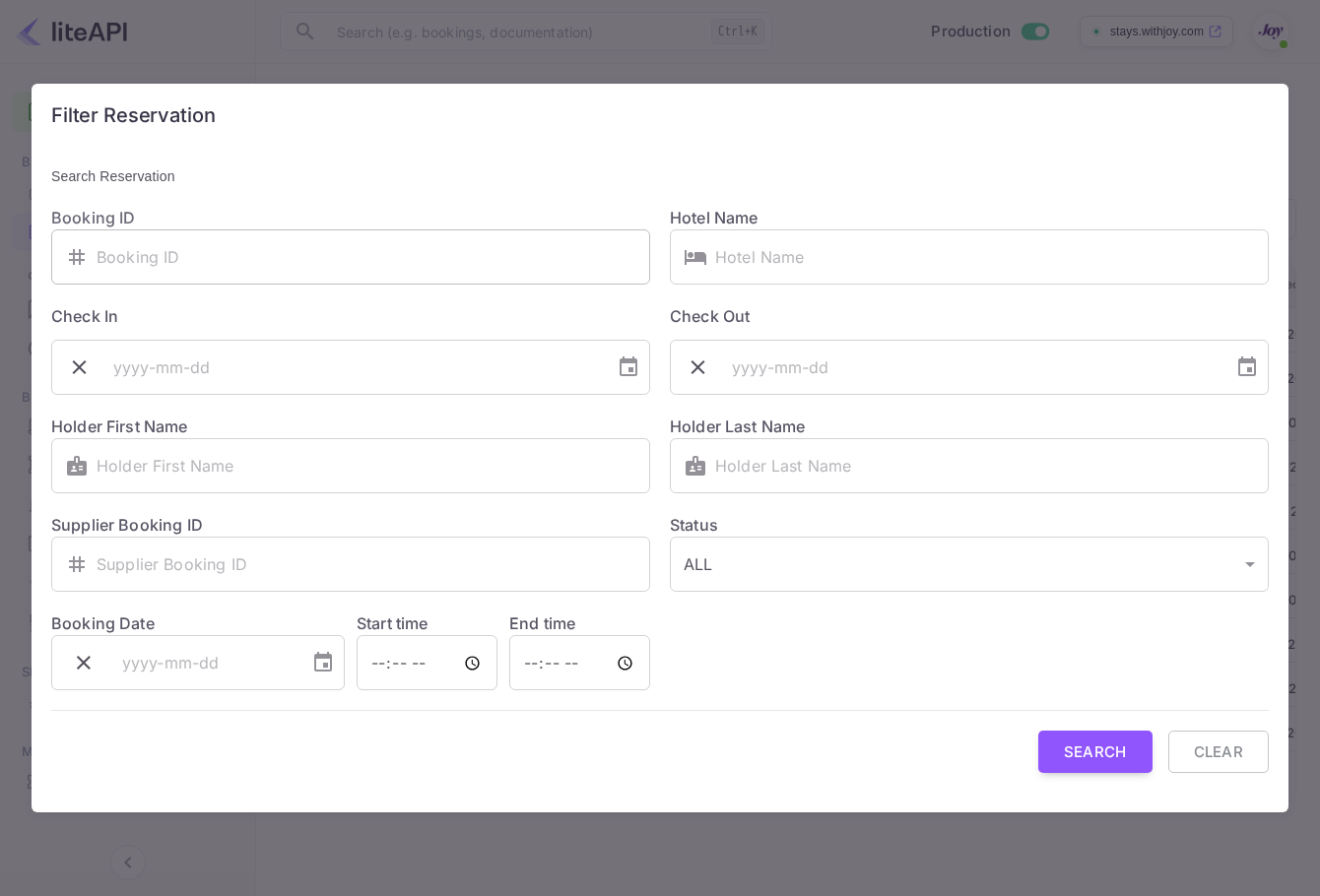 click at bounding box center (373, 257) 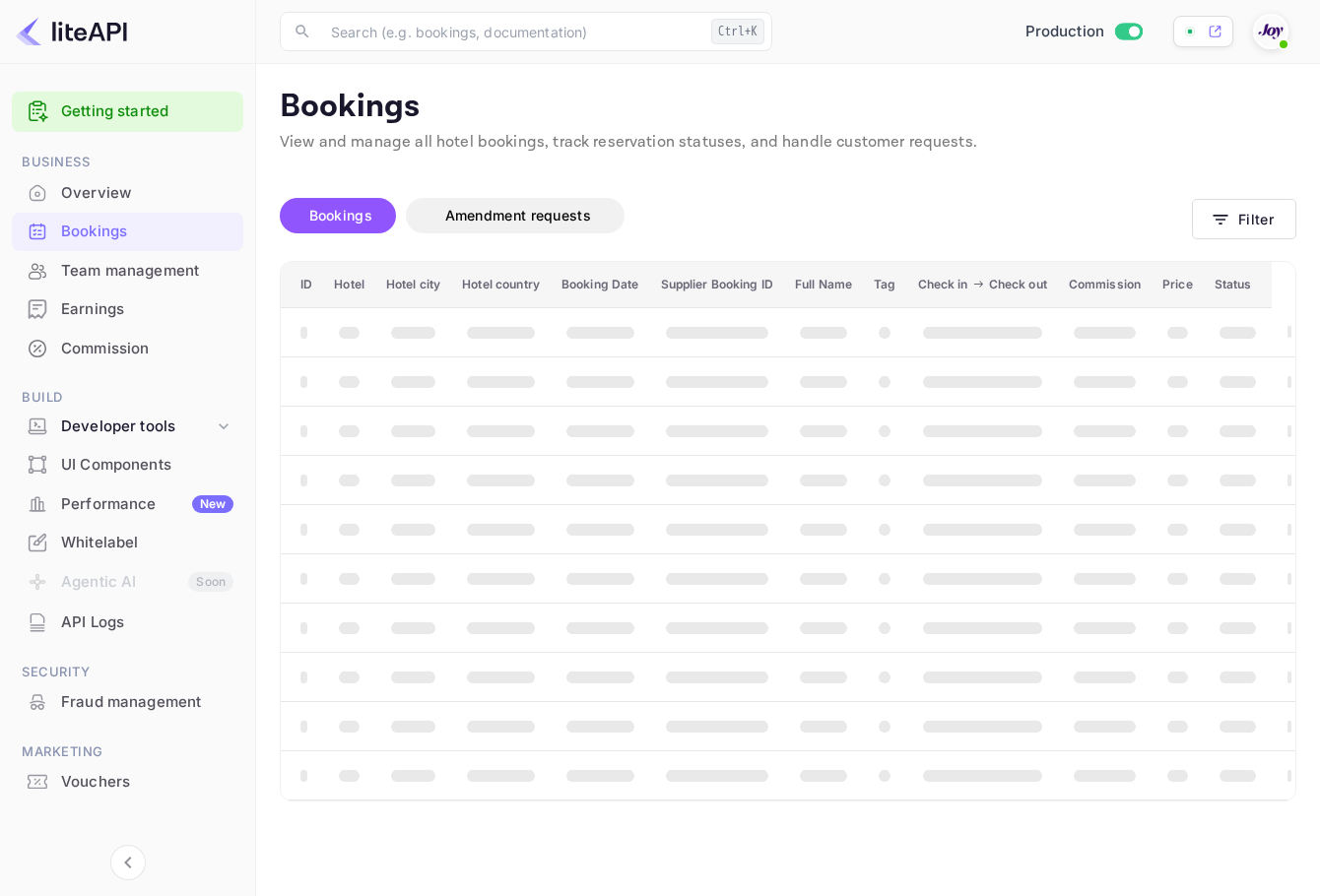 scroll, scrollTop: 0, scrollLeft: 0, axis: both 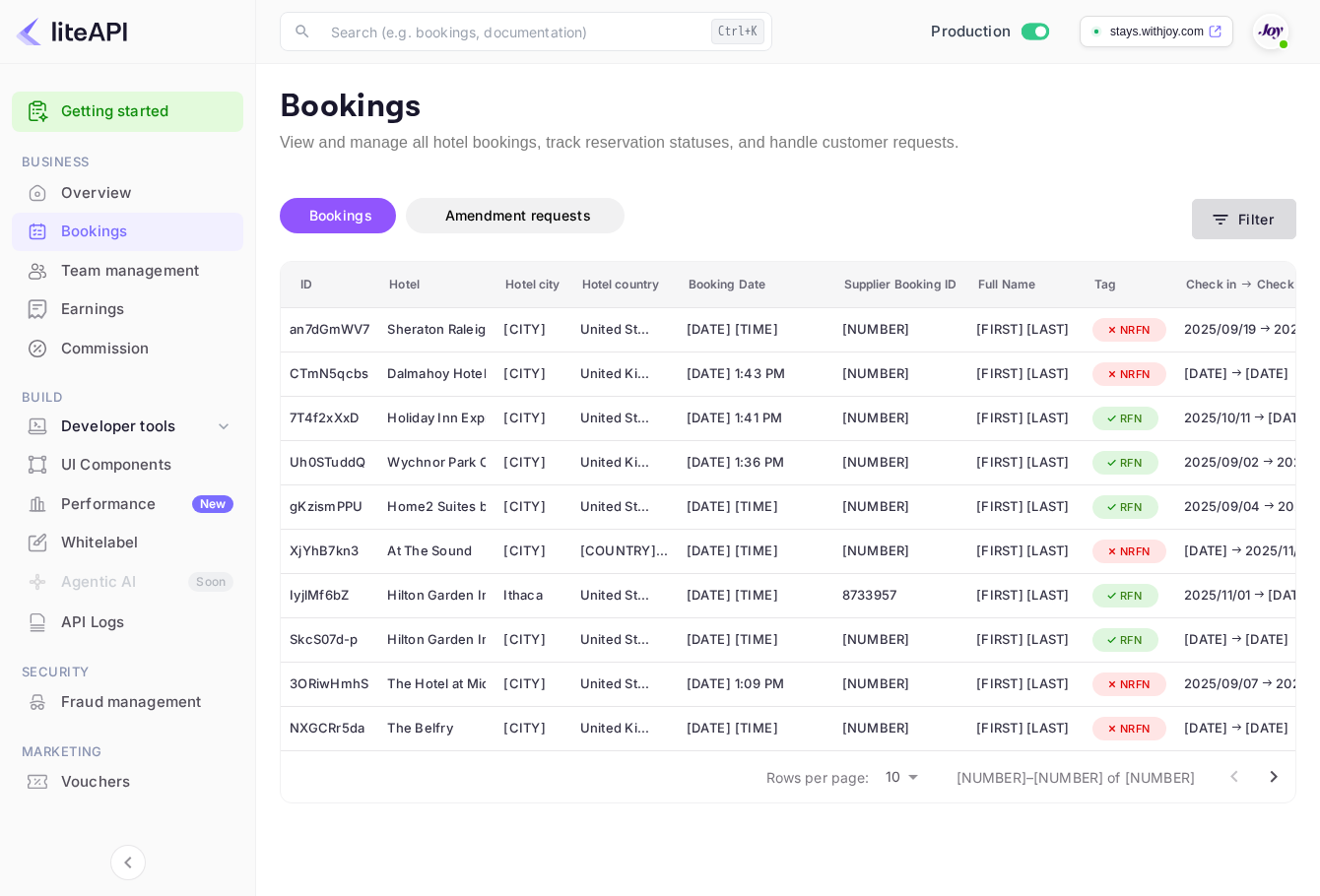 click on "Filter" at bounding box center [1244, 219] 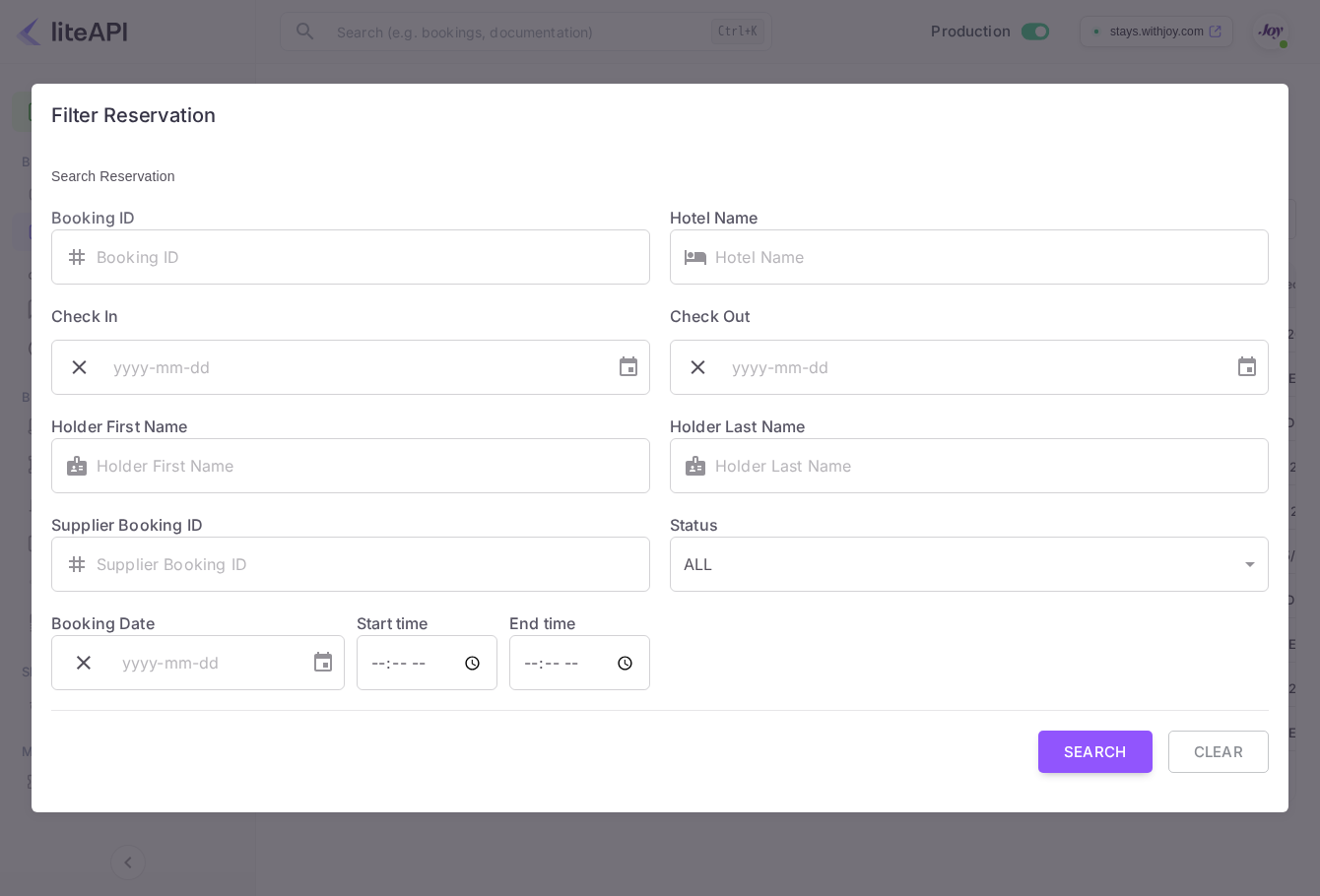 click on "Booking ID ​ ​" at bounding box center (341, 235) 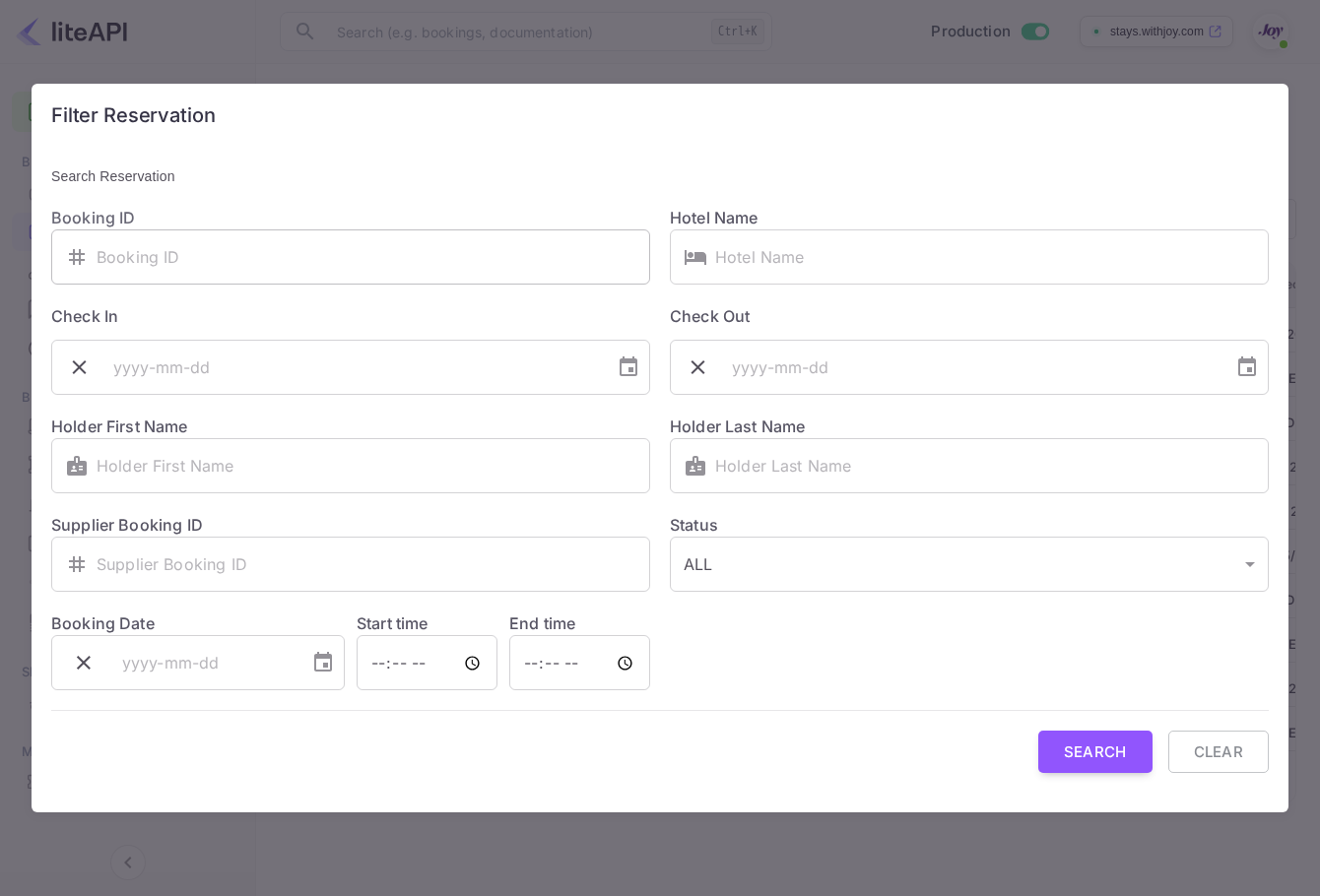 click at bounding box center [373, 257] 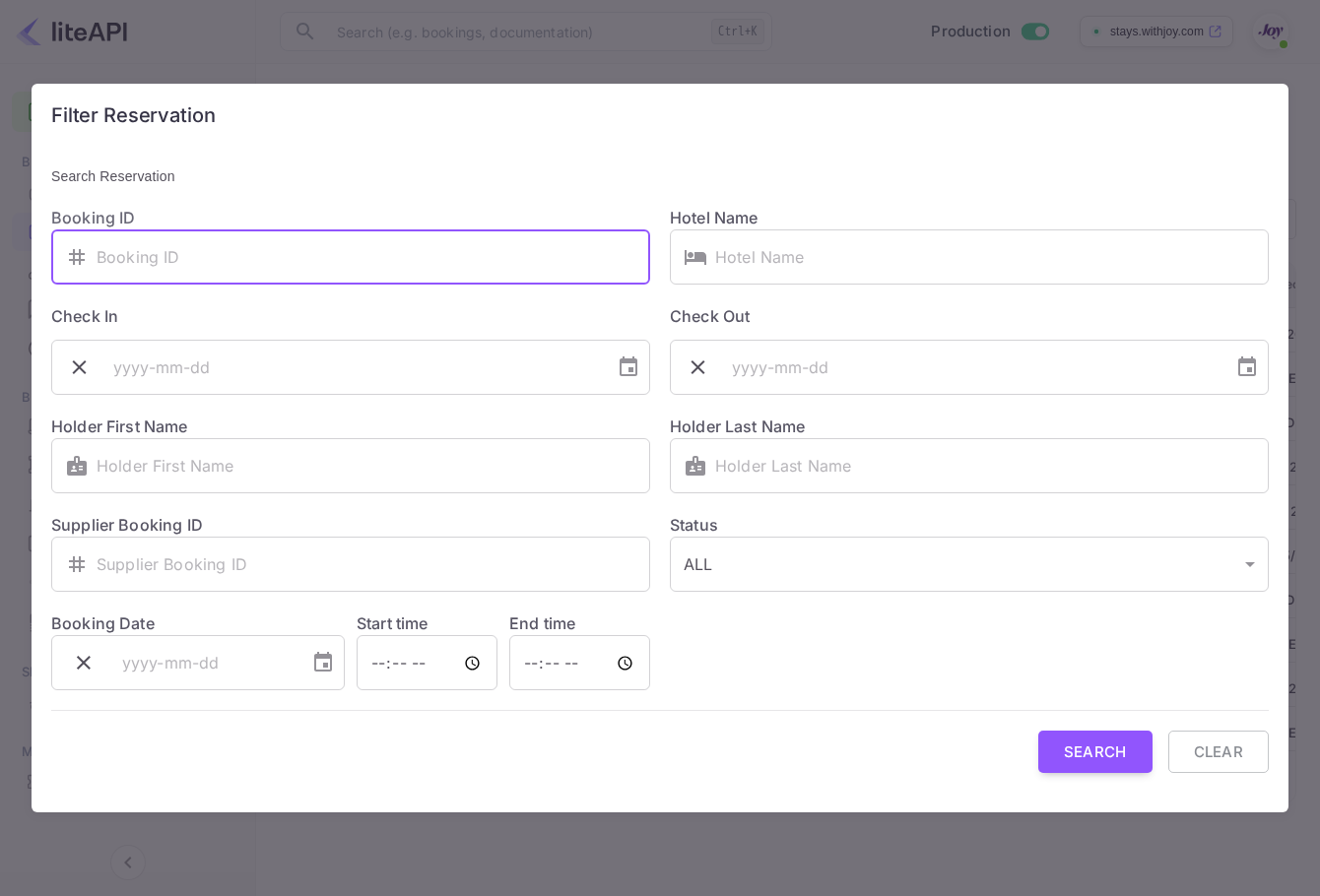 paste on "8536520" 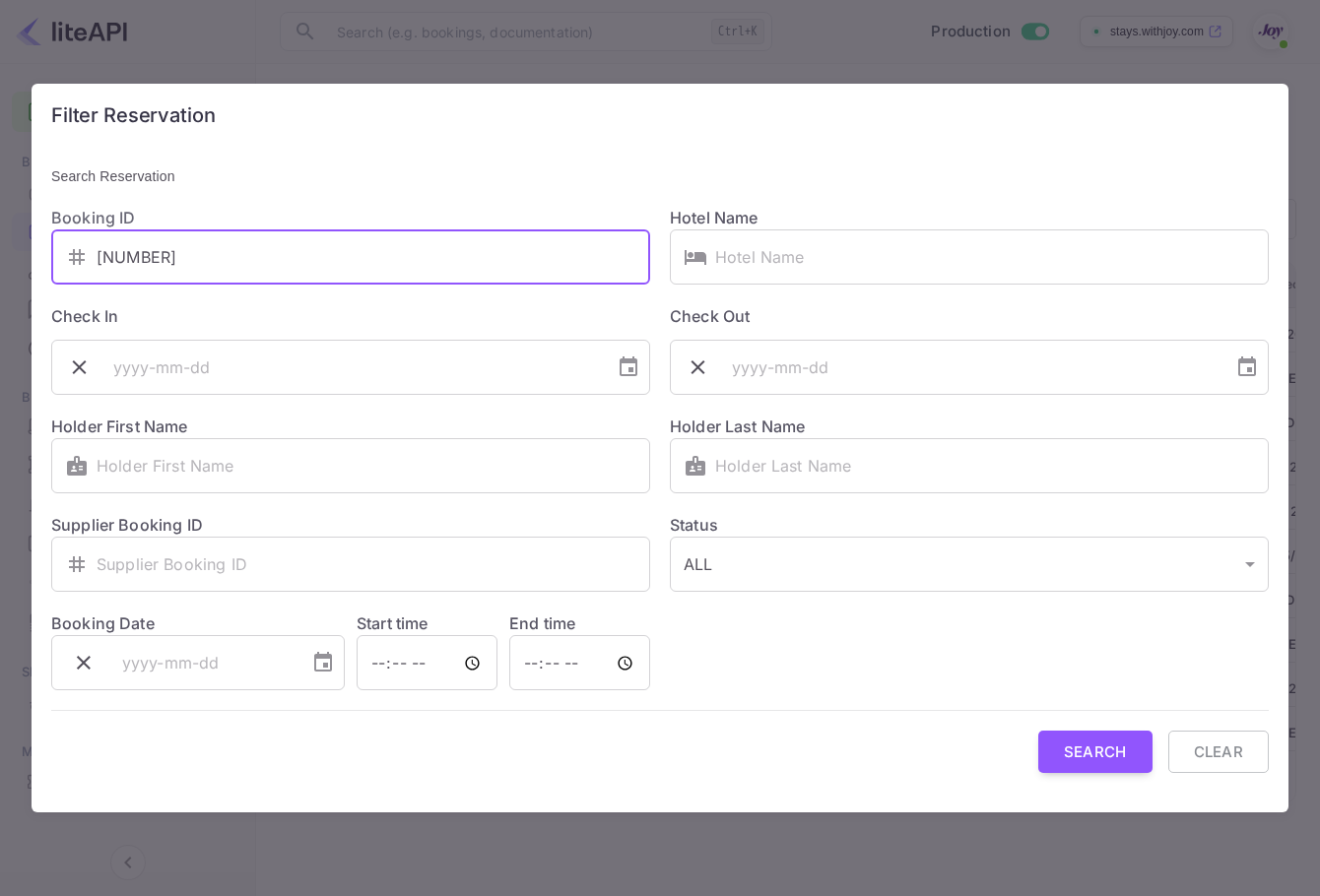 type on "8536520" 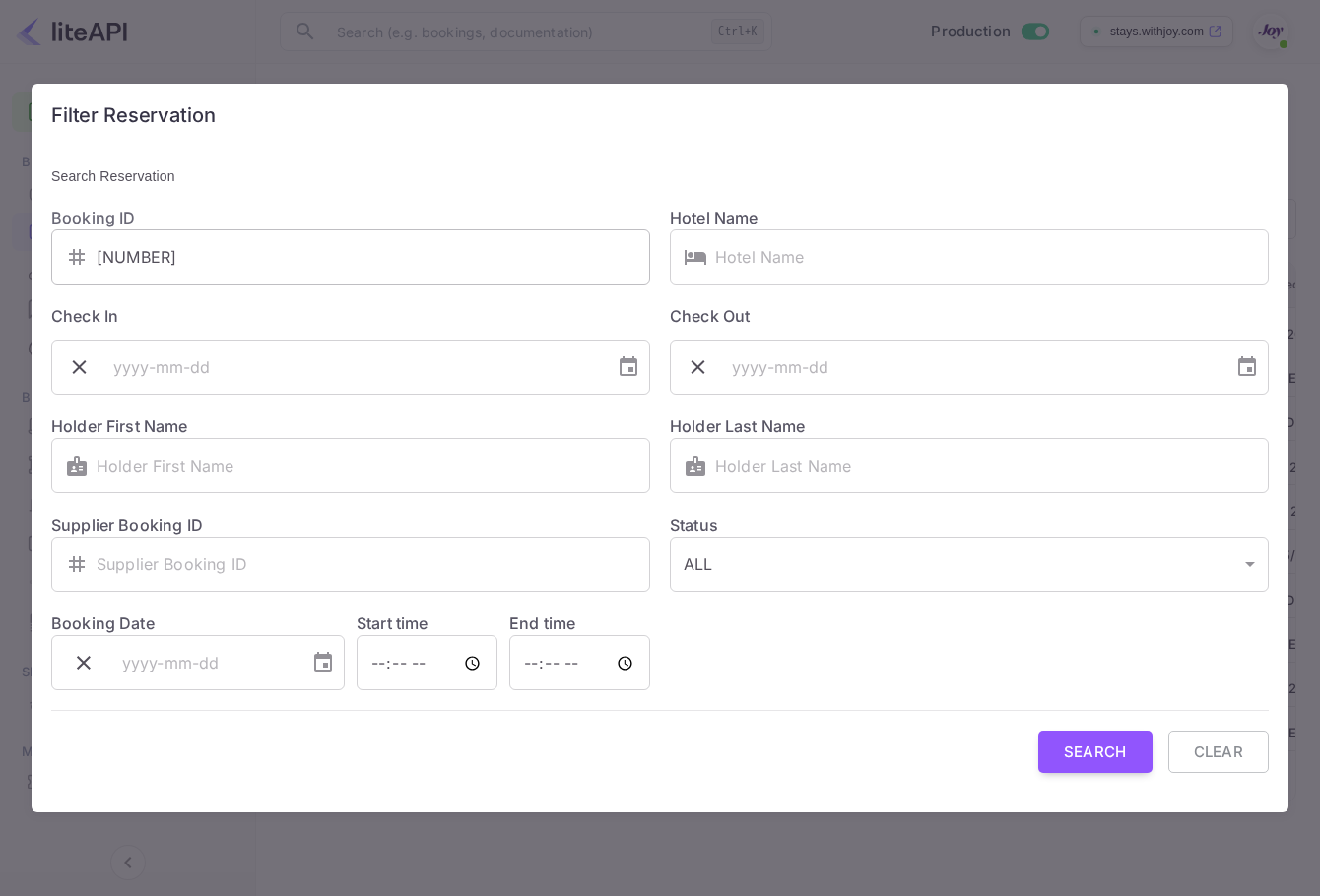 click on "​ 8536520 ​" at bounding box center [351, 257] 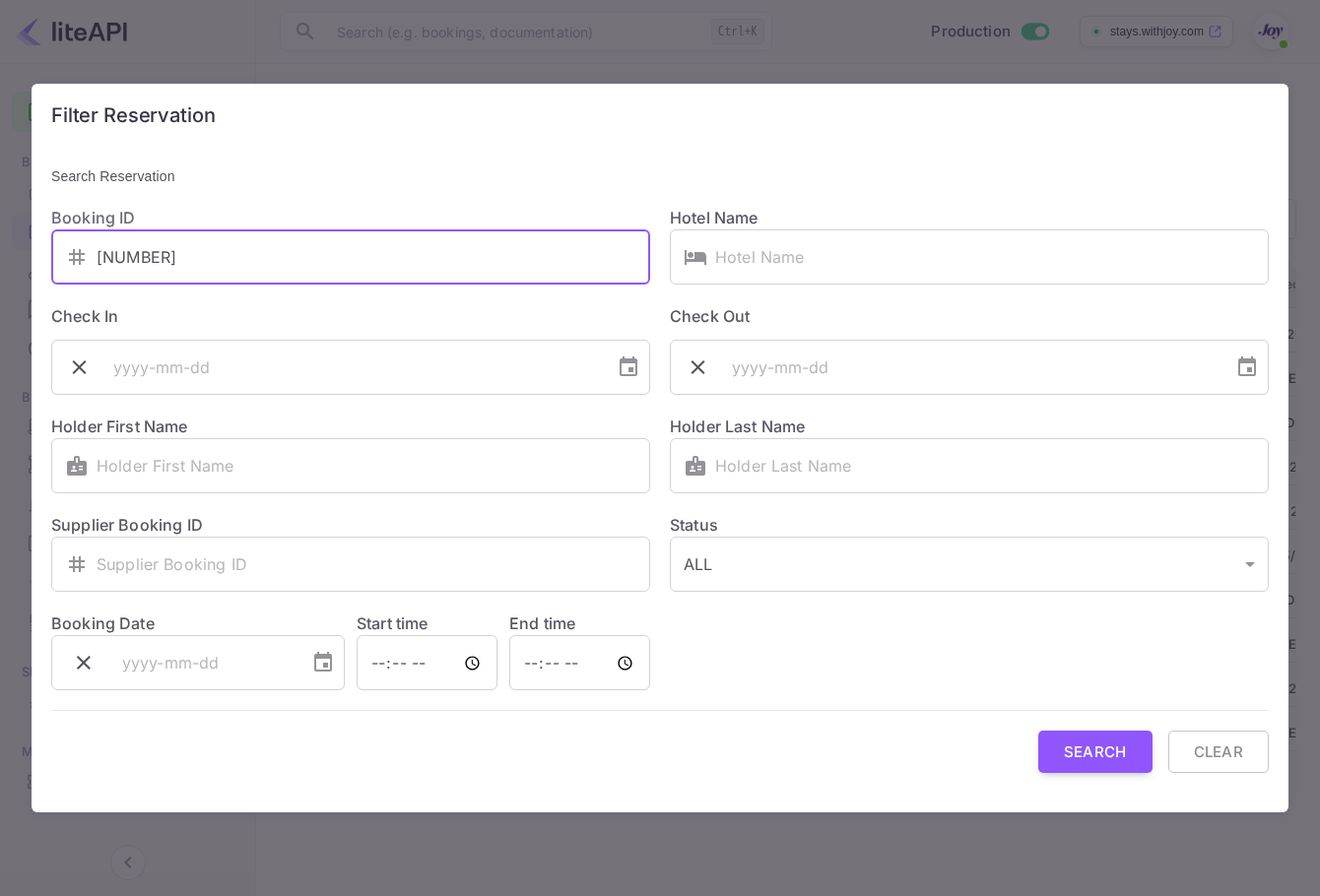 click on "8536520" at bounding box center (373, 257) 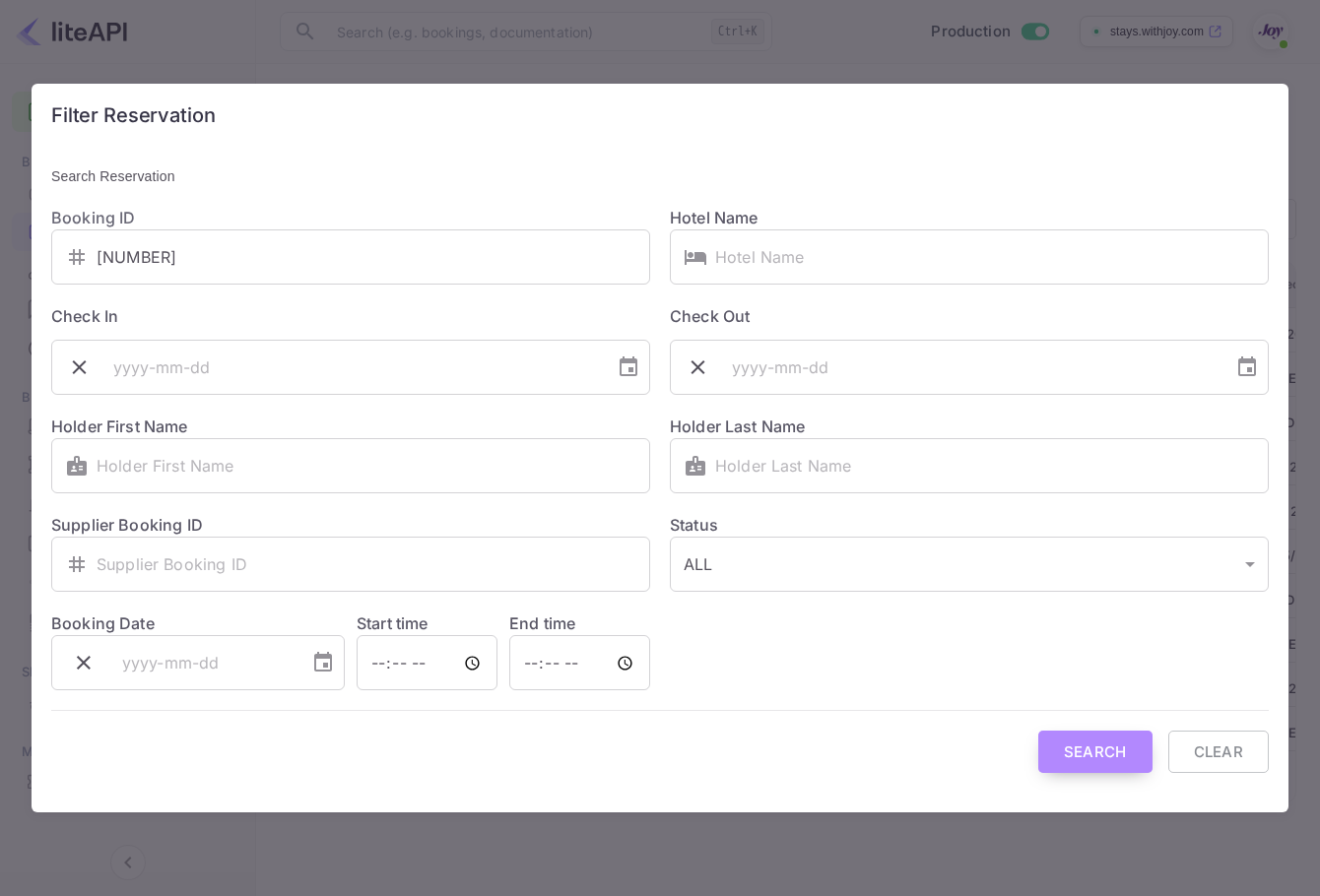 click on "Search" at bounding box center (1095, 751) 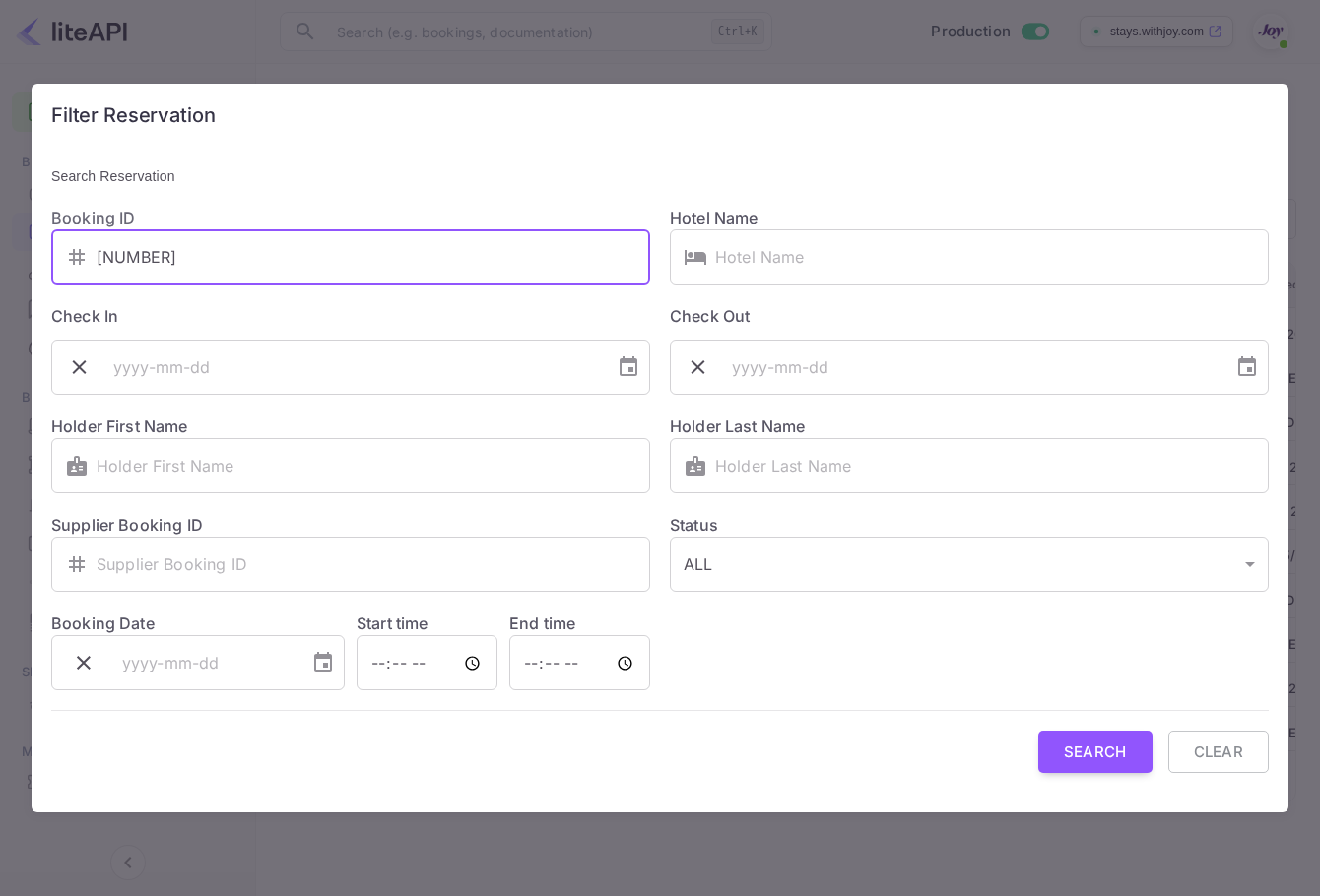 drag, startPoint x: 164, startPoint y: 244, endPoint x: 1, endPoint y: 215, distance: 165.5597 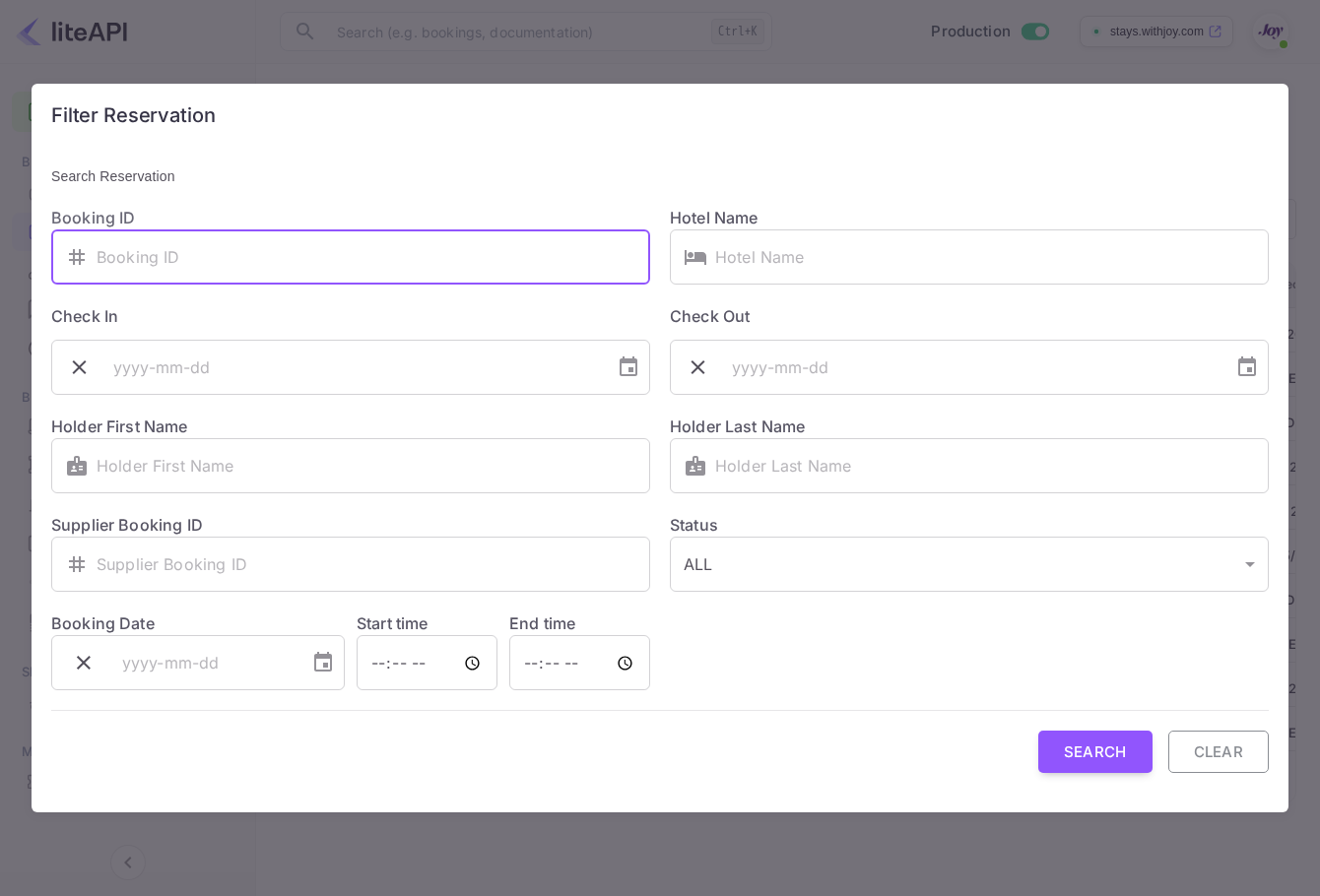 type 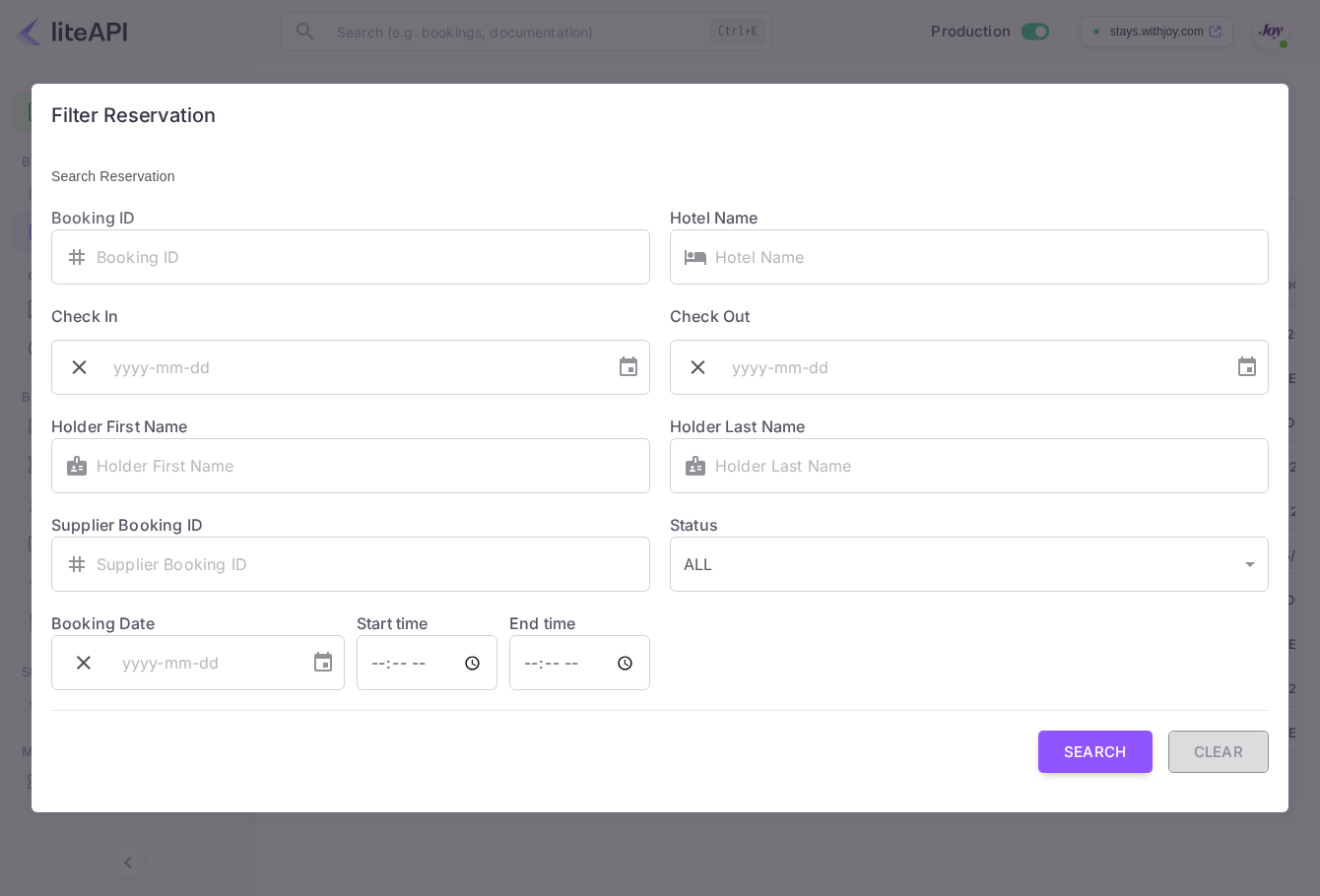 click on "Clear" at bounding box center [1219, 751] 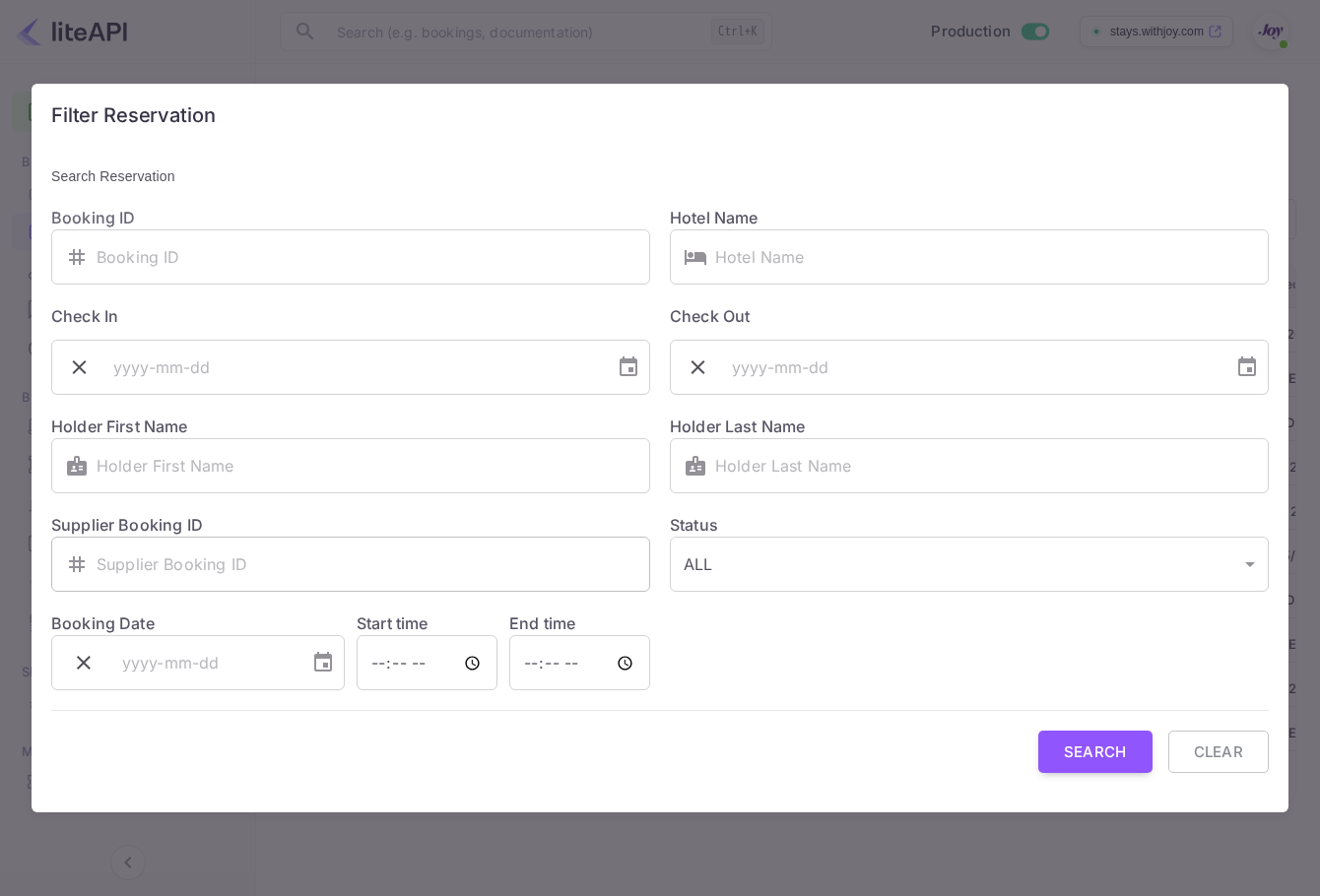 click at bounding box center (373, 564) 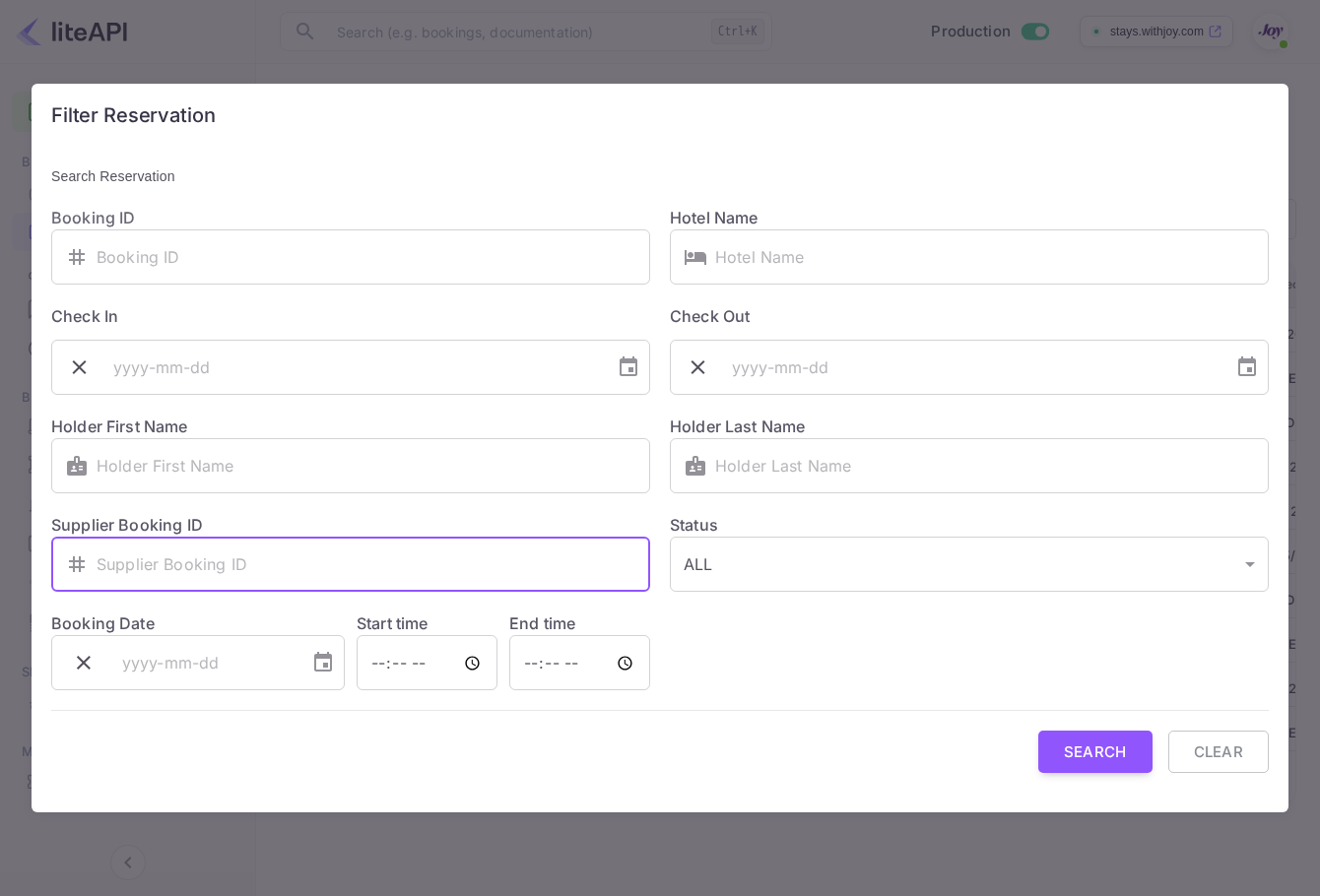 paste on "8536520" 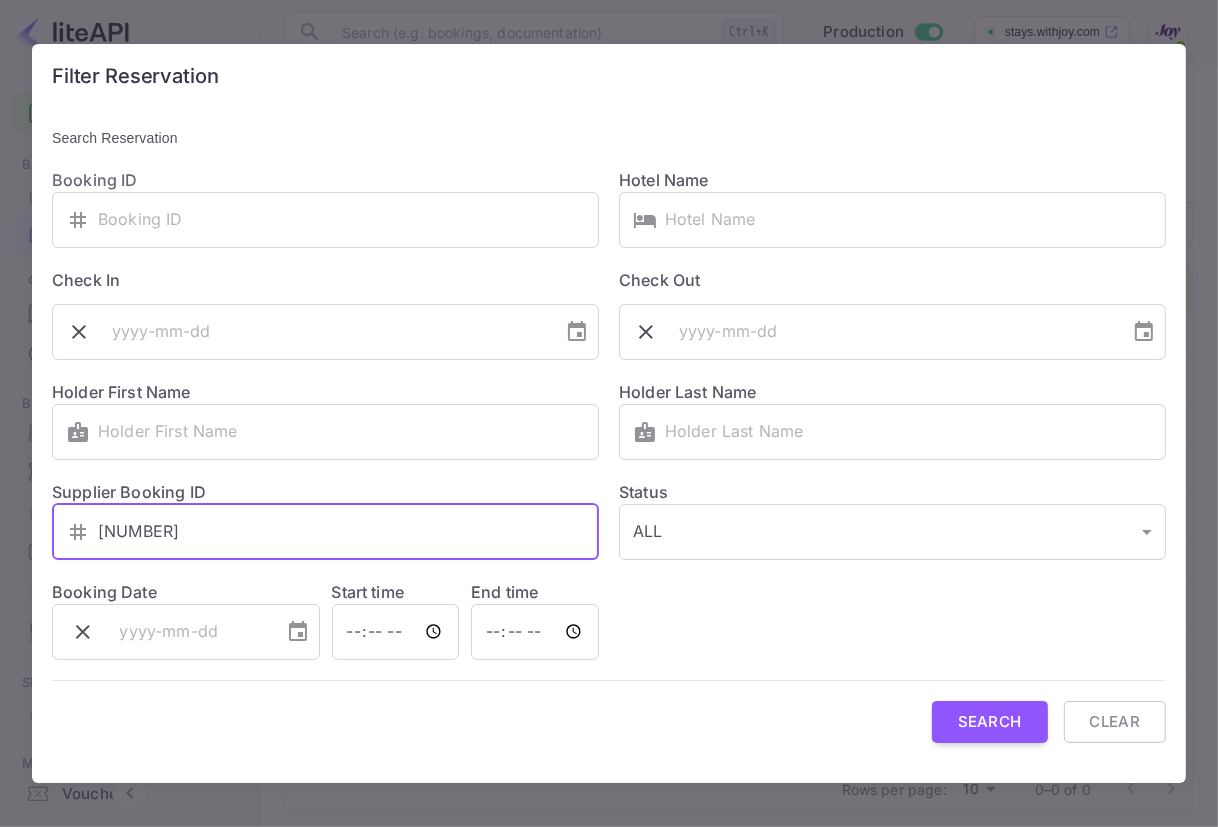 drag, startPoint x: 296, startPoint y: 527, endPoint x: 0, endPoint y: 521, distance: 296.0608 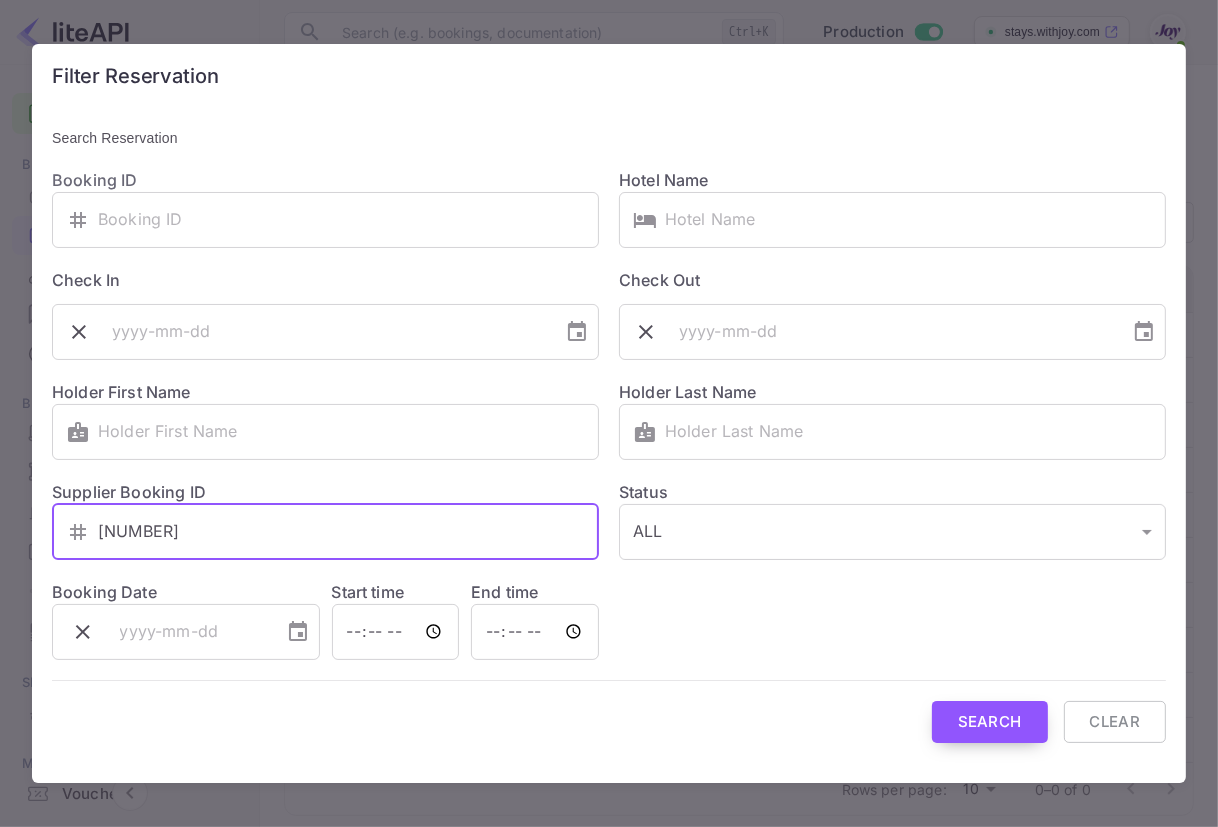 type on "8536520" 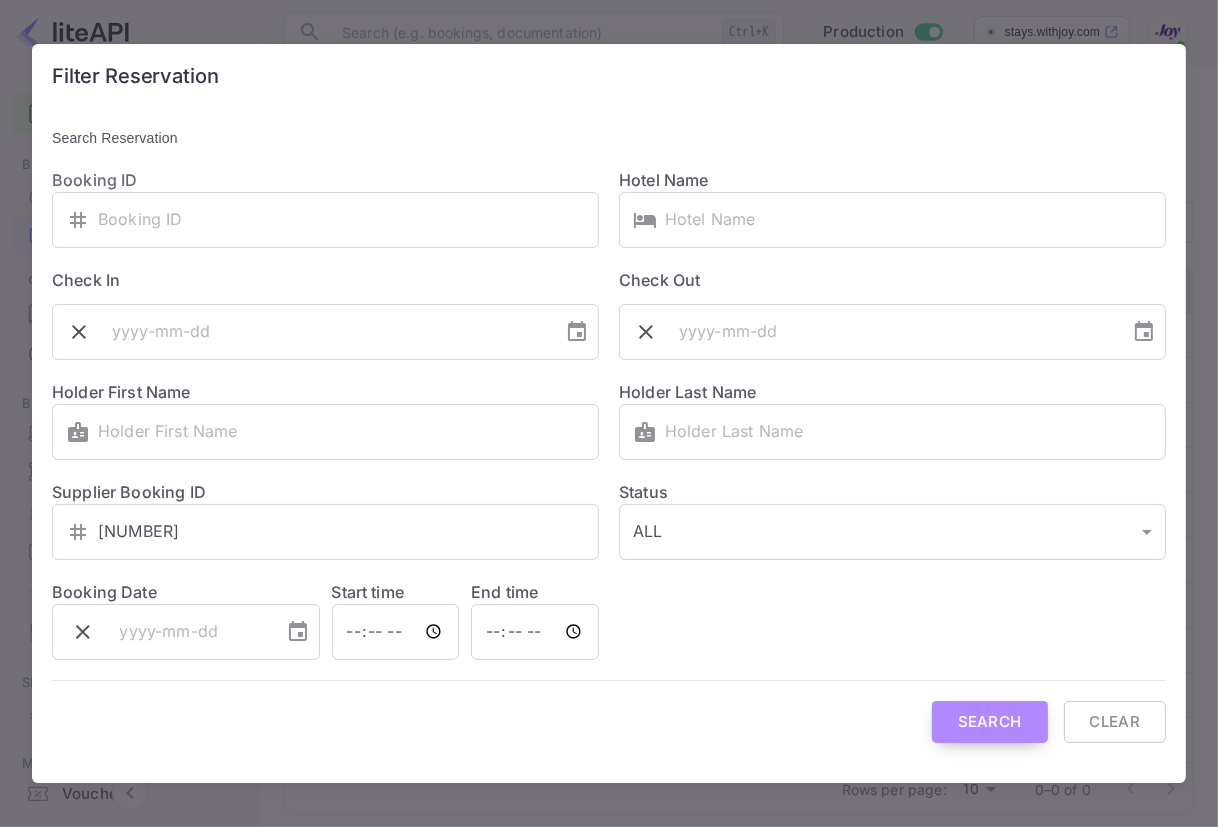 click on "Search" at bounding box center [990, 722] 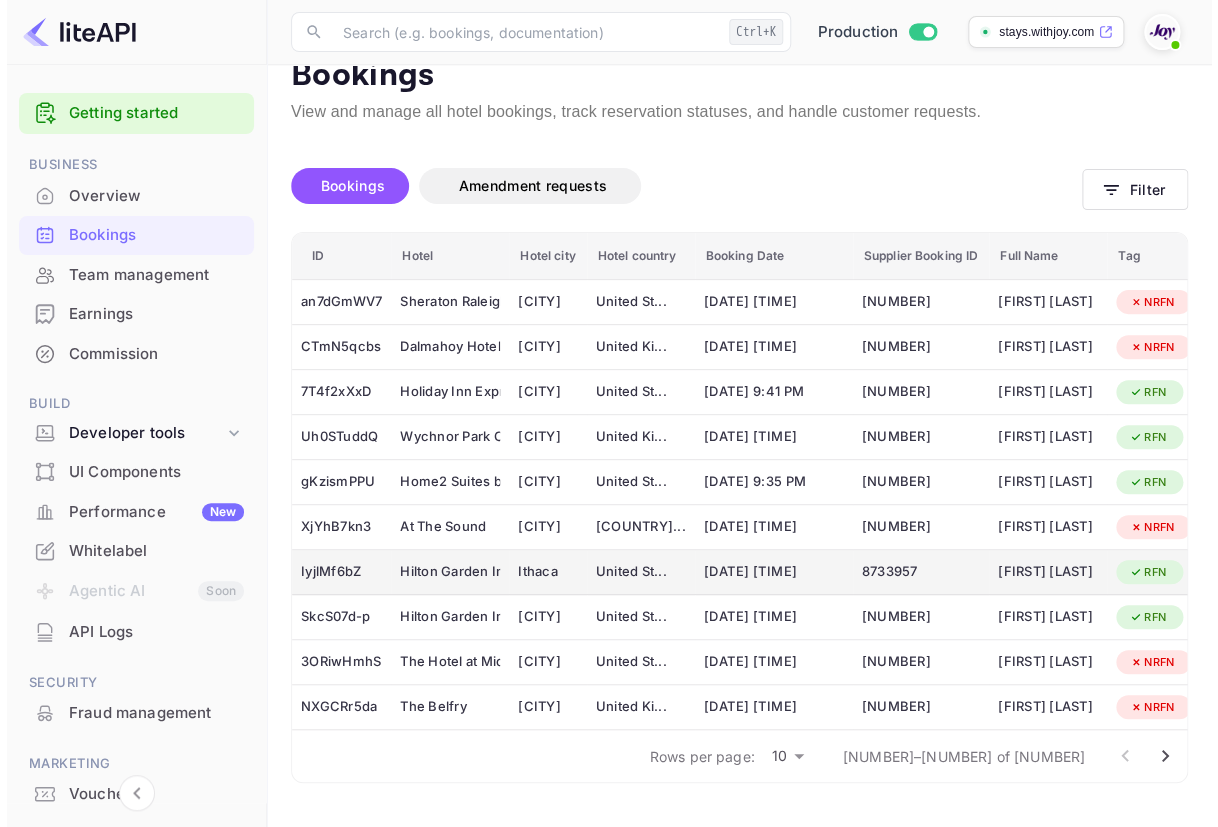 scroll, scrollTop: 64, scrollLeft: 0, axis: vertical 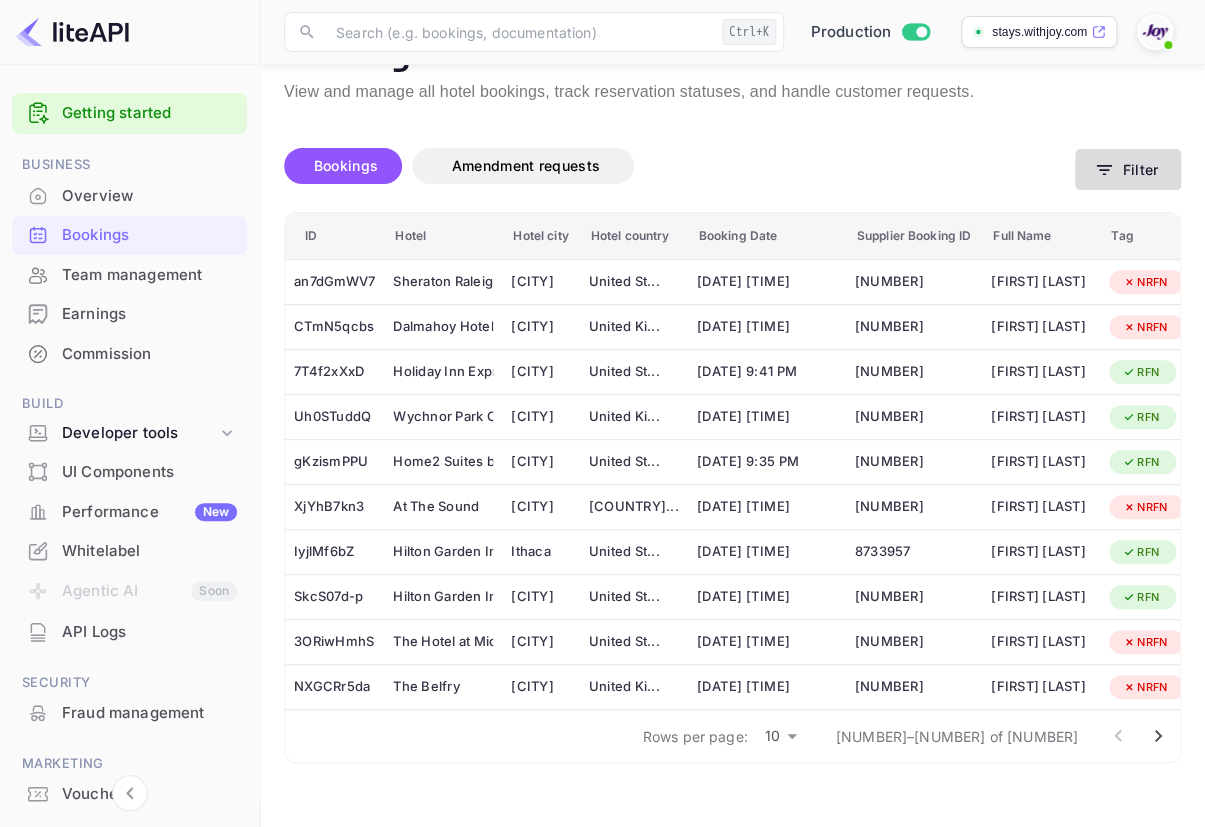 click on "Bookings View and manage all hotel bookings, track reservation statuses, and handle customer requests. Loading bookings... Bookings Amendment requests Filter ID Hotel Hotel city Hotel country Booking Date Supplier Booking ID Full Name Tag Check in   Check out Commission Price Status an7dGmWV7 Sheraton Raleigh Hotel   Raleigh United St ...   2025-08-05   9:44 PM 8734409 Frances MAHDI   NRFN 2025/09/19     2025/09/21 23.02   USD 310.80   USD   CONFIRMED CTmN5qcbs Dalmahoy Hotel & Country Club   Edinburgh United Ki ...   2025-08-05   9:43 PM 8734404 Graeme Kafka   NRFN 2025/10/25     2025/10/26 12.75   GBP 172.35   GBP   CONFIRMED 7T4f2xXxD Holiday Inn Express Hotel & Suites Lancaster-Lititz, an IHG Hotel   Lititz United St ...   2025-08-05   9:41 PM 8734361 Ethan Sexton   RFN 2025/10/11     2025/10/13 30.59   USD 413.21   USD   CONFIRMED Uh0STuddQ Wychnor Park Country Club   Barton under Needwood United Ki ...   2025-08-05   9:36 PM 8734314 Dami Odufuwa   RFN 2025/09/02     2025/09/04 16.15   GBP 218.08   GBP" at bounding box center [732, 419] 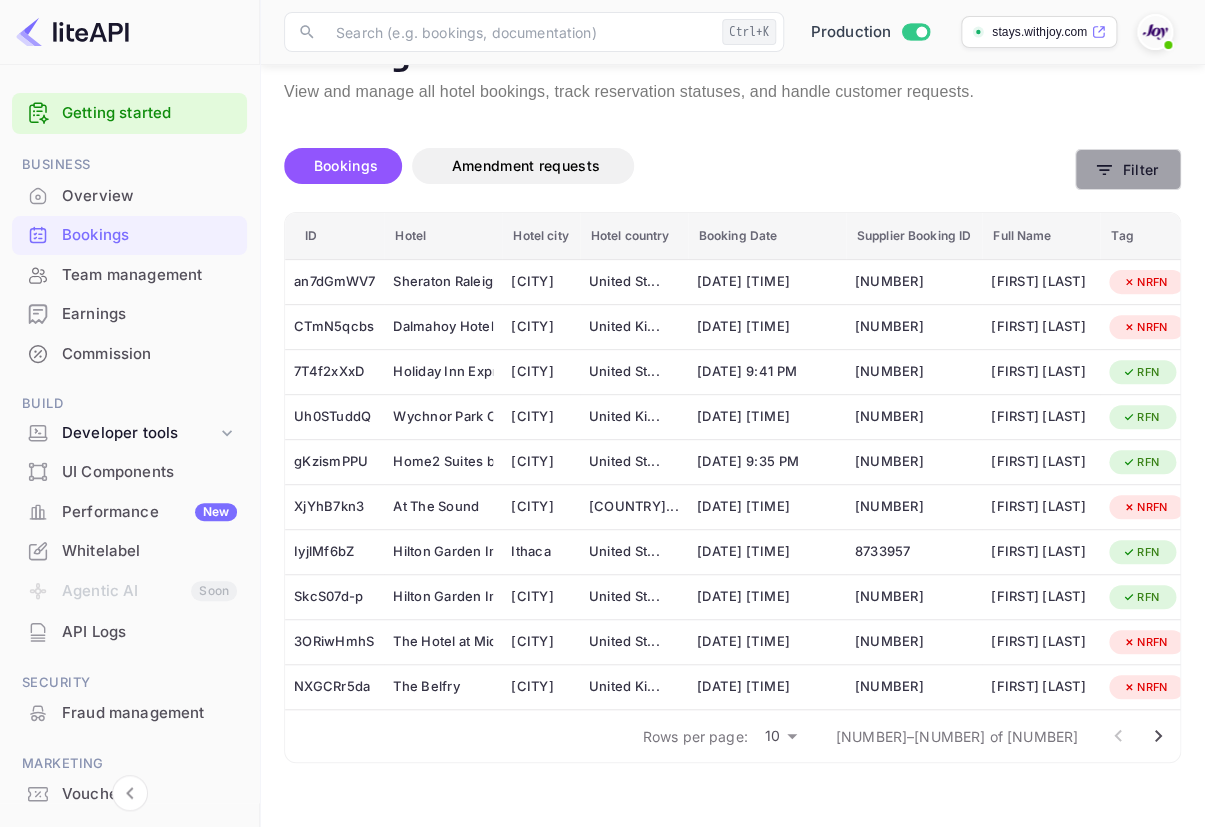 click on "Filter" at bounding box center (1128, 169) 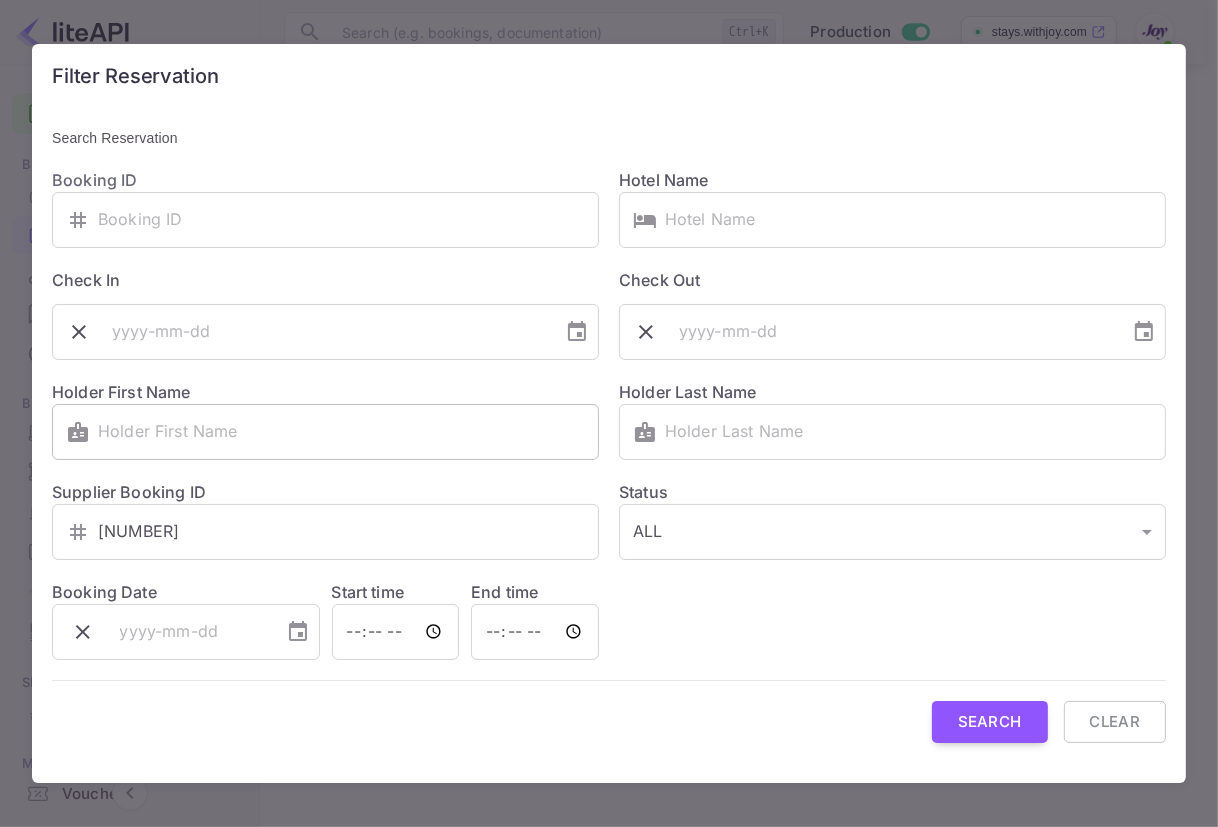 click at bounding box center [348, 432] 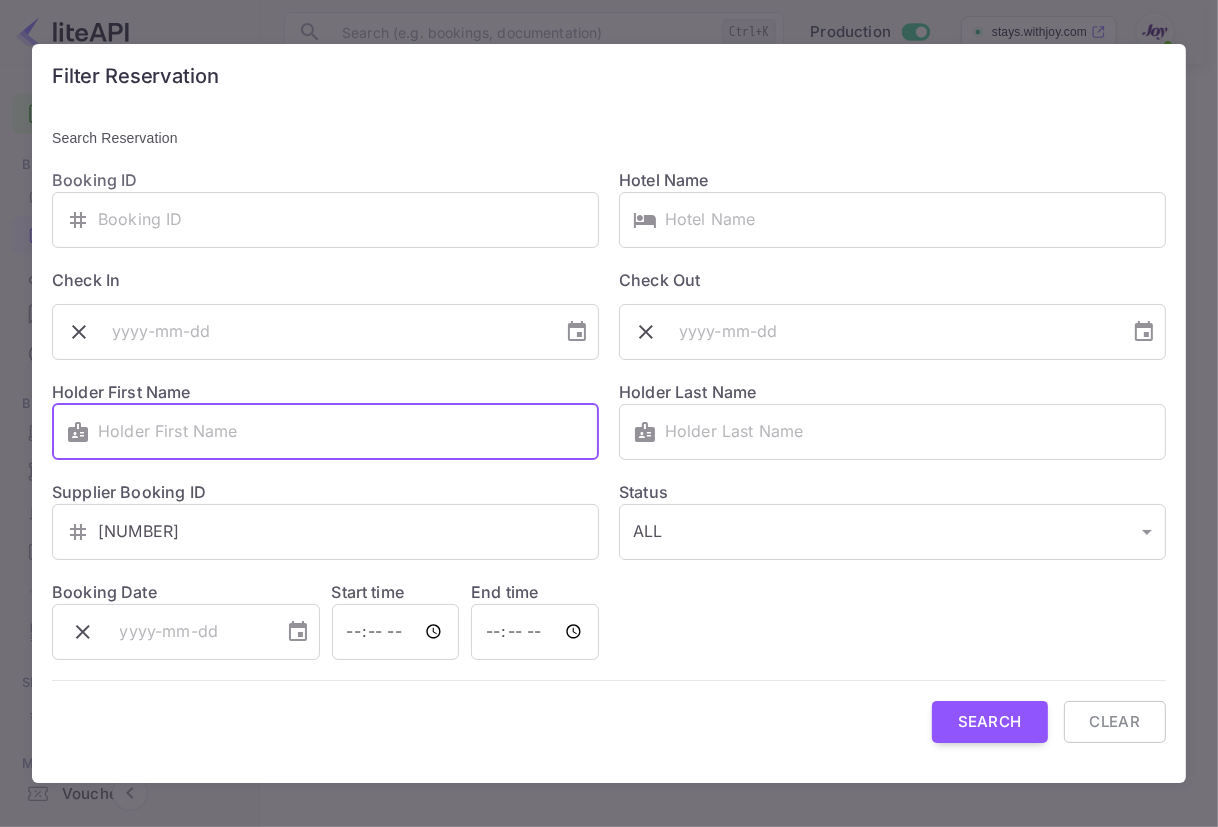 paste on "8536520" 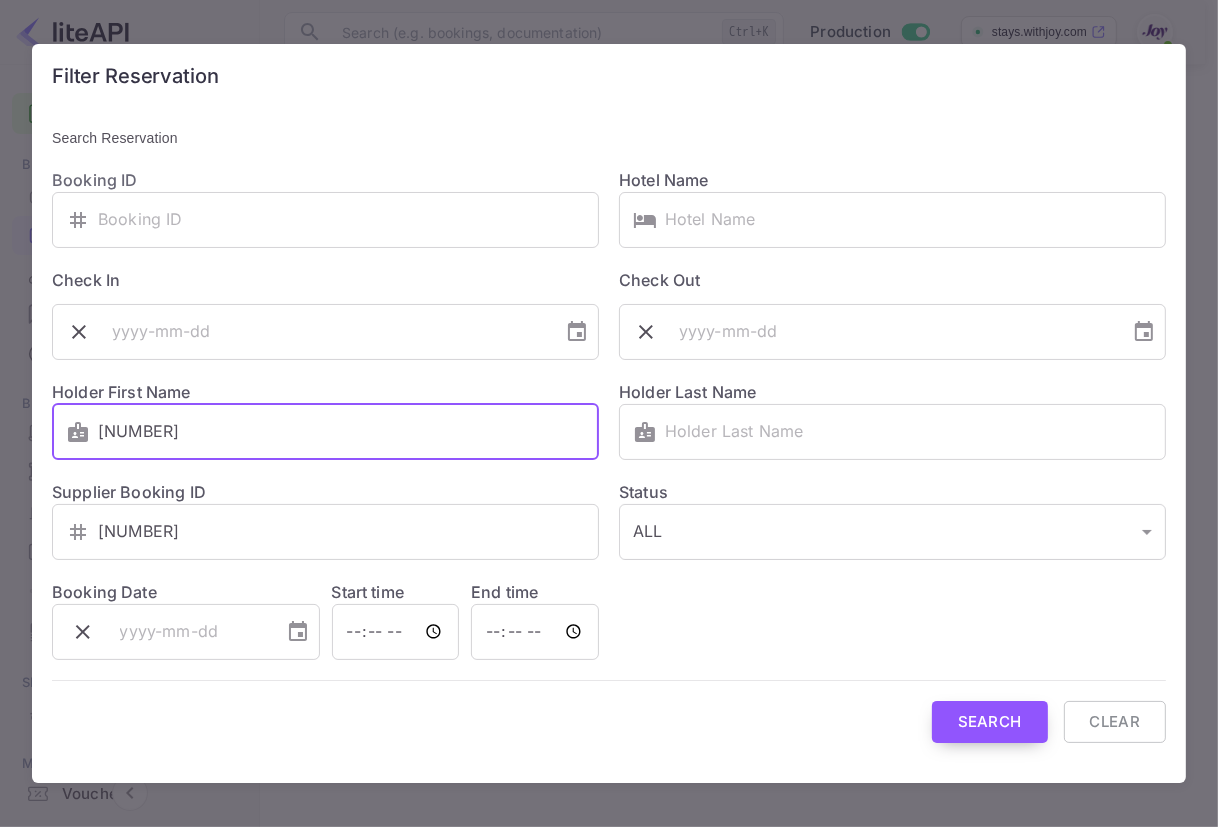 click on "Search" at bounding box center [990, 722] 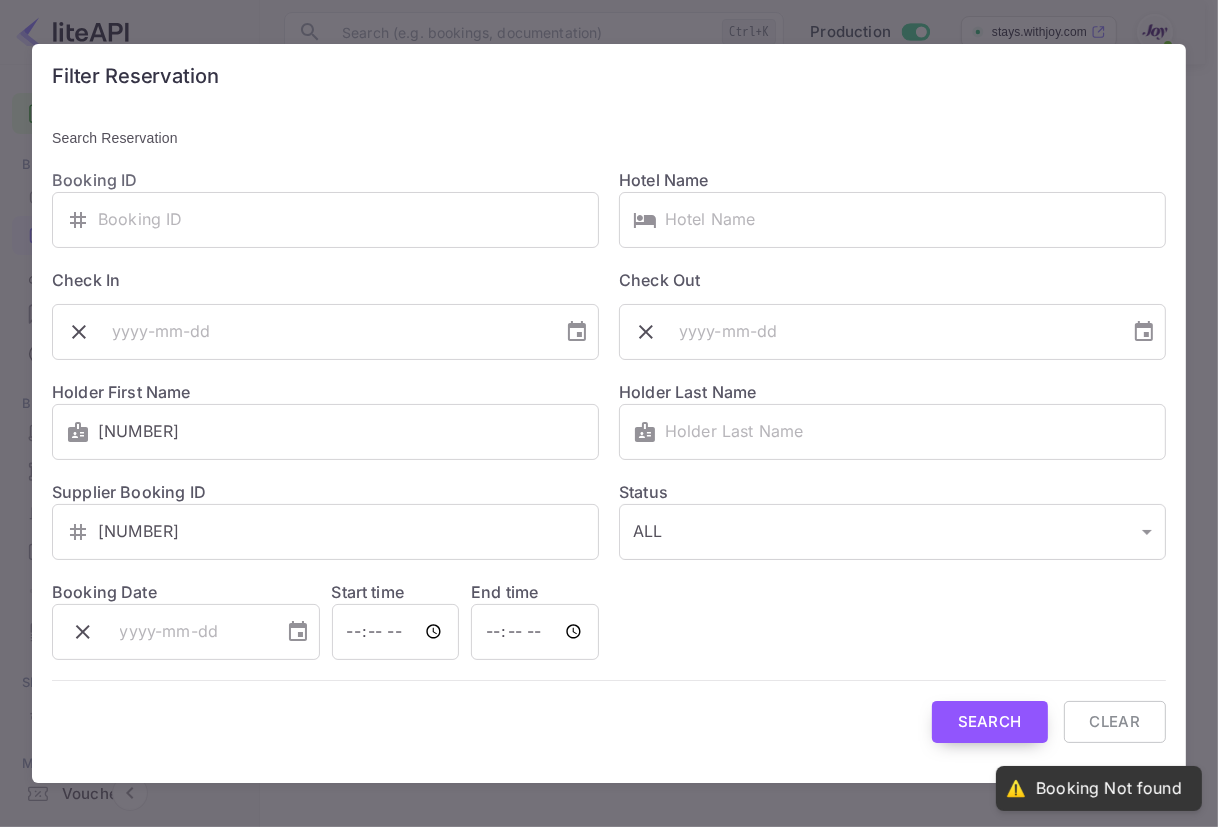 click on "Search" at bounding box center (990, 722) 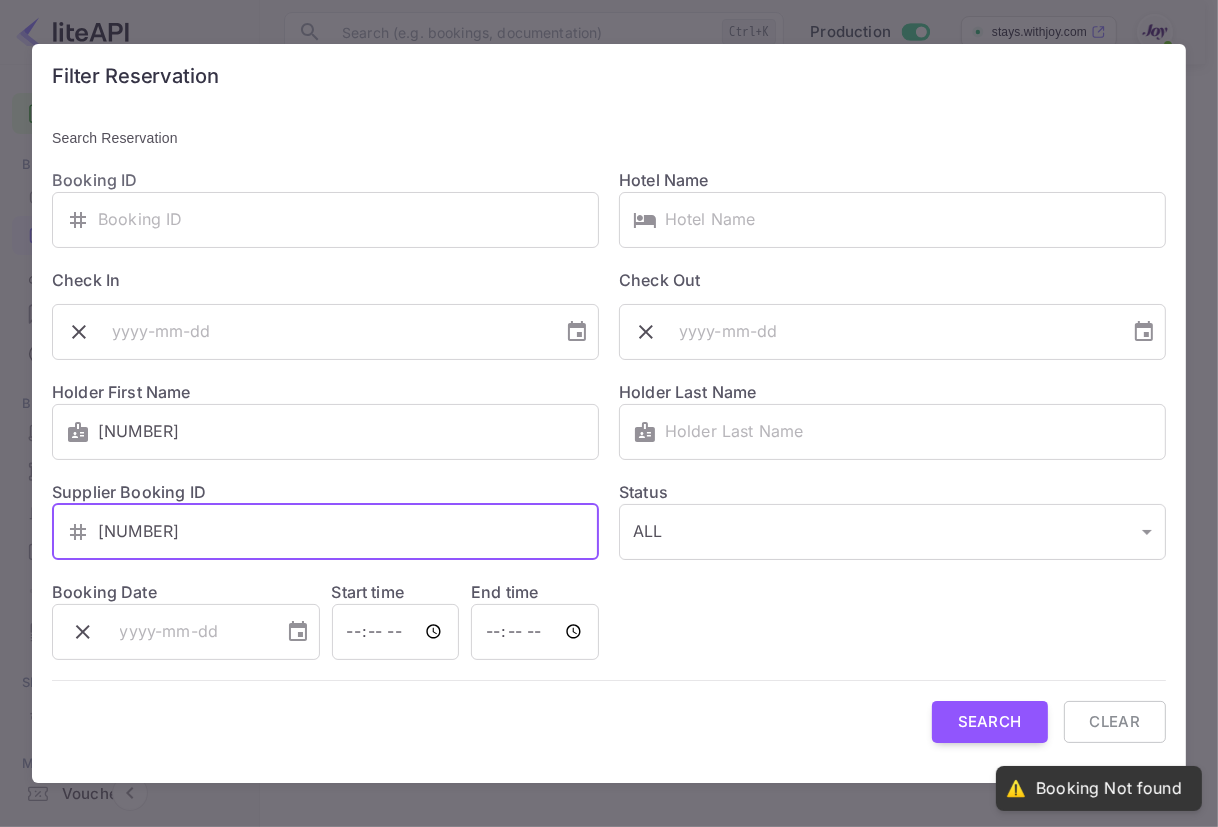 drag, startPoint x: 210, startPoint y: 527, endPoint x: 191, endPoint y: 502, distance: 31.400637 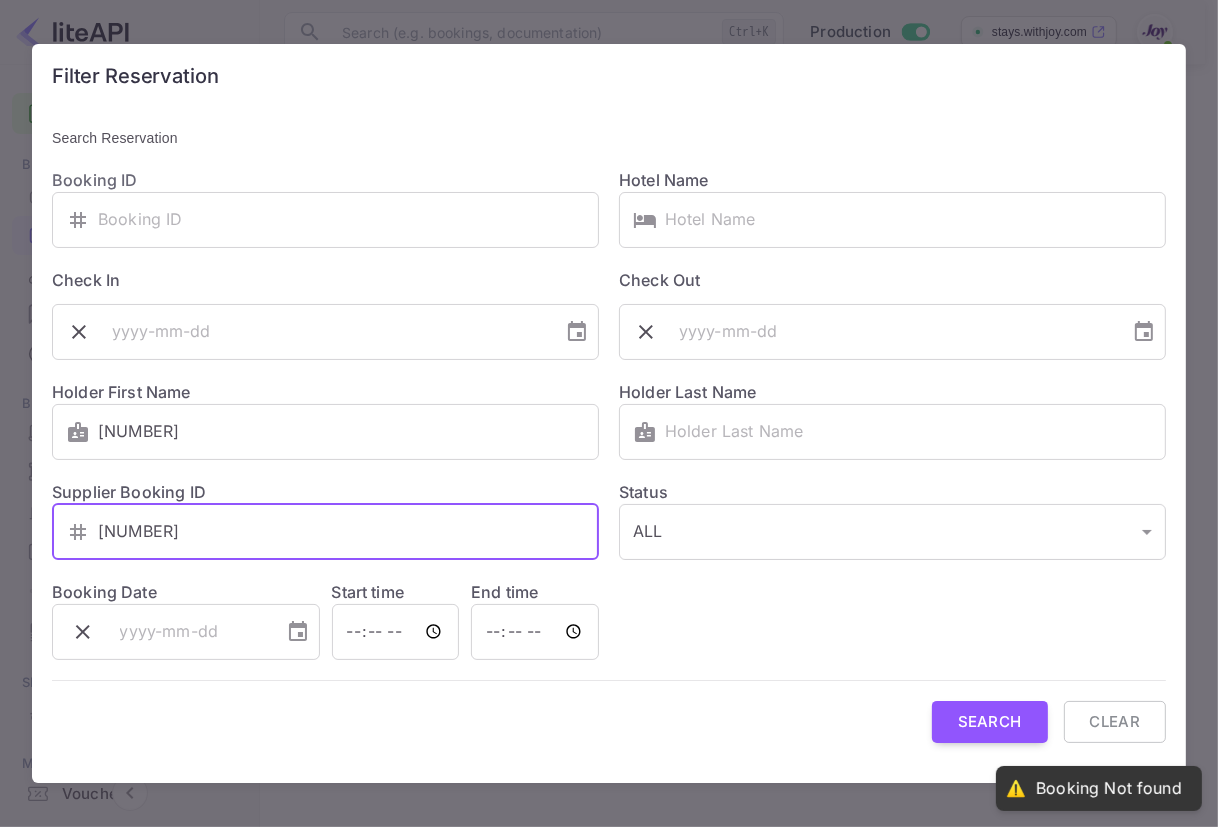 click on "​ 8536520 ​" at bounding box center (325, 532) 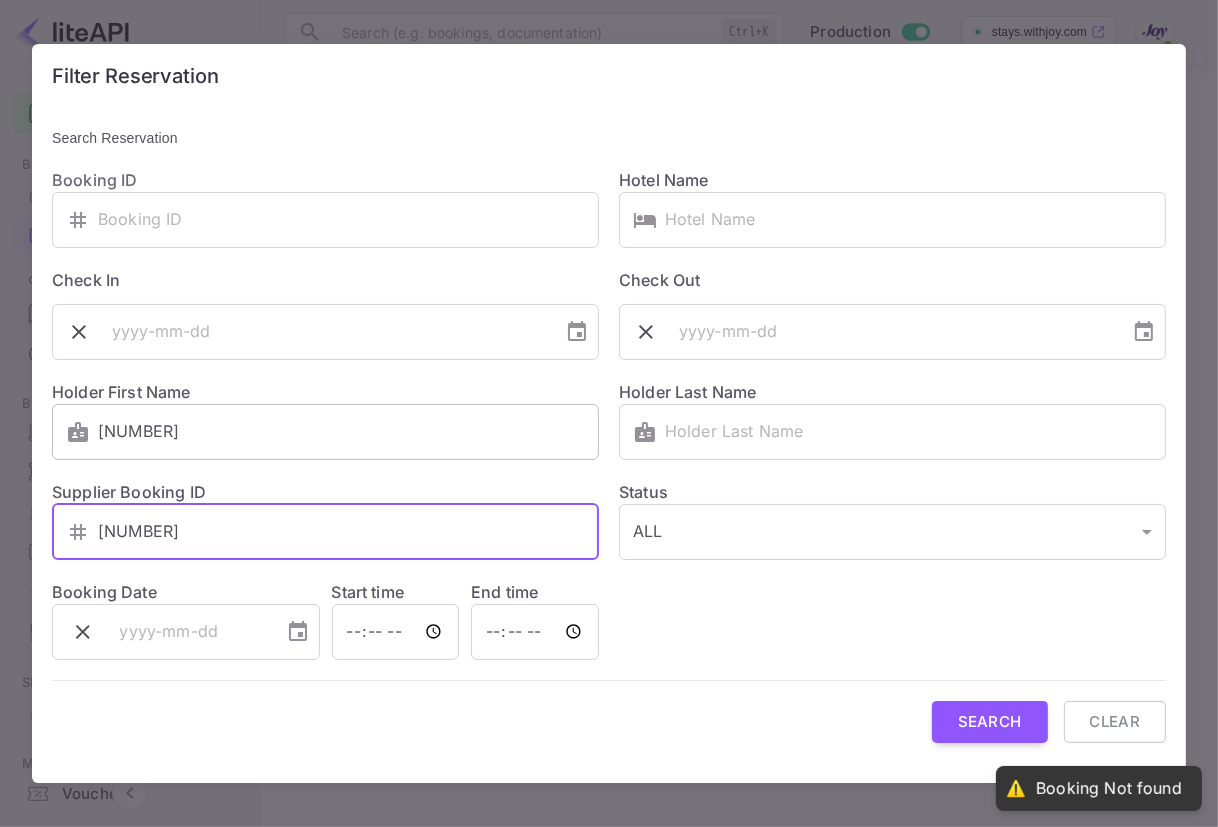 click on "8536520" at bounding box center (348, 432) 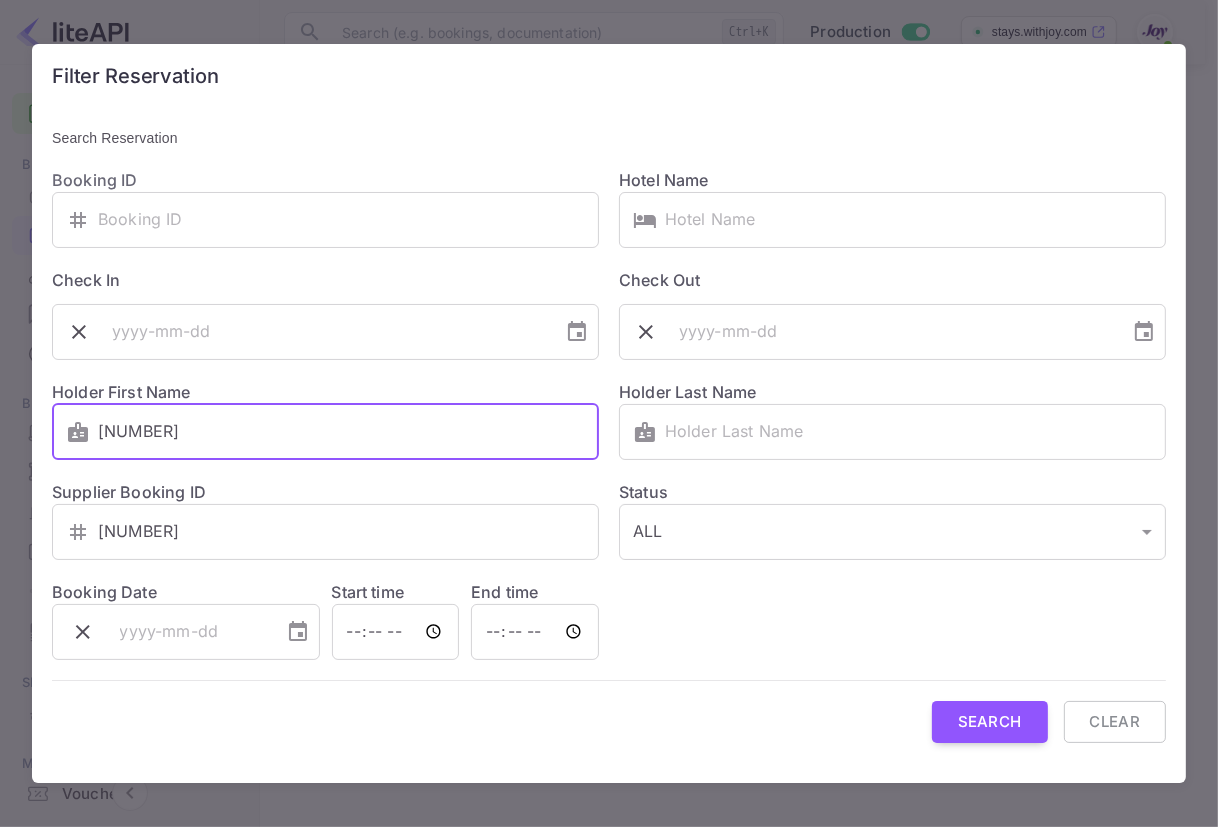 drag, startPoint x: 289, startPoint y: 417, endPoint x: 0, endPoint y: 439, distance: 289.83615 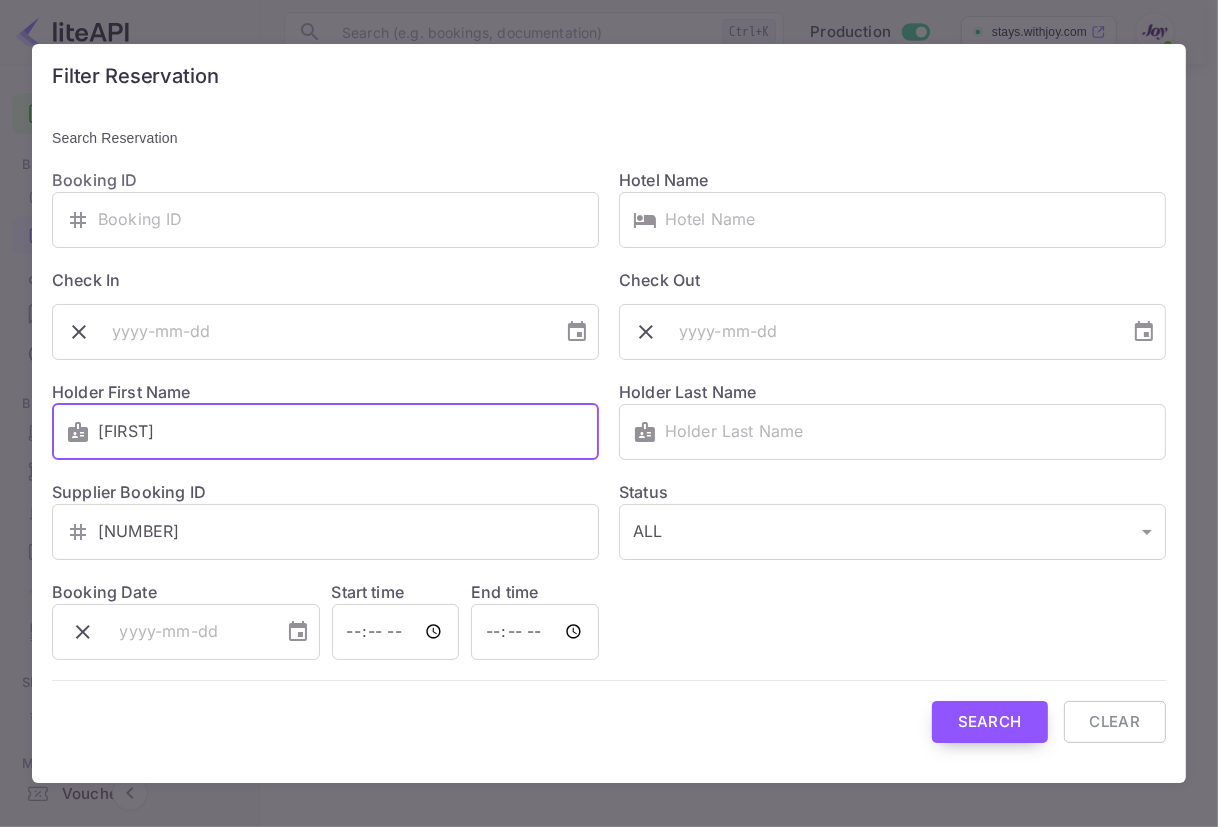 type on "Eileen" 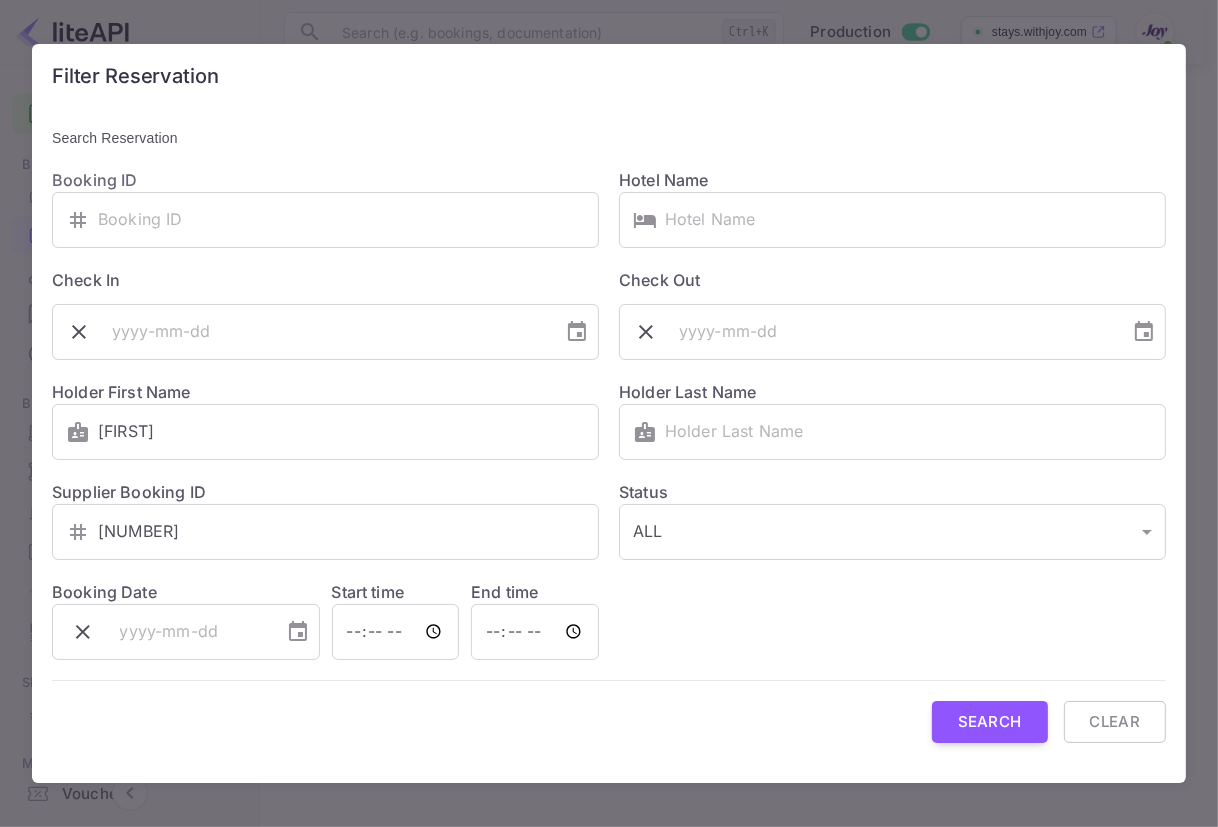 scroll, scrollTop: 0, scrollLeft: 0, axis: both 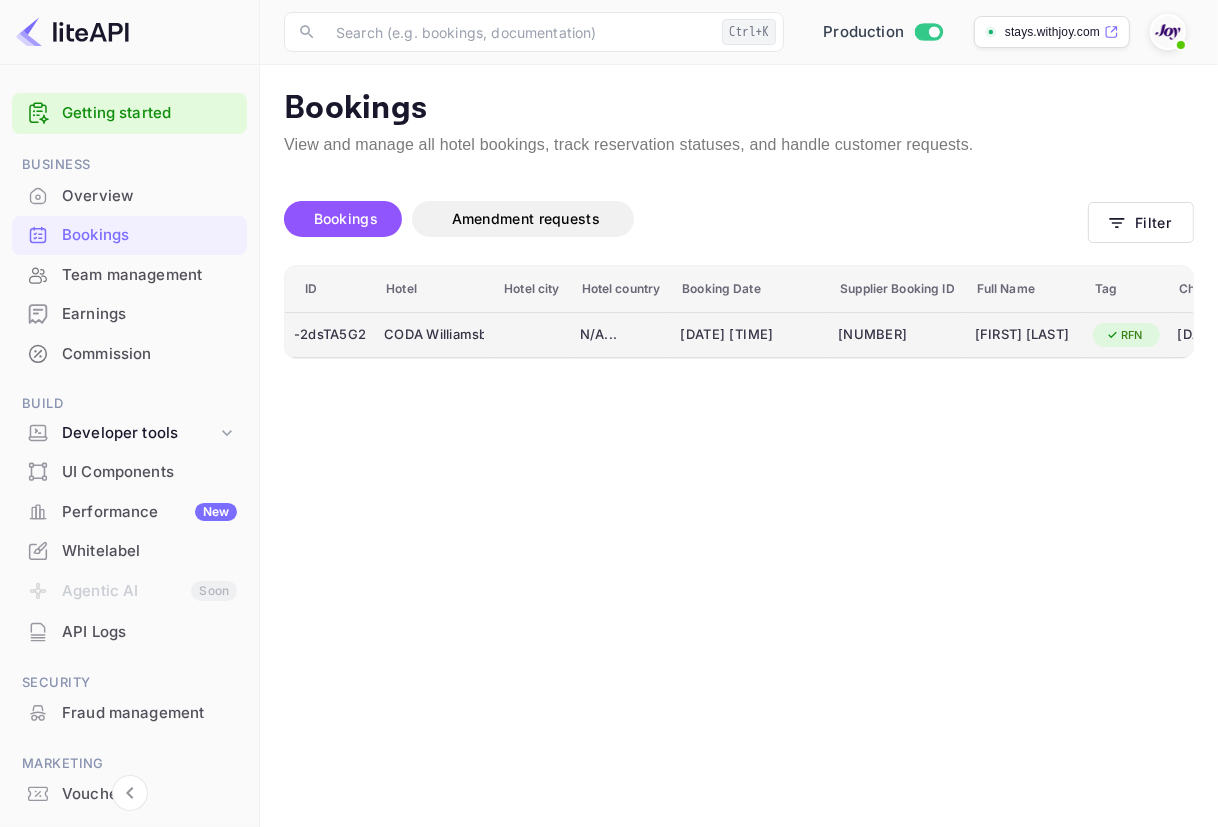 click on "8536520" at bounding box center (897, 335) 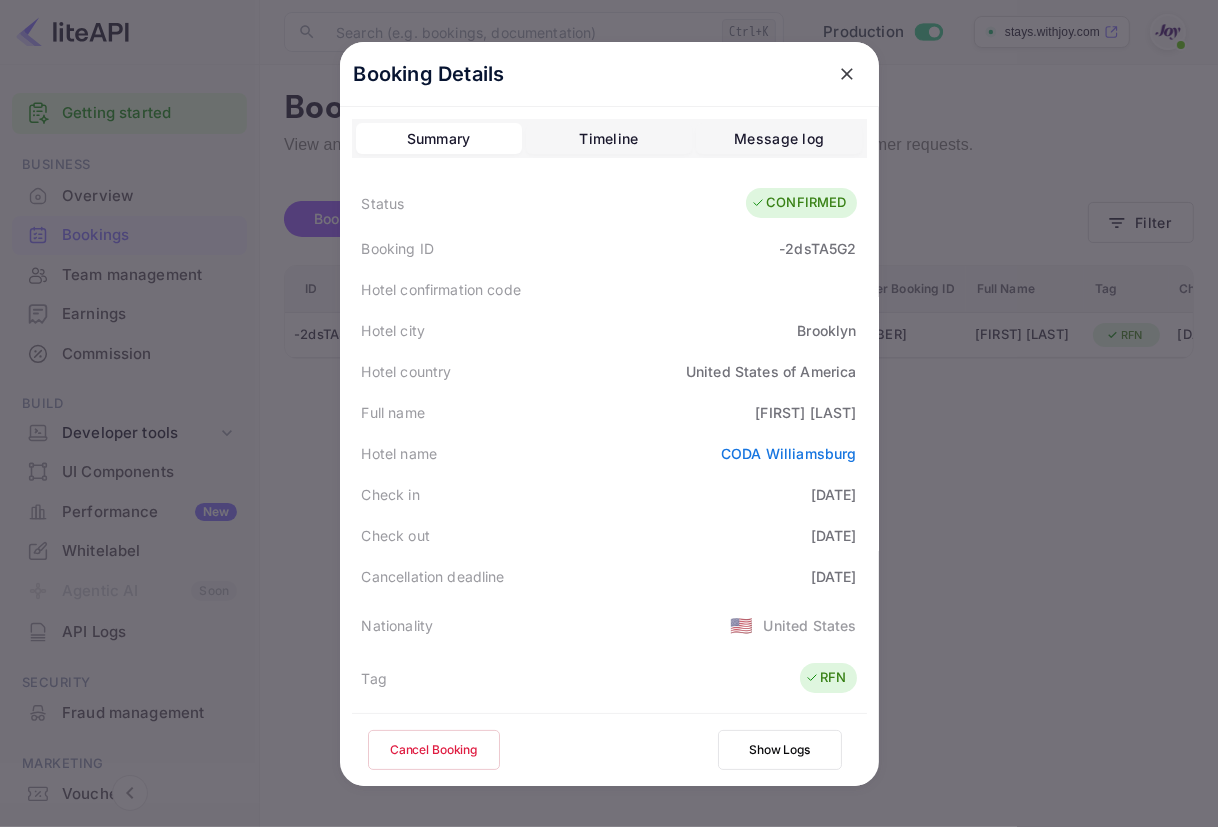 click on "Booking Details Summary Timeline Message log Status   CONFIRMED Booking ID -2dsTA5G2 Hotel confirmation code Hotel city Brooklyn Hotel country United States of America Full name Eileen   Nunes Koo Hotel name CODA Williamsburg Check in 2025-11-13 Check out 2025-11-15 Cancellation deadline 2025-11-12 Nationality 🇺🇸 United States Tag   RFN Supplier Nuitée Supplier booking ID 8536520 Price 678.44 Currency USD Voucher Discount 0 Addon Addons amount Special notes Invoice Download Voucher Download Cancel Booking Show Logs" at bounding box center [609, 413] 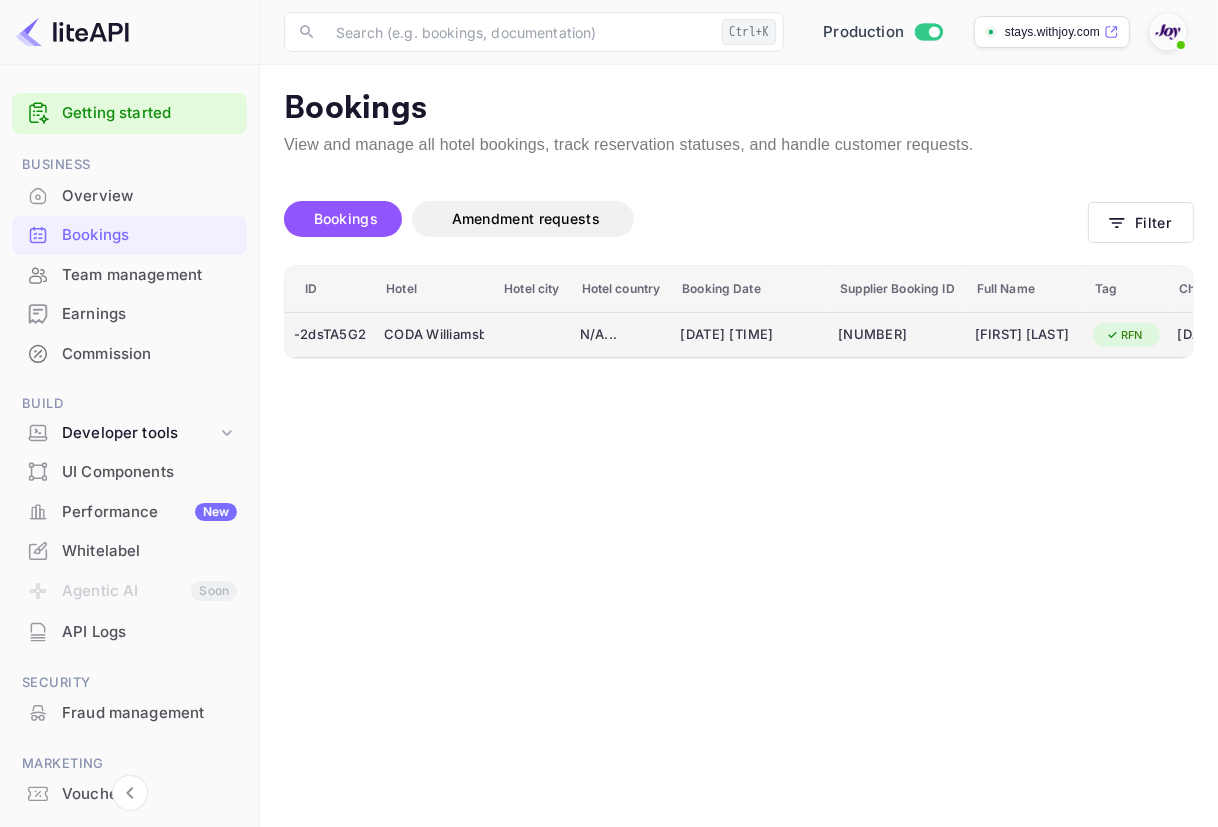 click on "RFN" at bounding box center [1126, 335] 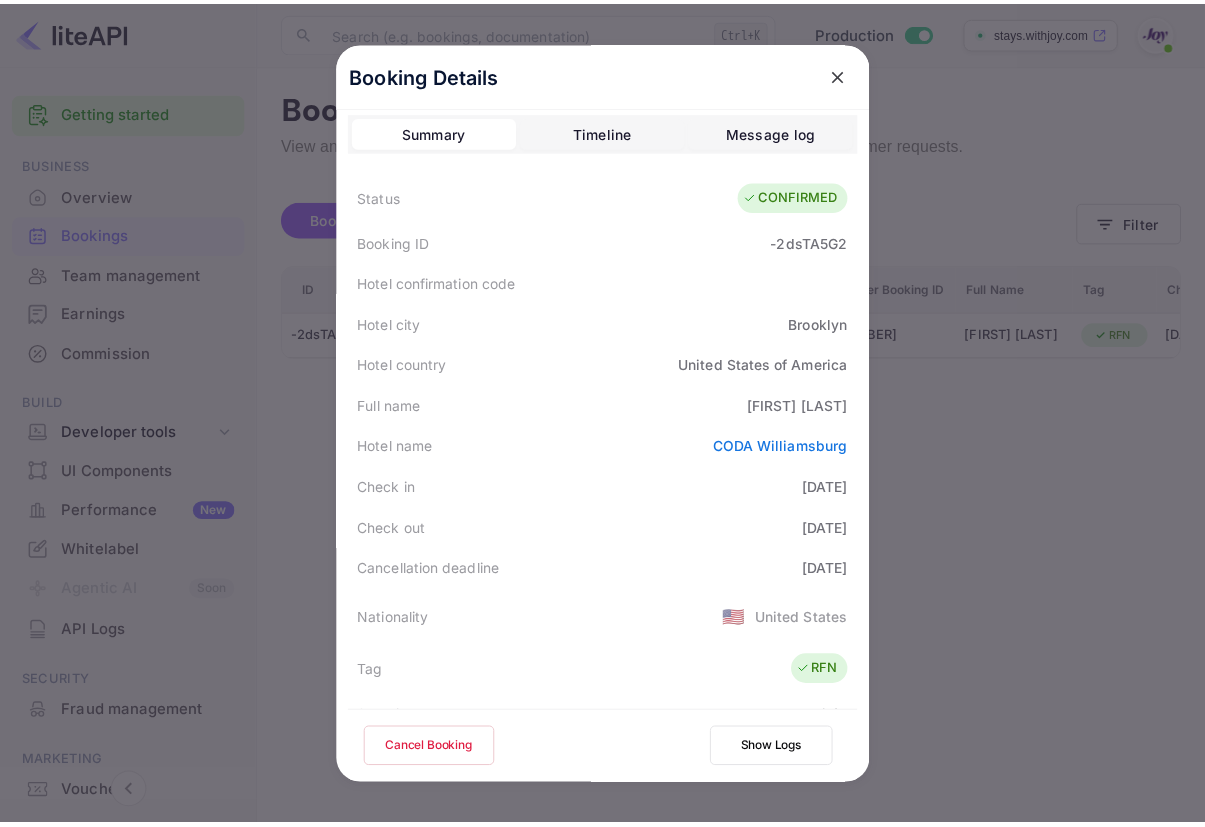 scroll, scrollTop: 90, scrollLeft: 0, axis: vertical 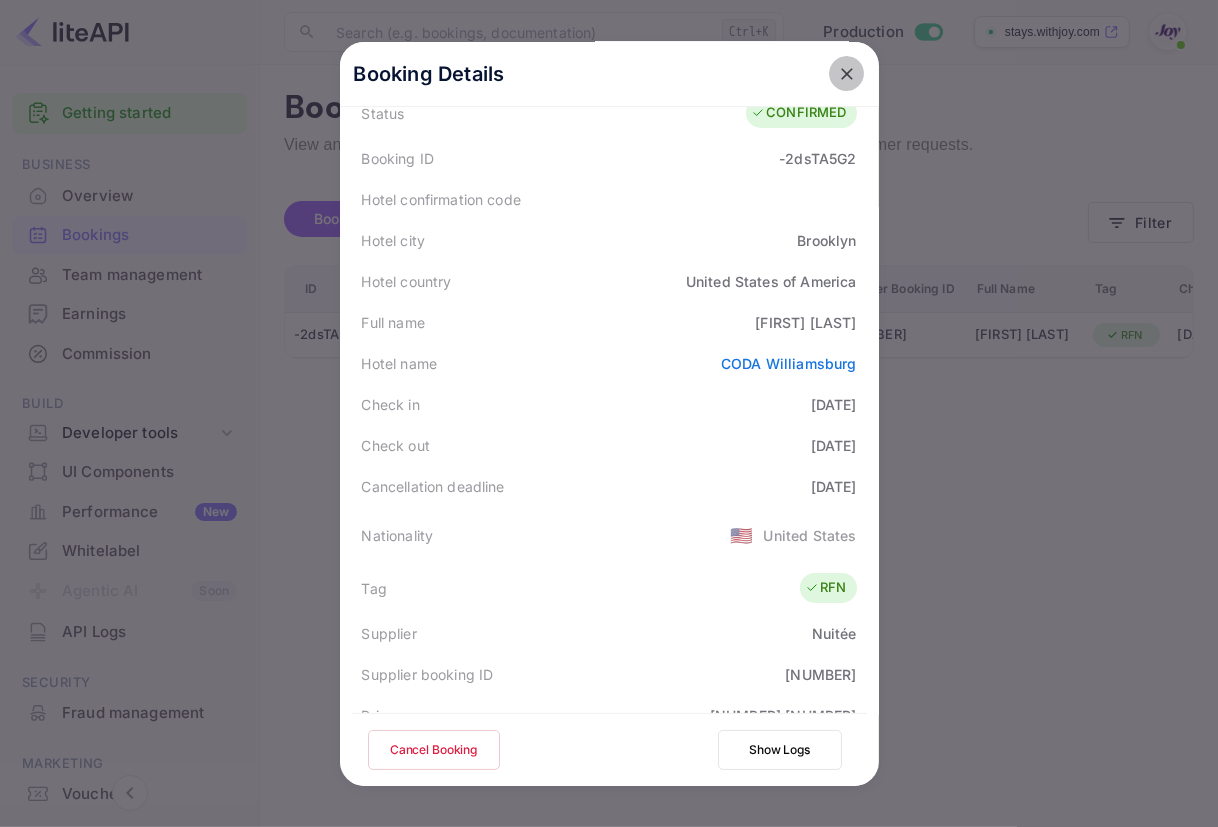 drag, startPoint x: 850, startPoint y: 80, endPoint x: 950, endPoint y: 115, distance: 105.9481 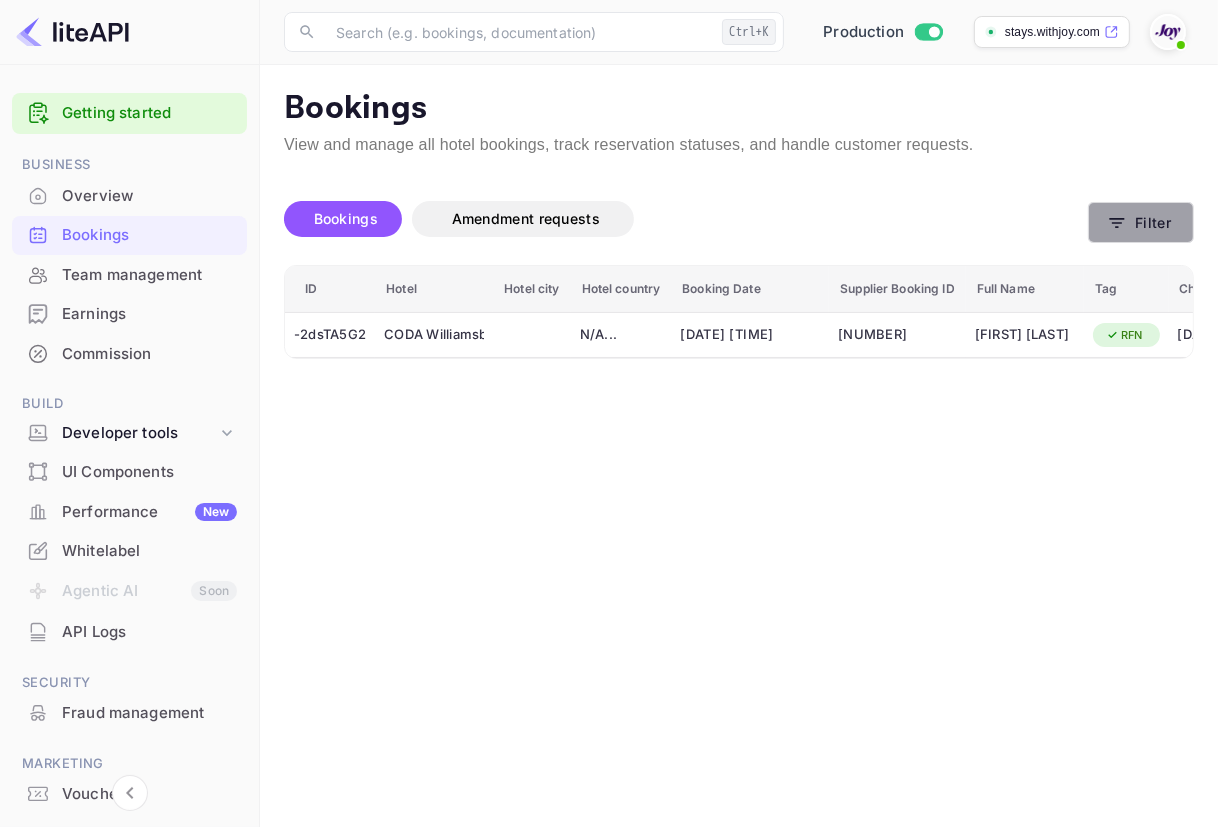 click on "Filter" at bounding box center (1141, 222) 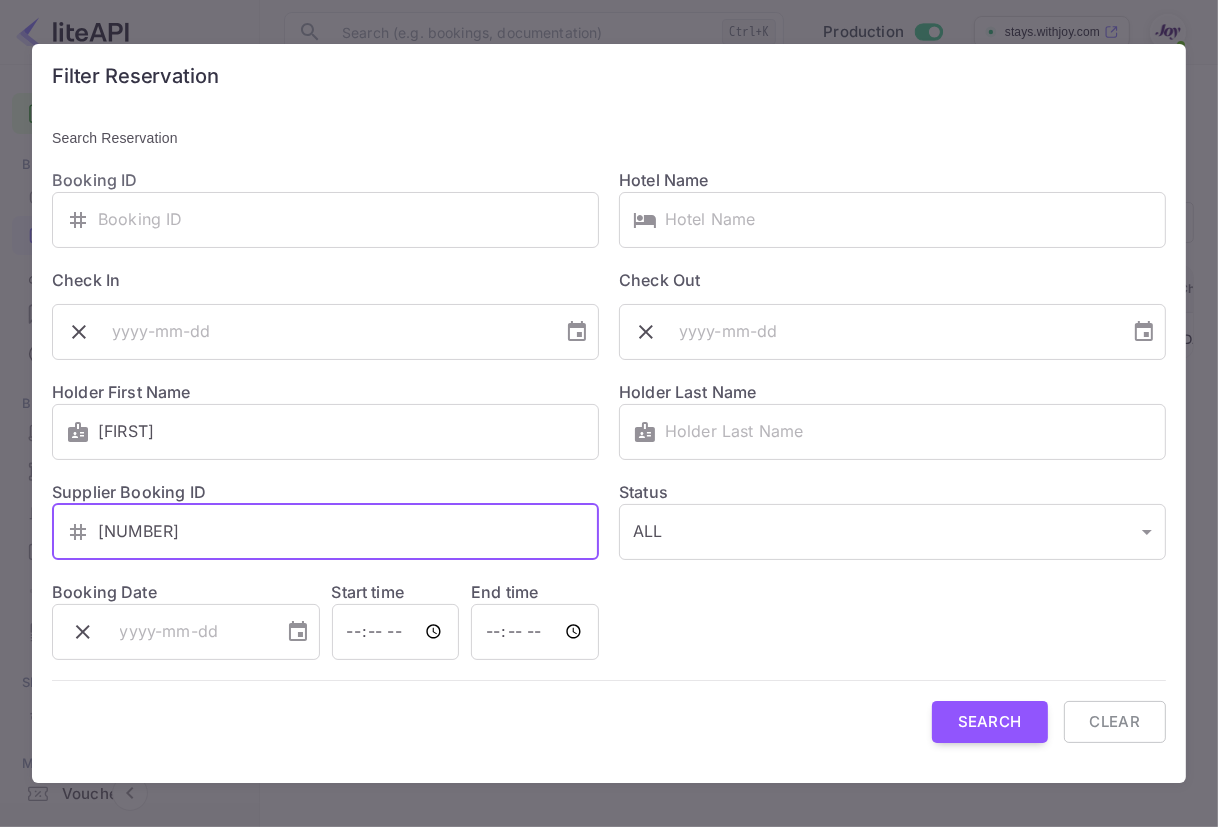 drag, startPoint x: 198, startPoint y: 542, endPoint x: 0, endPoint y: 535, distance: 198.1237 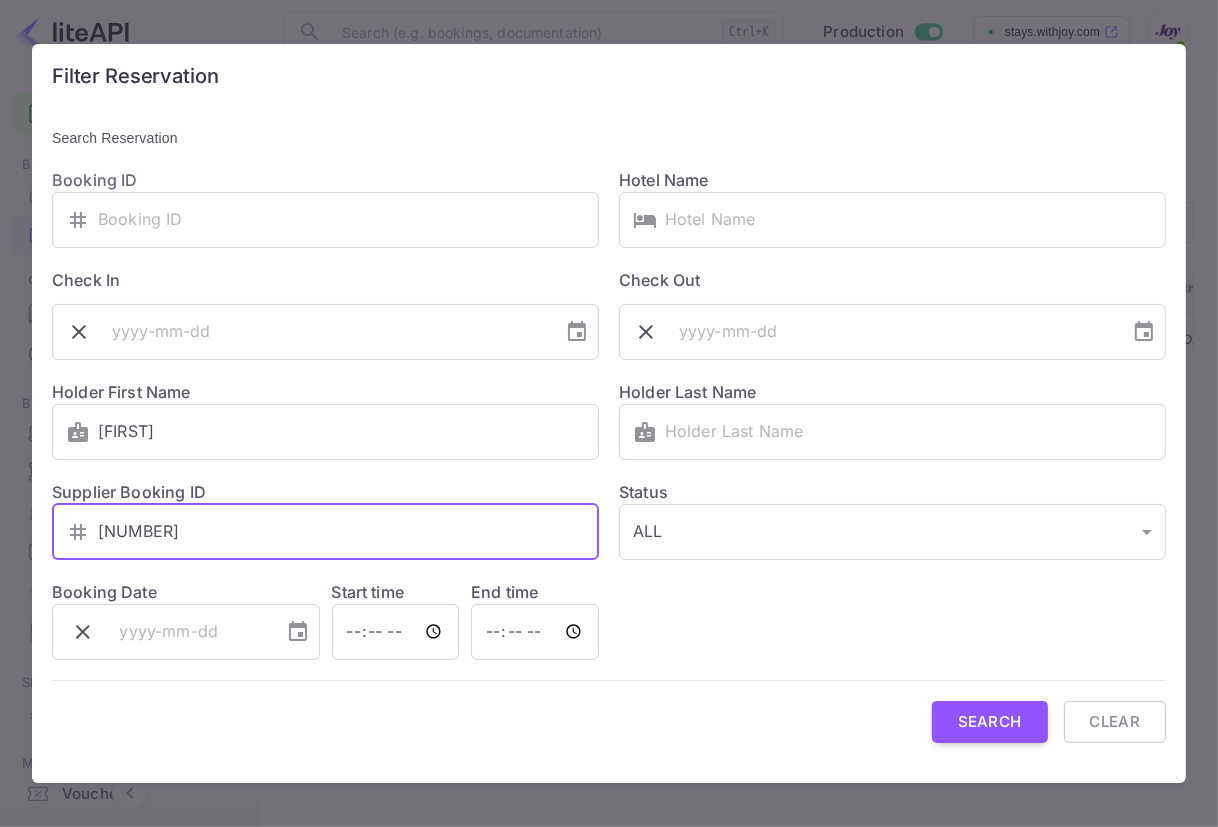 click on "Filter Reservation Search Reservation Booking ID ​ ​ Hotel Name ​ ​ Check In ​ Check Out ​ Holder First Name ​ Eileen ​ Holder Last Name ​ ​ Supplier Booking ID ​ 8536520 ​ Status ALL ALL ​ Booking Date ​ Start time ​ End time ​ Search Clear" at bounding box center [609, 413] 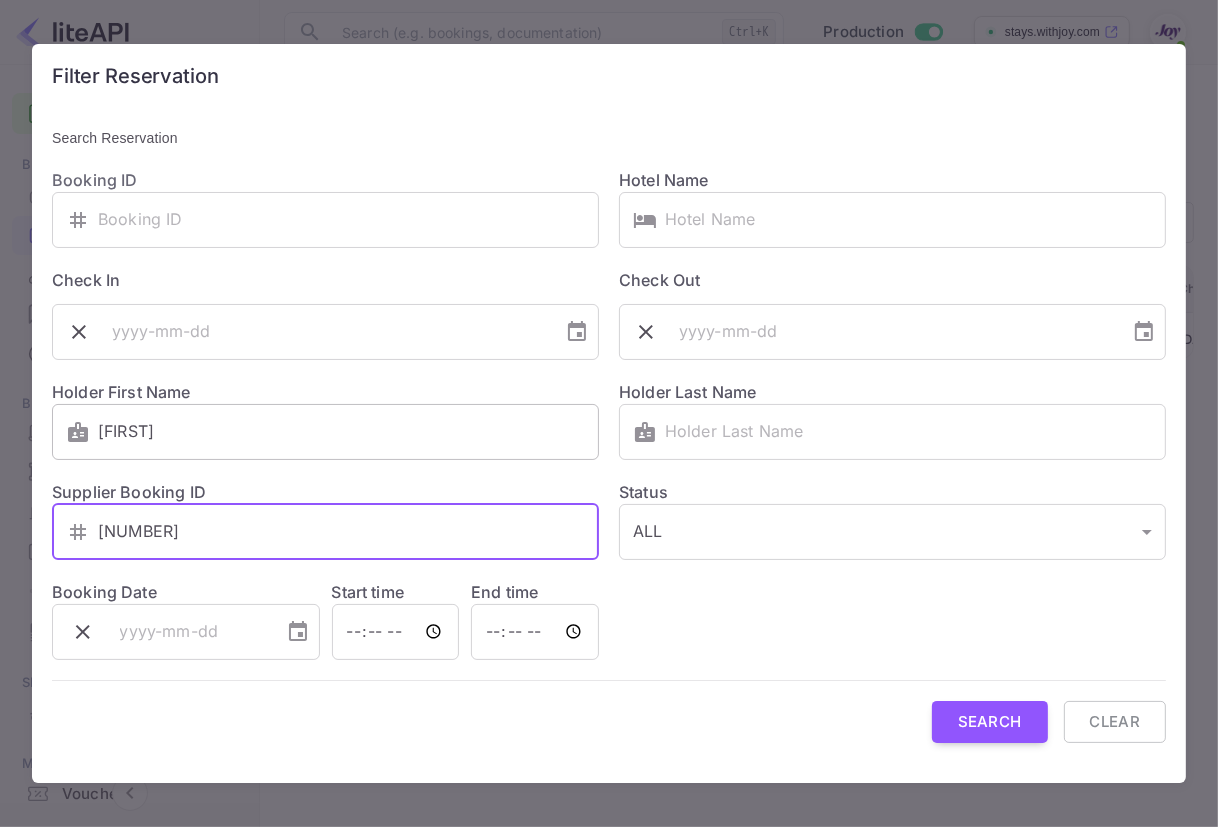 type on "8731493" 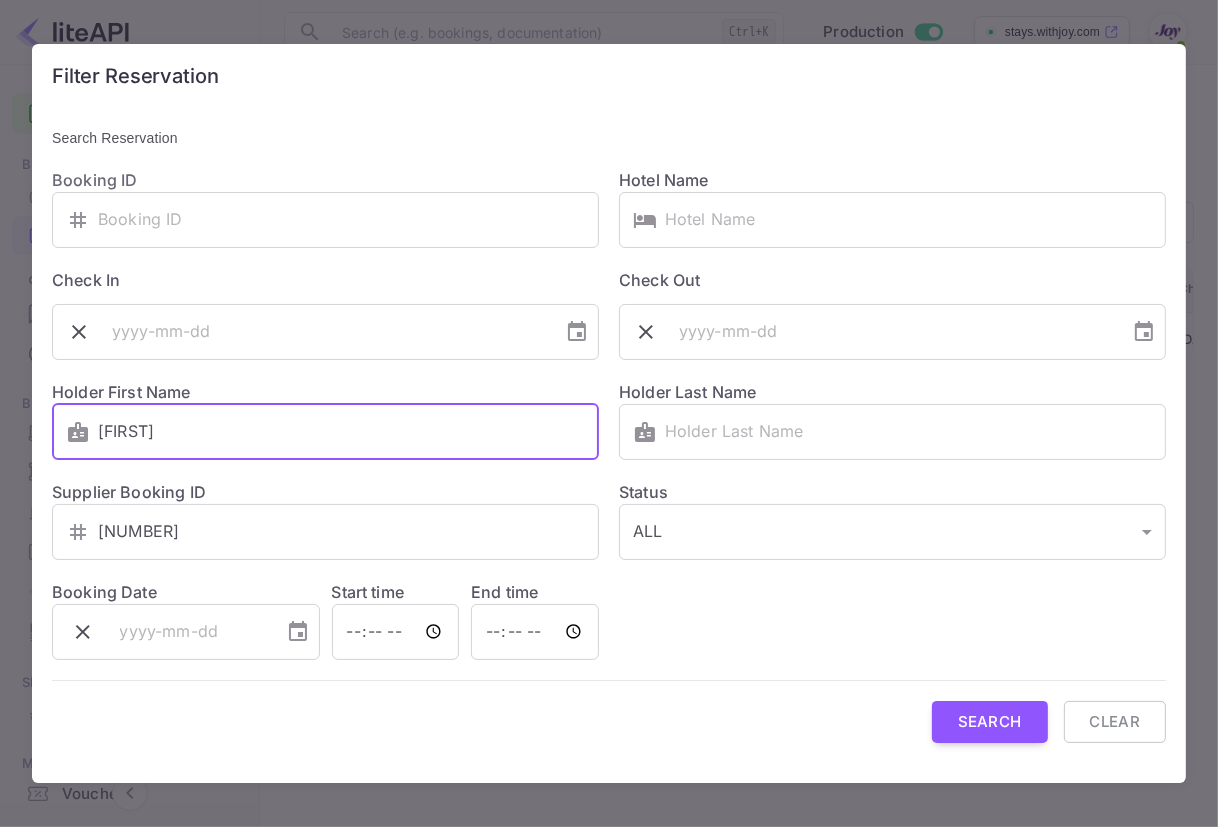 drag, startPoint x: 181, startPoint y: 436, endPoint x: 0, endPoint y: 407, distance: 183.30849 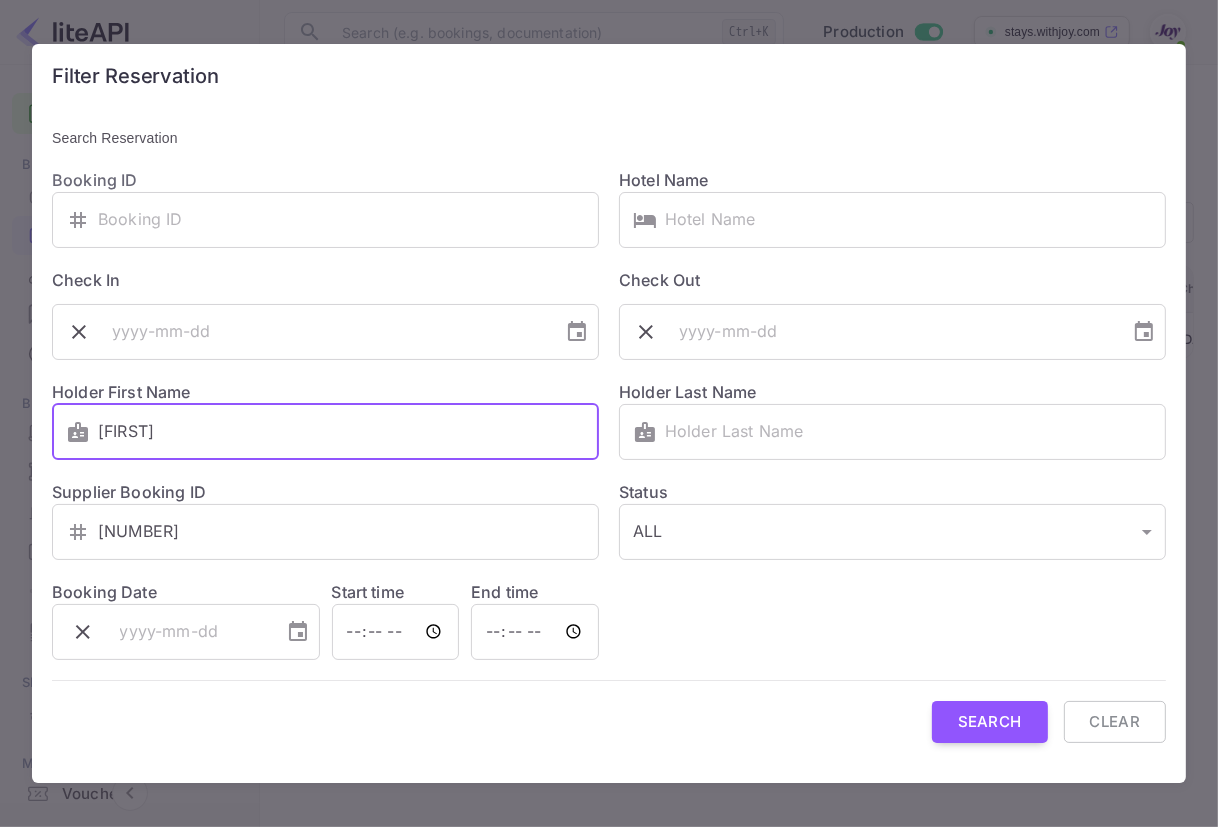 click on "Filter Reservation Search Reservation Booking ID ​ ​ Hotel Name ​ ​ Check In ​ Check Out ​ Holder First Name ​ Eileen ​ Holder Last Name ​ ​ Supplier Booking ID ​ 8731493 ​ Status ALL ALL ​ Booking Date ​ Start time ​ End time ​ Search Clear" at bounding box center (609, 413) 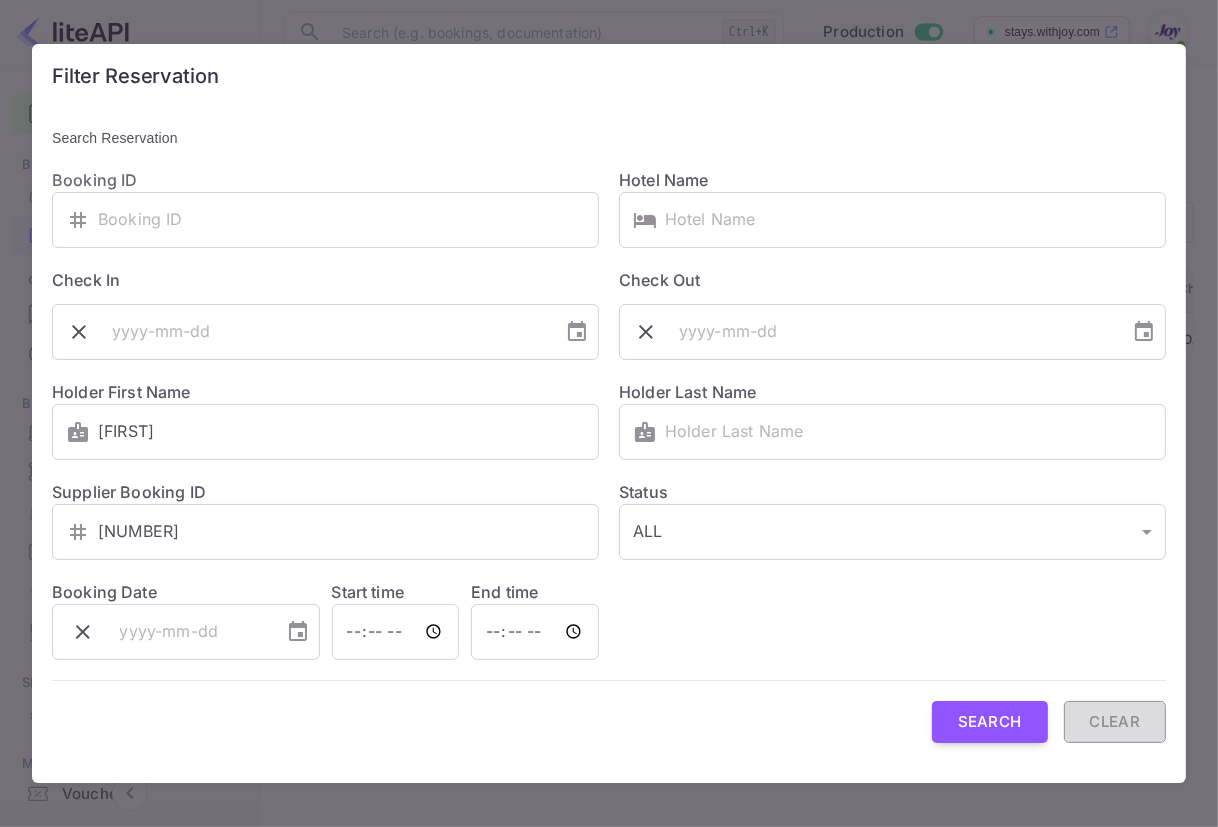 click on "Clear" at bounding box center (1115, 722) 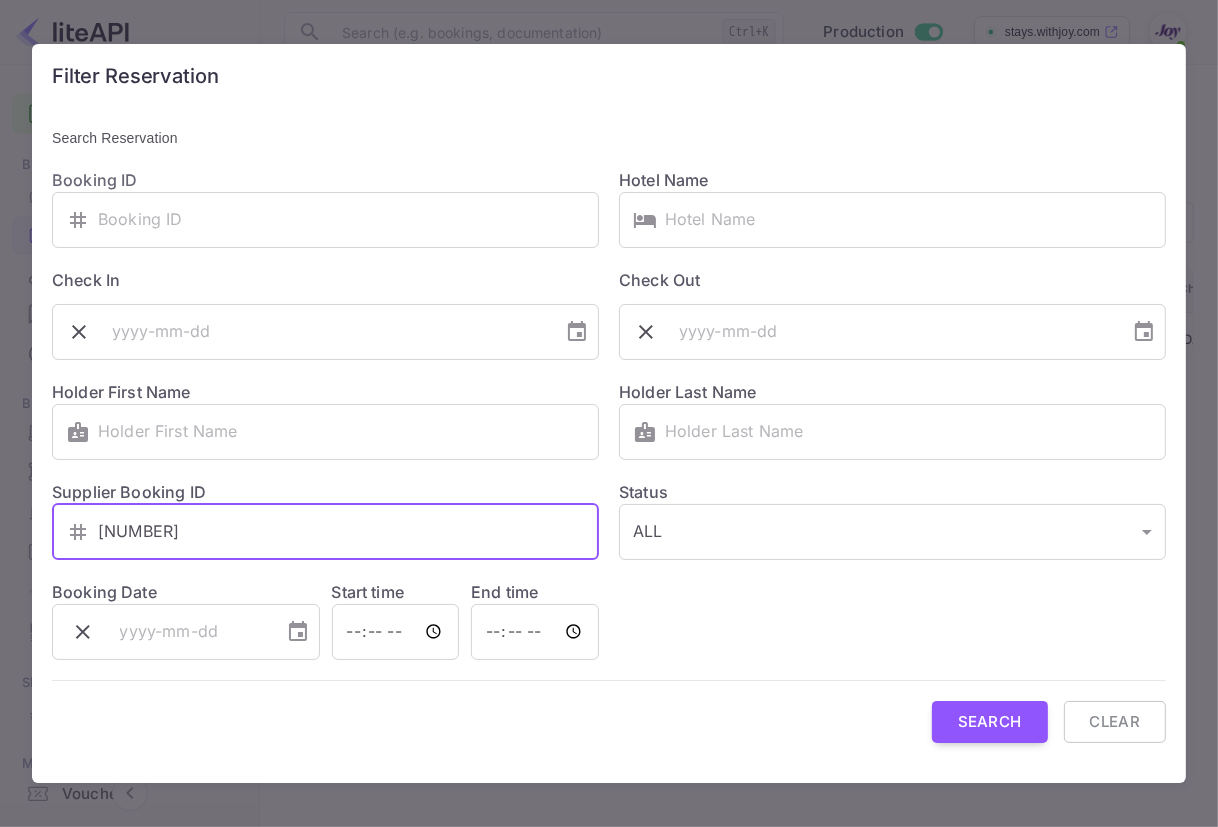 click on "8731493" at bounding box center [348, 532] 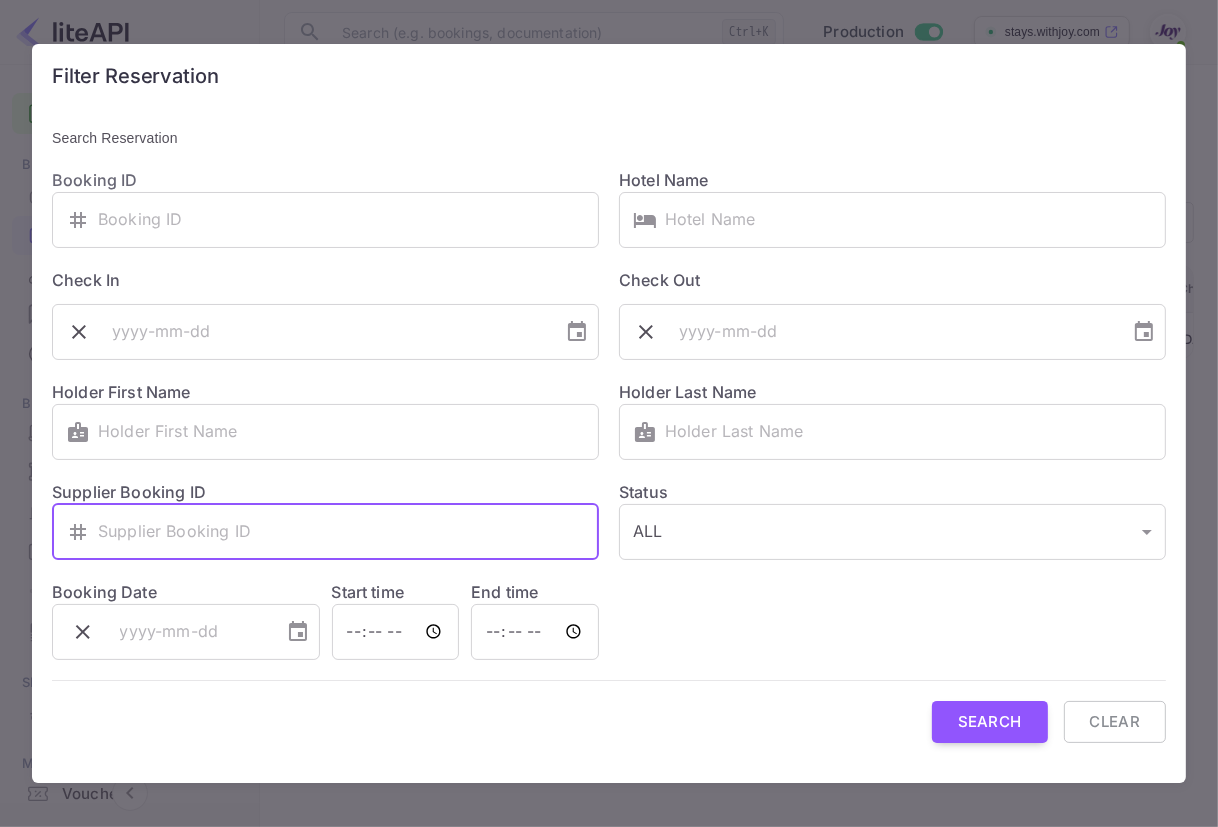paste on "8731493" 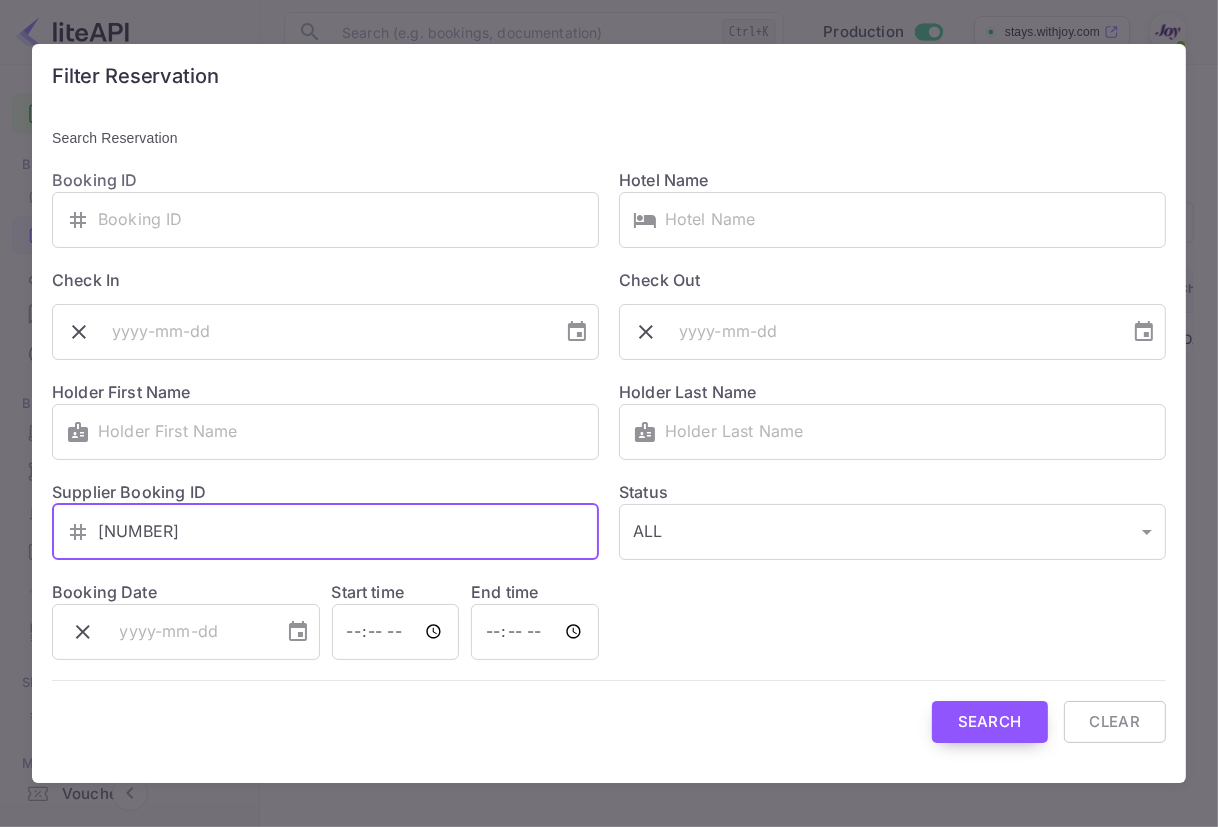 type on "8731493" 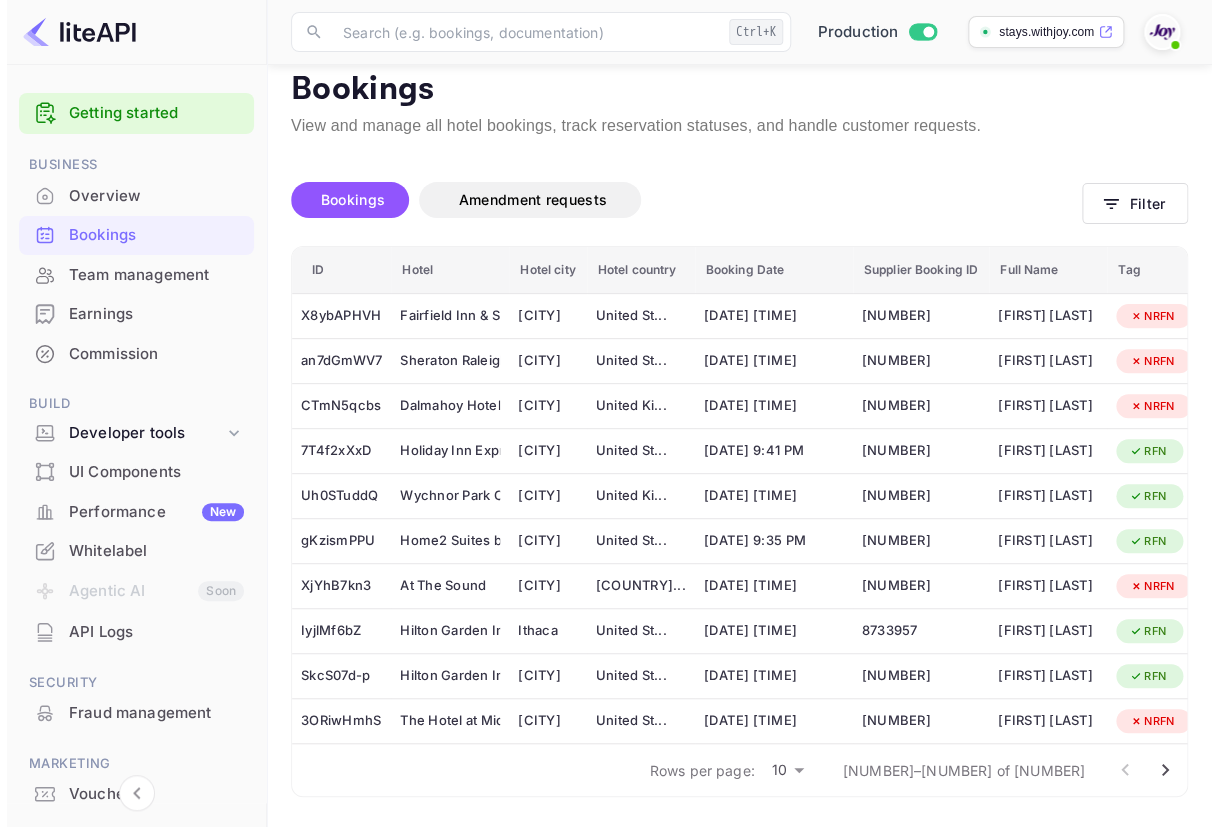 scroll, scrollTop: 0, scrollLeft: 0, axis: both 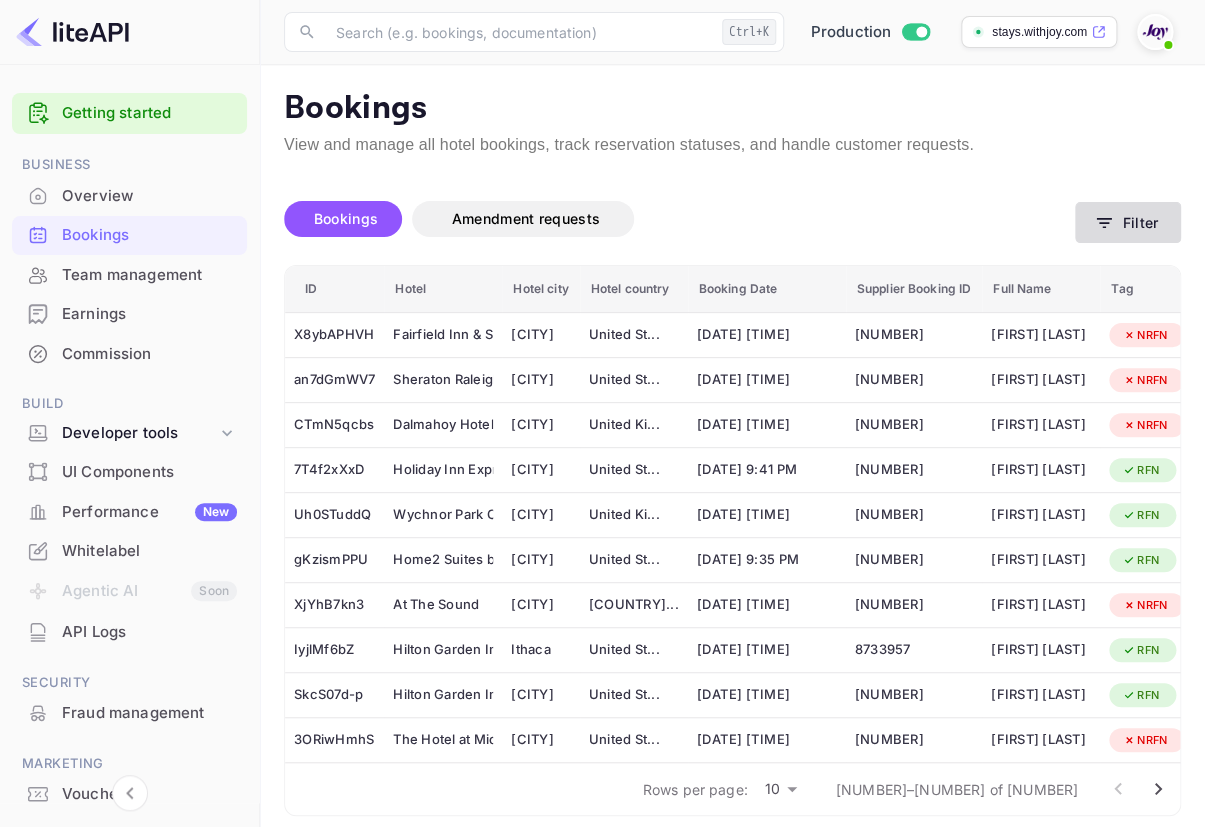 click on "Filter" at bounding box center (1128, 222) 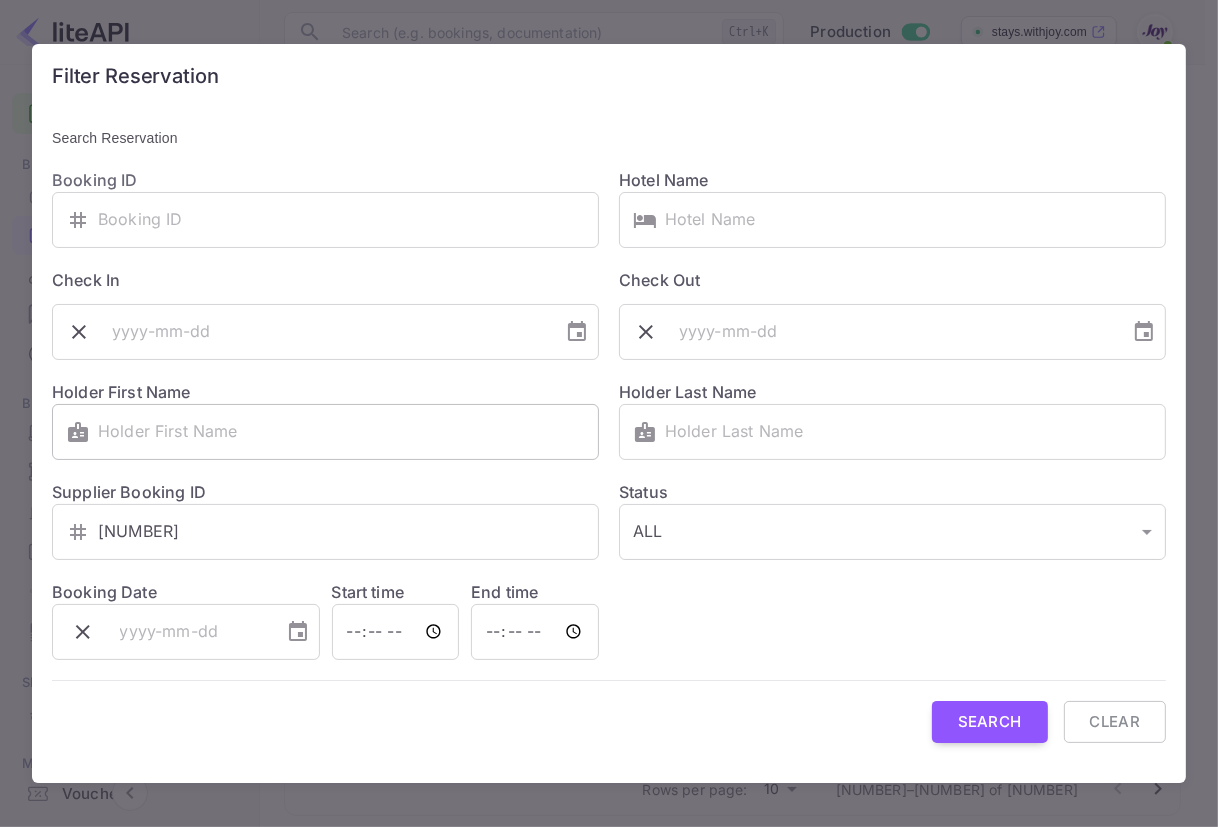 click at bounding box center [348, 432] 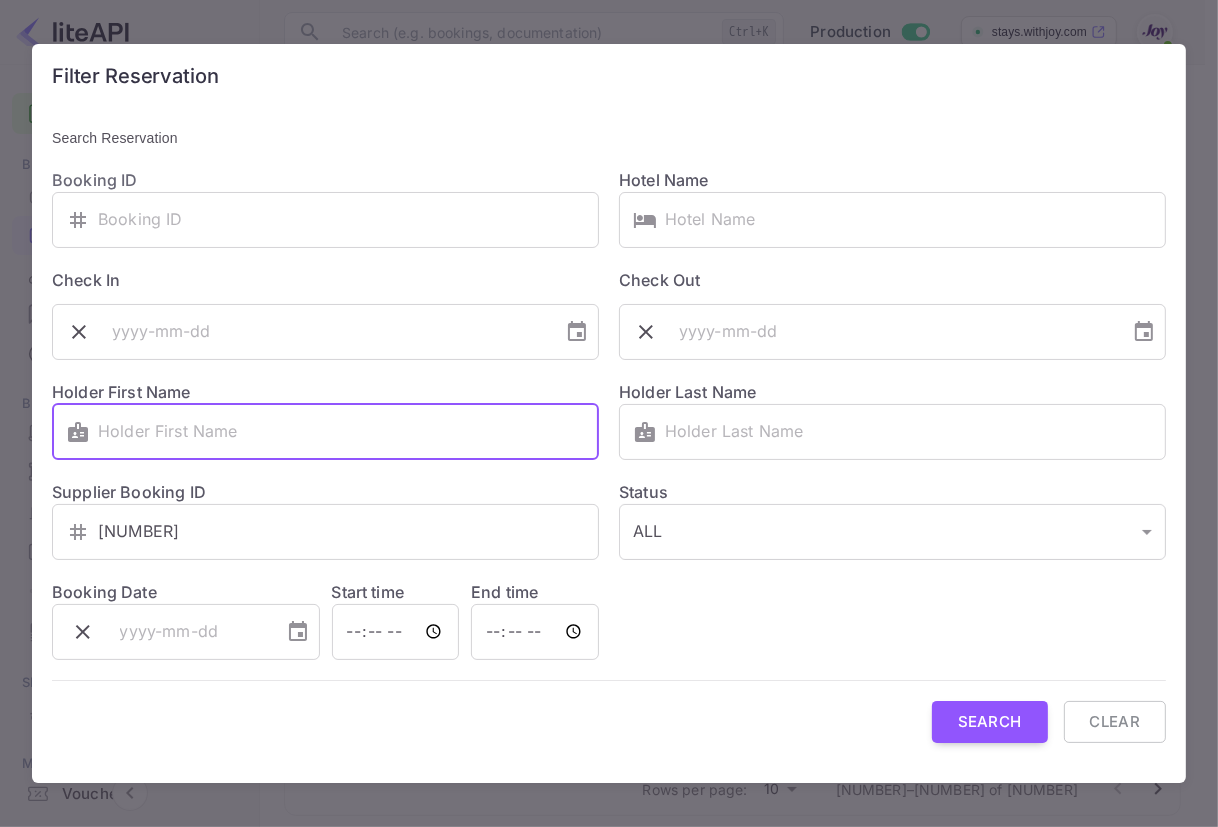 paste on "'s.h.leverton" 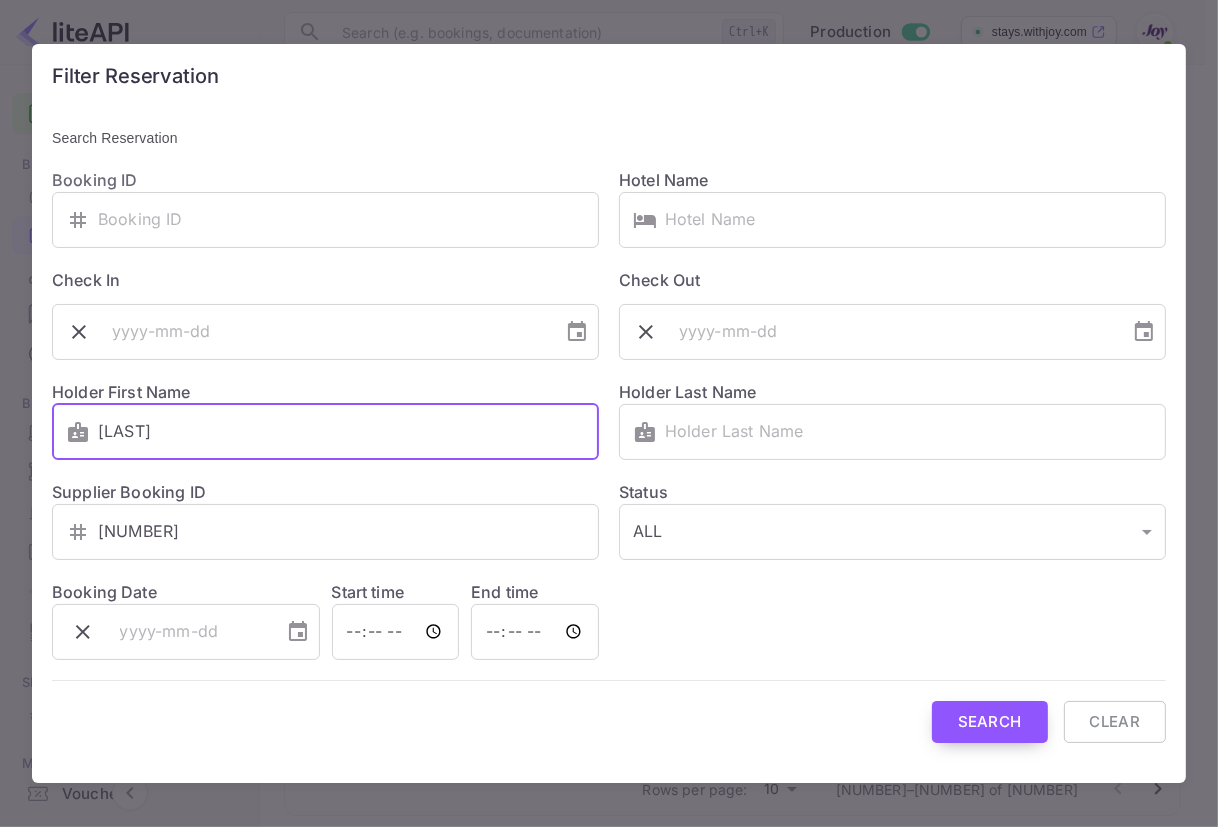 type on "'s.h.leverton" 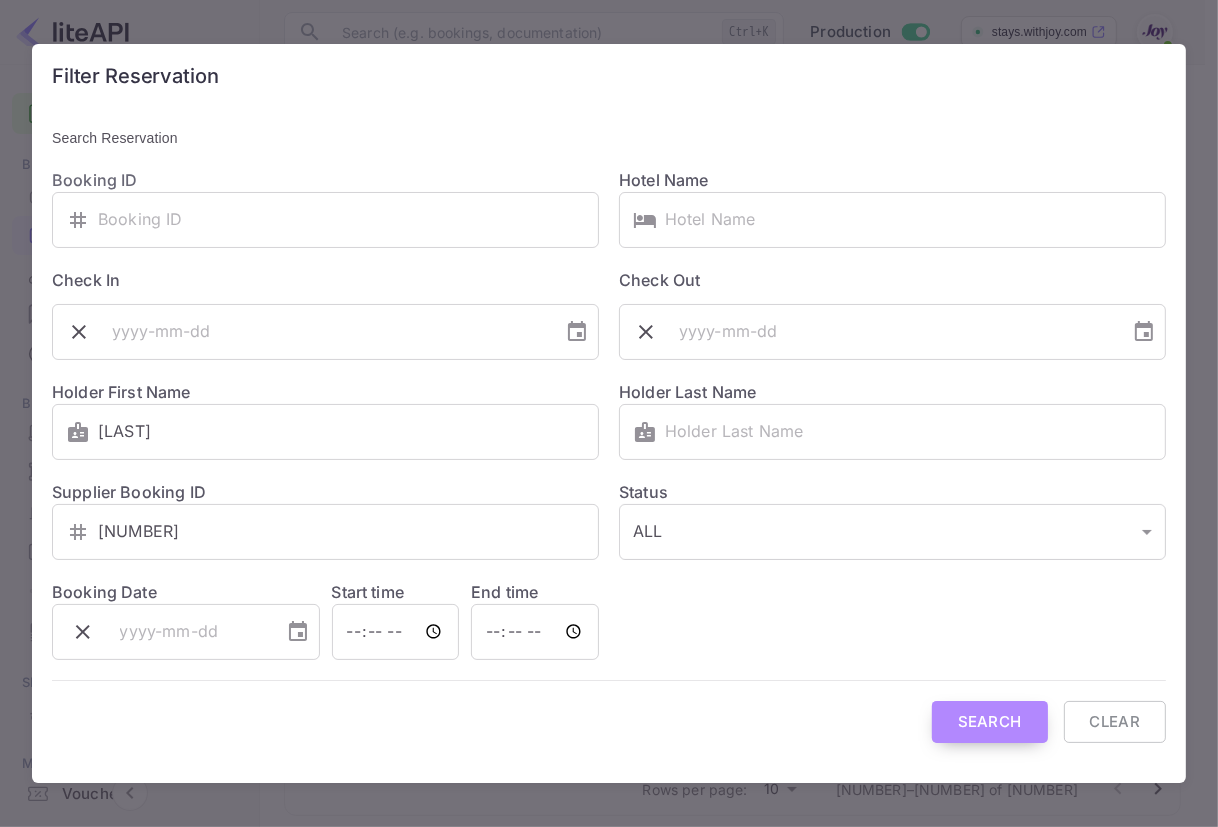 click on "Search" at bounding box center (990, 722) 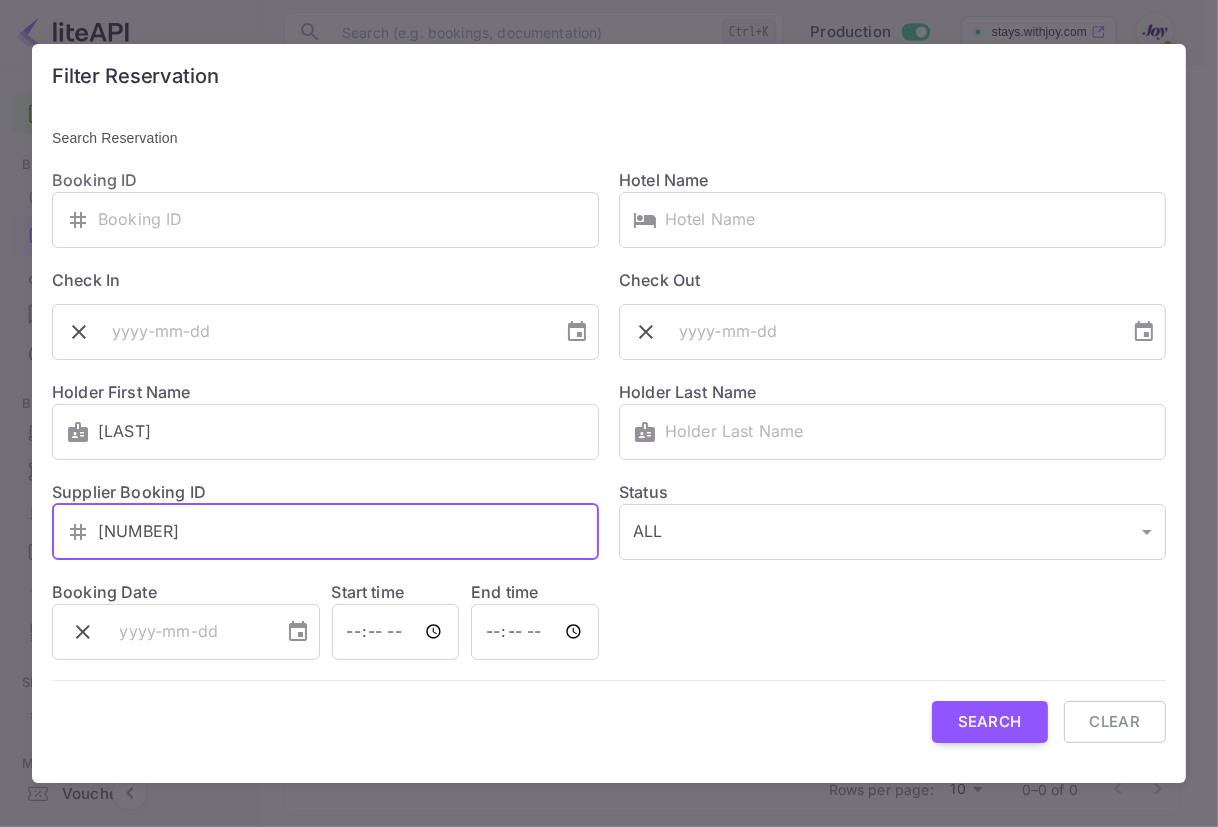 drag, startPoint x: 272, startPoint y: 549, endPoint x: 76, endPoint y: 496, distance: 203.0394 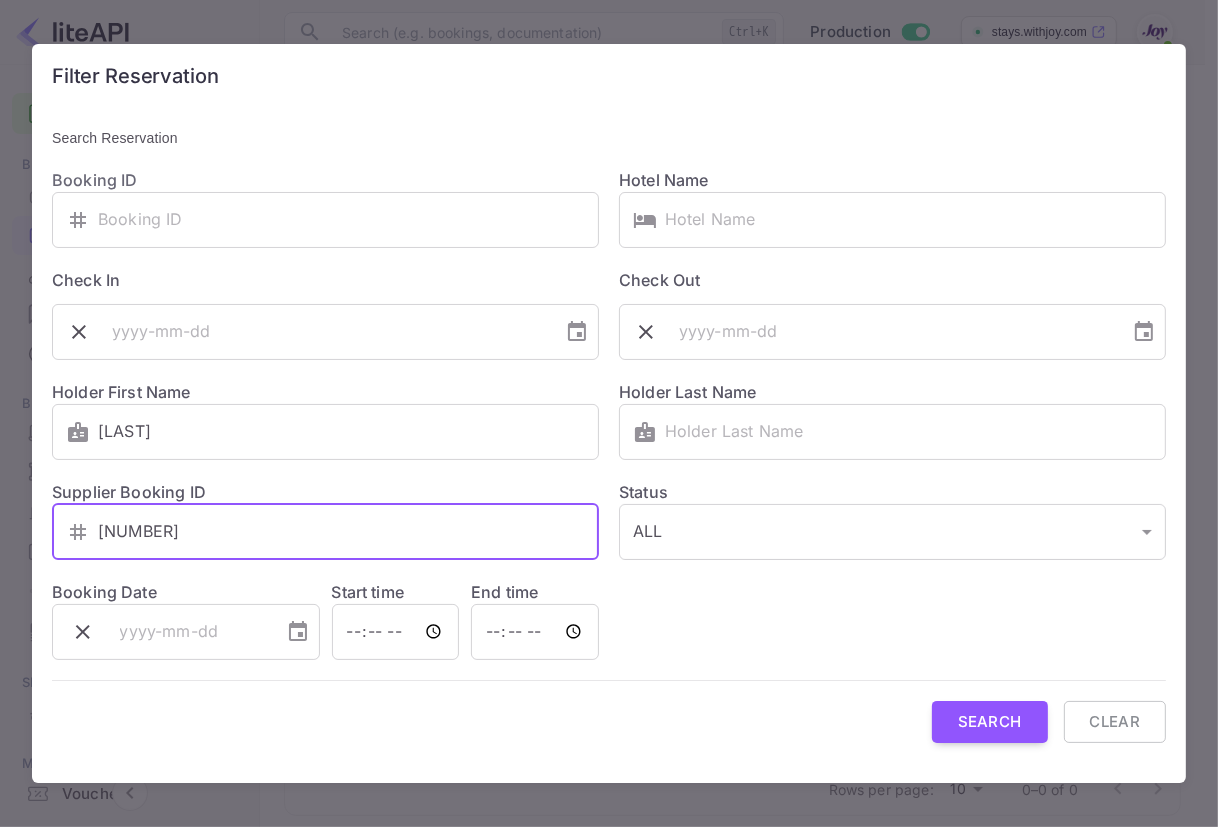 click on "​ 8731493 ​" at bounding box center (325, 532) 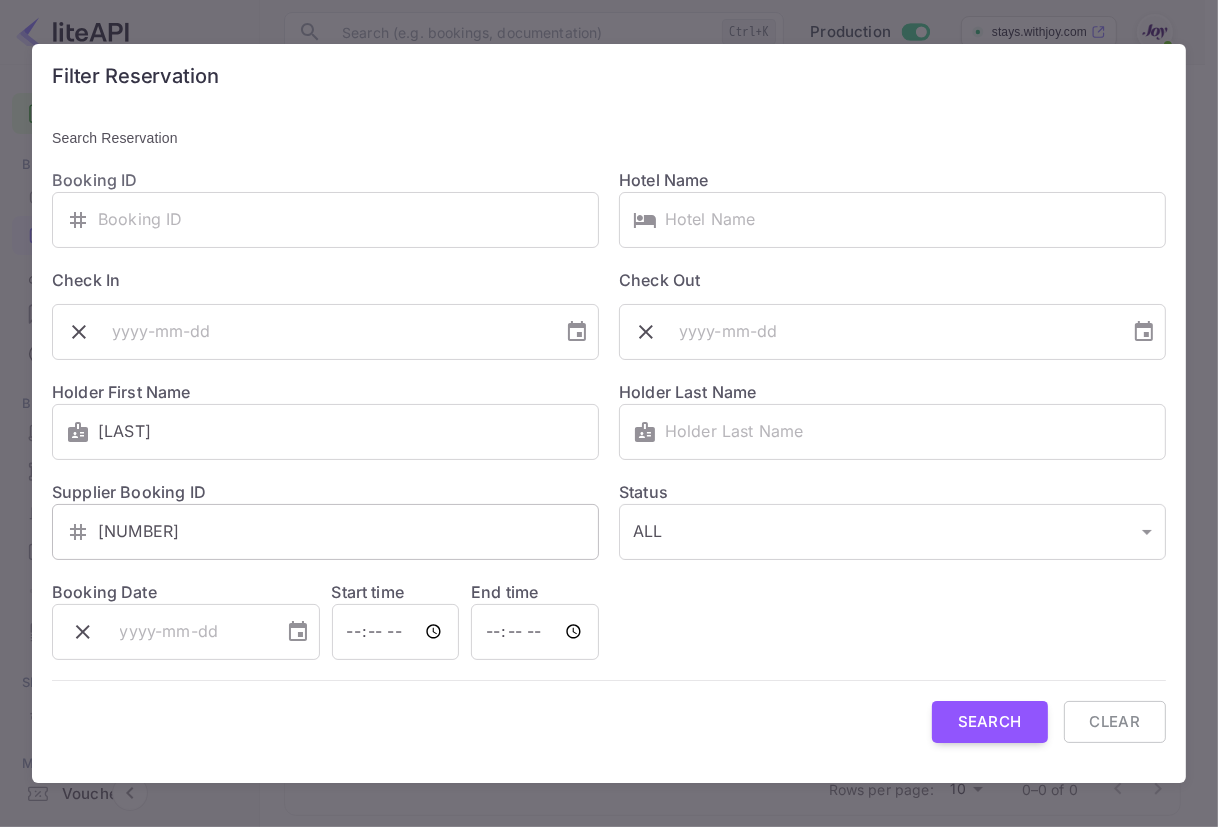 click on "8731493" at bounding box center [348, 532] 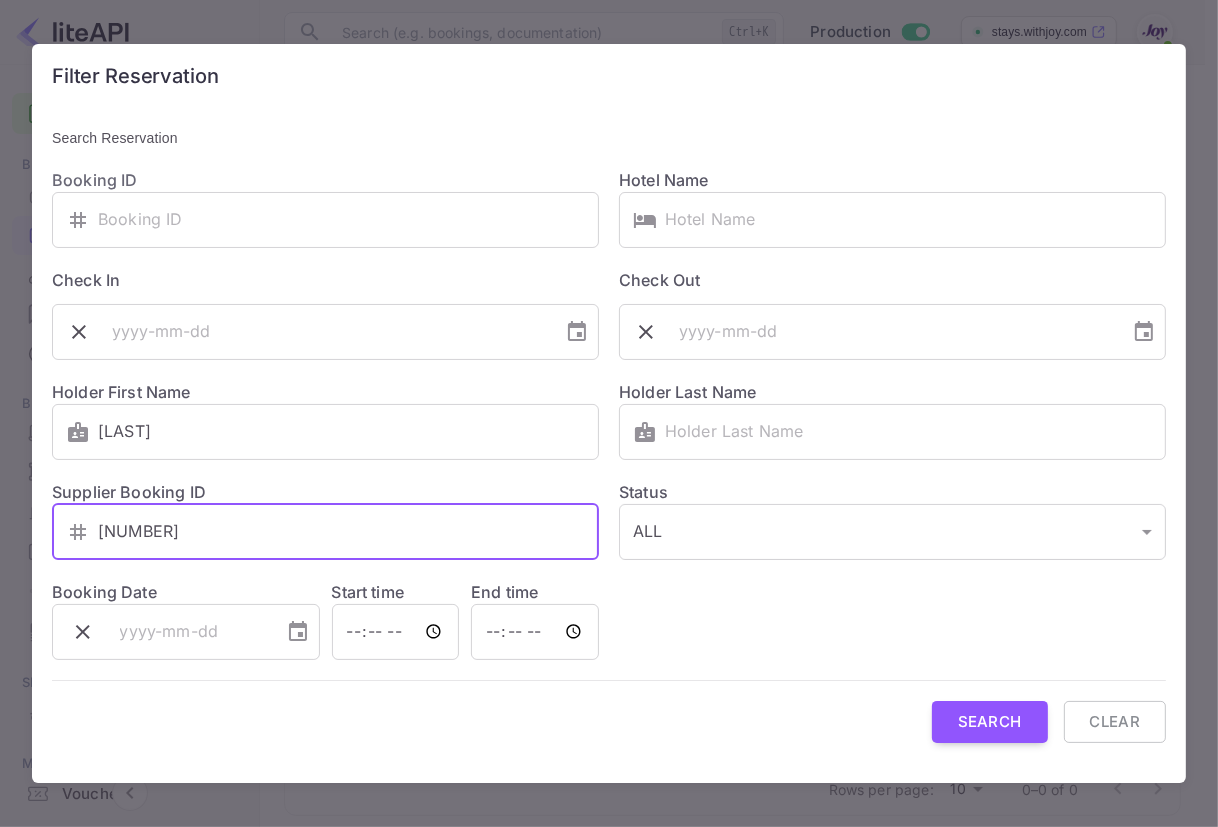 drag, startPoint x: 228, startPoint y: 539, endPoint x: 150, endPoint y: 540, distance: 78.00641 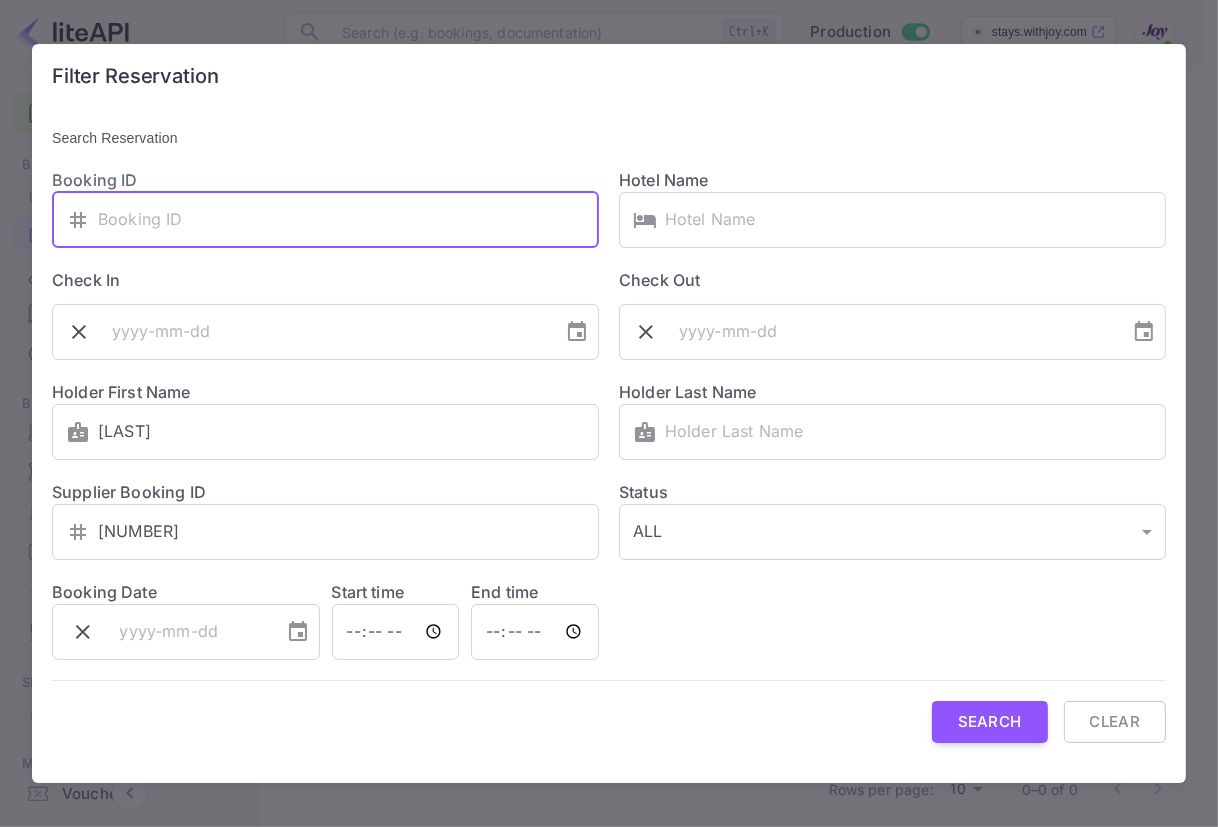 click at bounding box center [348, 220] 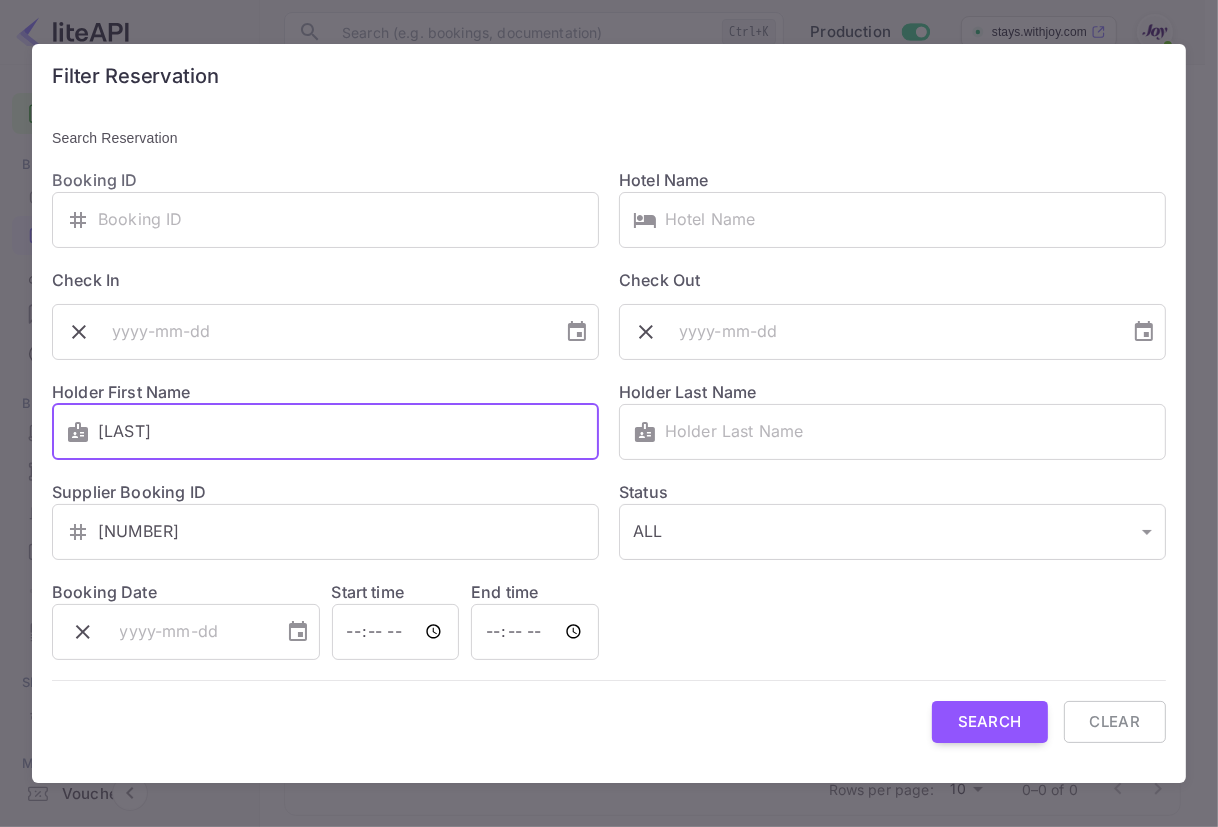 drag, startPoint x: 241, startPoint y: 446, endPoint x: 23, endPoint y: 453, distance: 218.11235 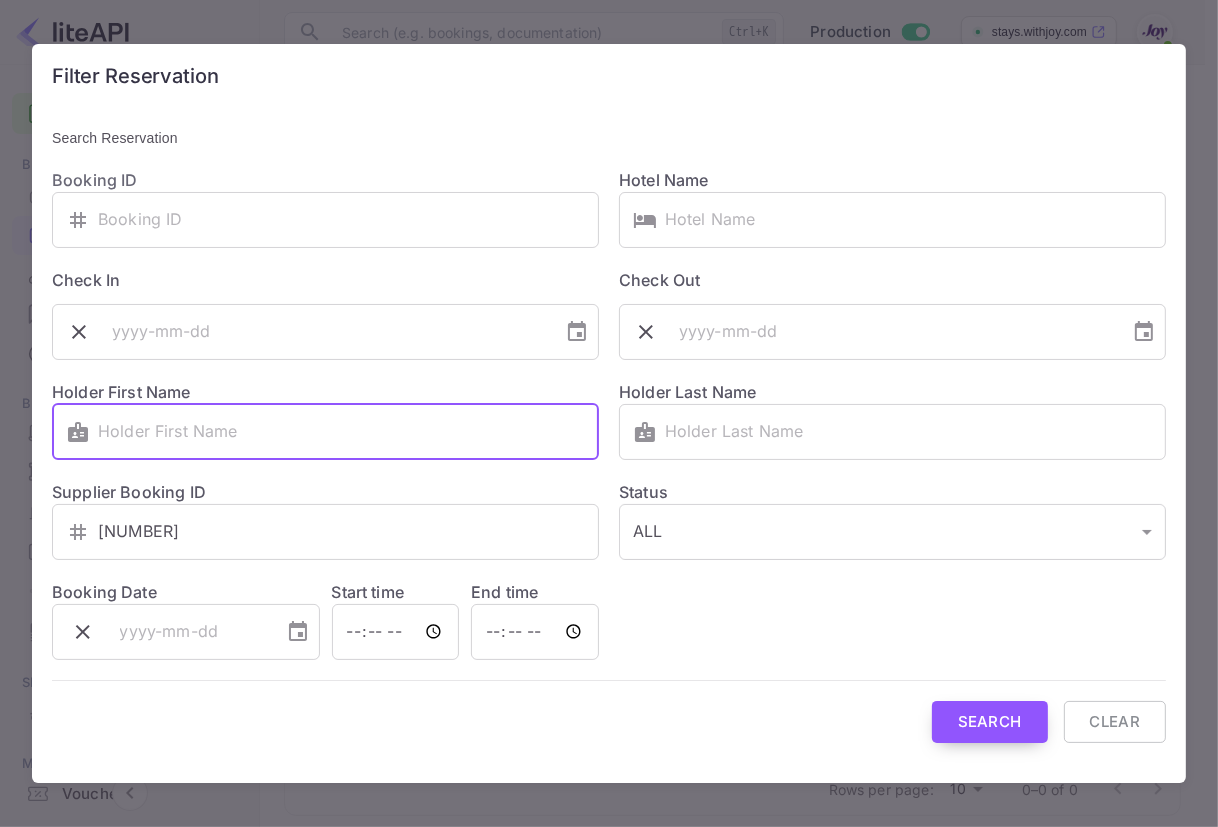 type 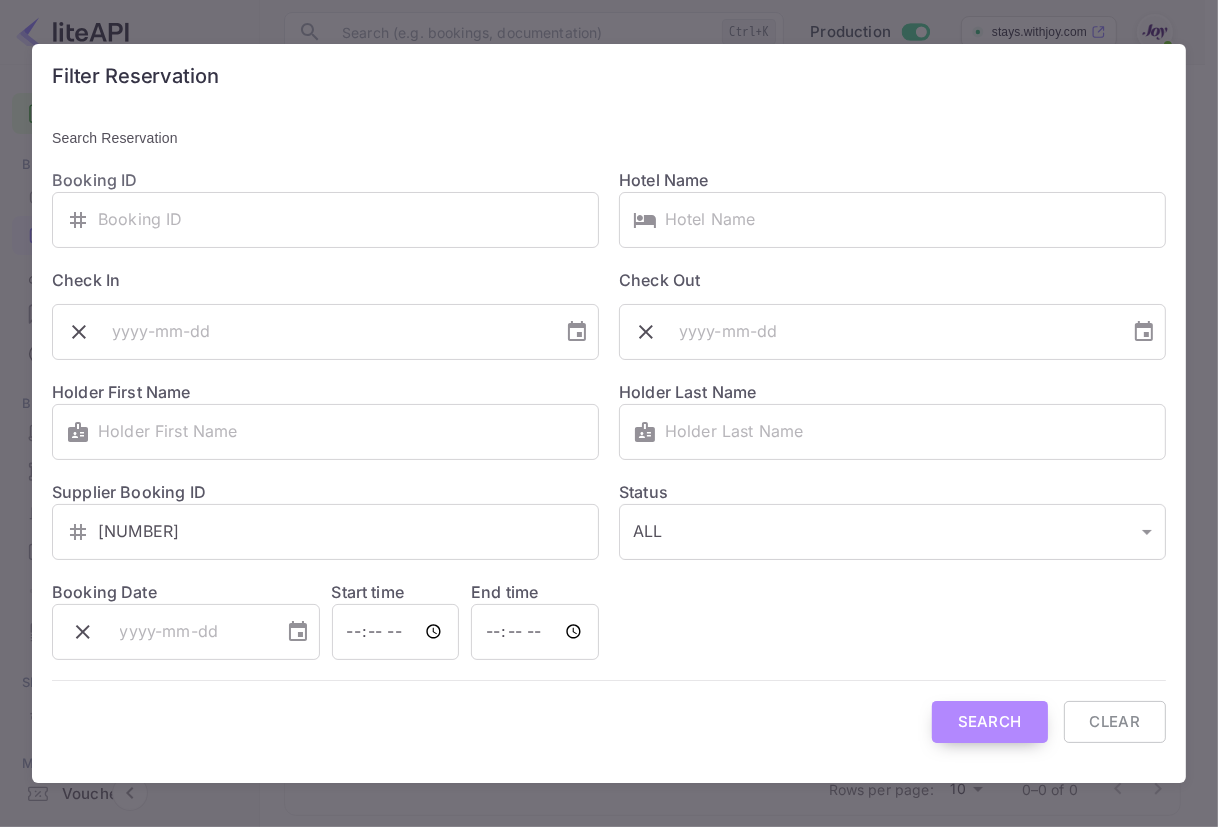 click on "Search" at bounding box center (990, 722) 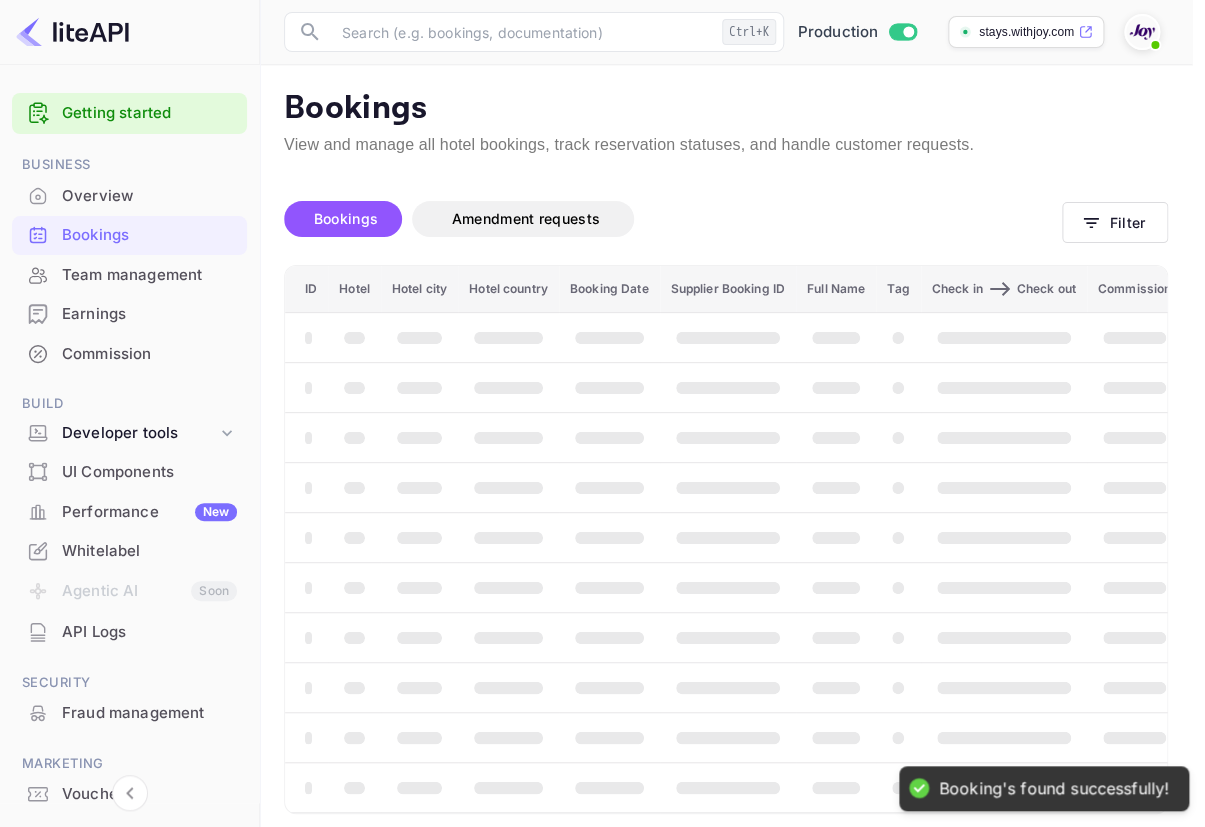 click at bounding box center [1004, 737] 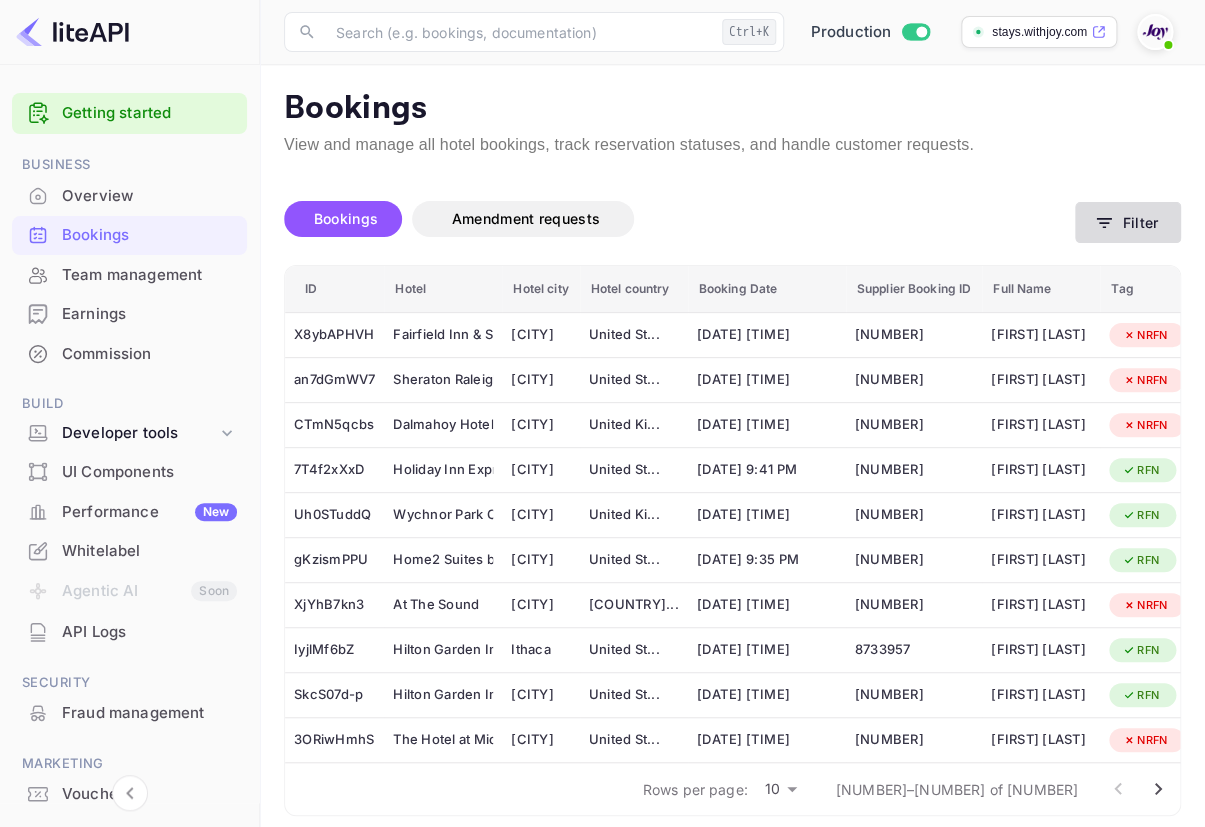 click on "Filter" at bounding box center [1128, 222] 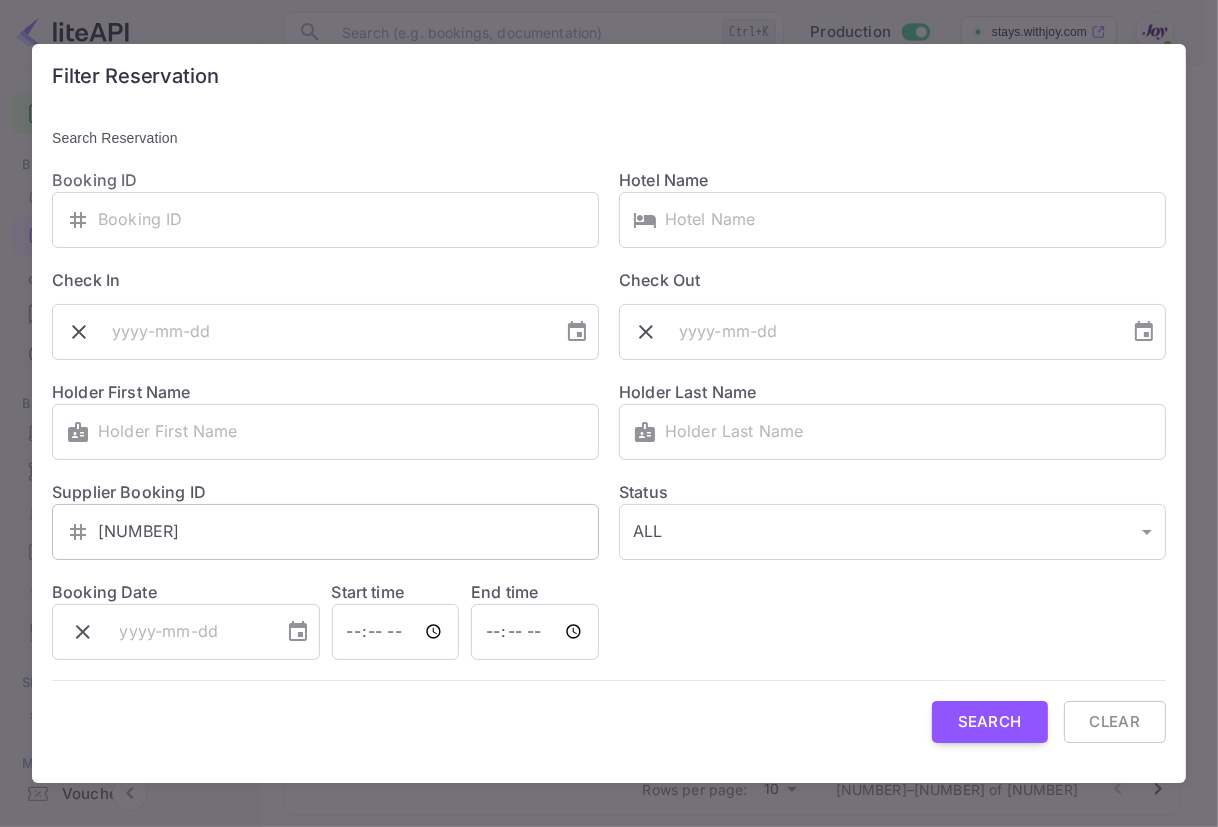 click on "8731493" at bounding box center [348, 532] 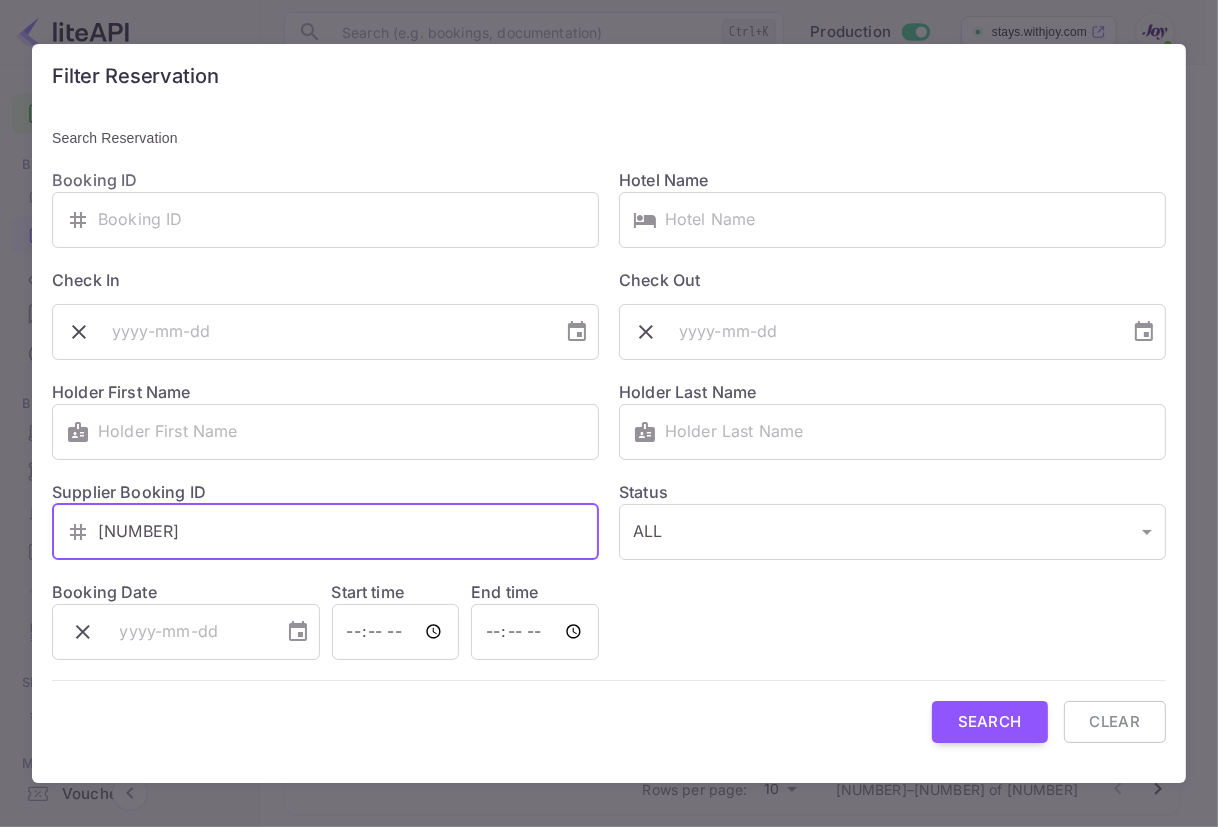 click on "Filter Reservation Search Reservation Booking ID ​ ​ Hotel Name ​ ​ Check In ​ Check Out ​ Holder First Name ​ ​ Holder Last Name ​ ​ Supplier Booking ID ​ 8731493 ​ Status ALL ALL ​ Booking Date ​ Start time ​ End time ​ Search Clear" at bounding box center (609, 413) 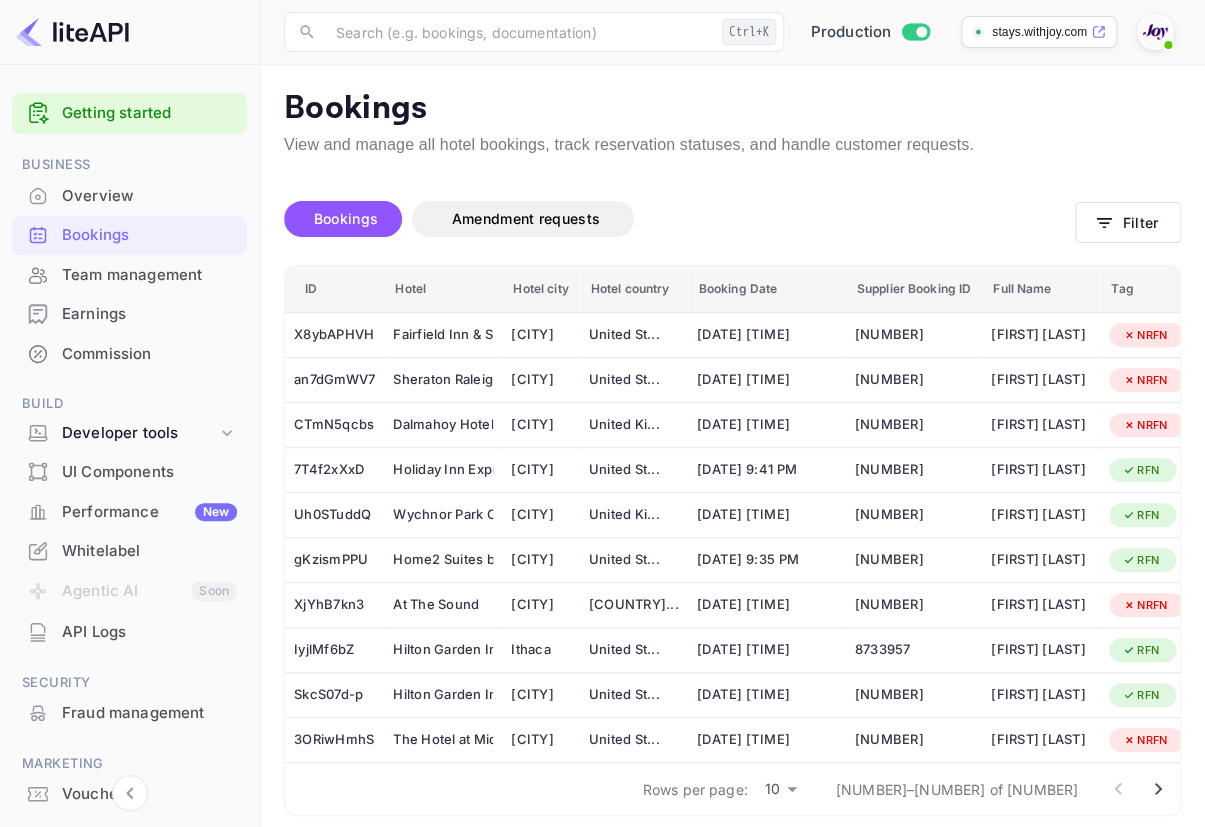 click on "Production stays.withjoy.com" at bounding box center [989, 32] 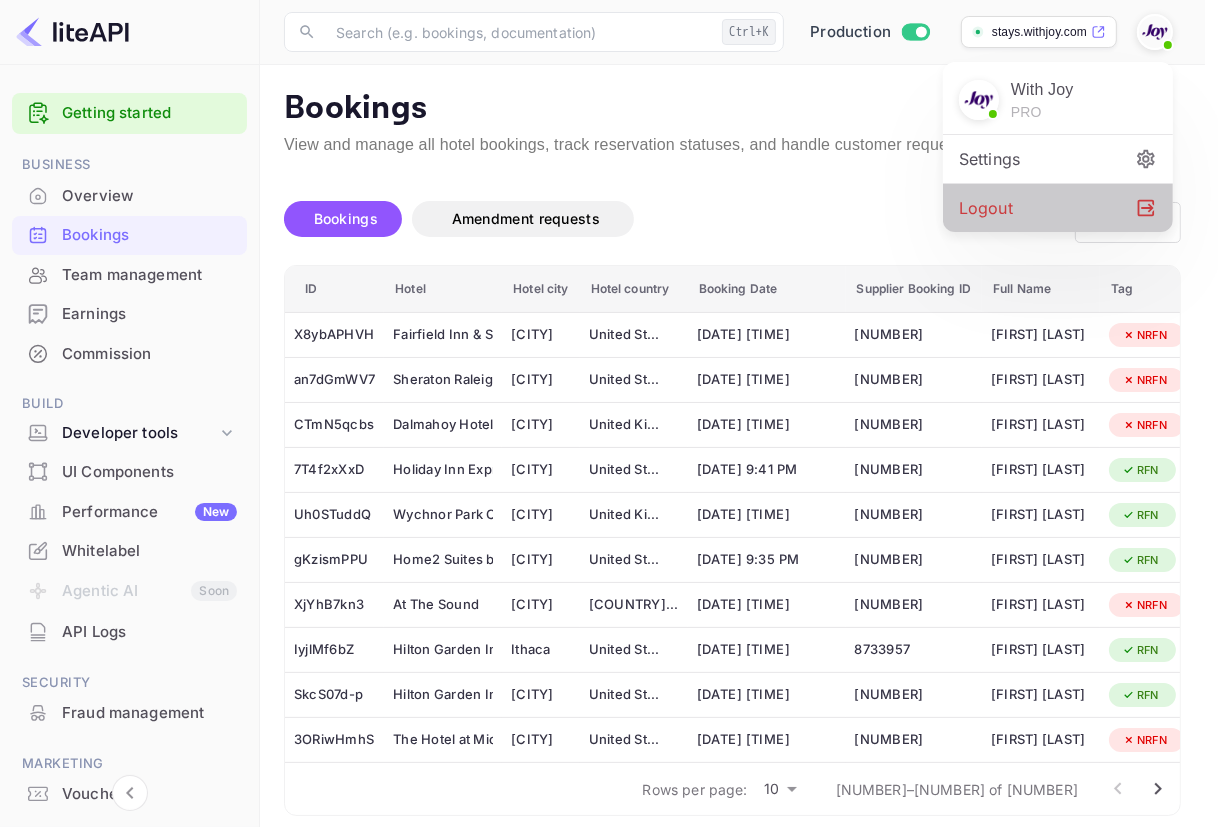 click on "Logout" at bounding box center [1058, 208] 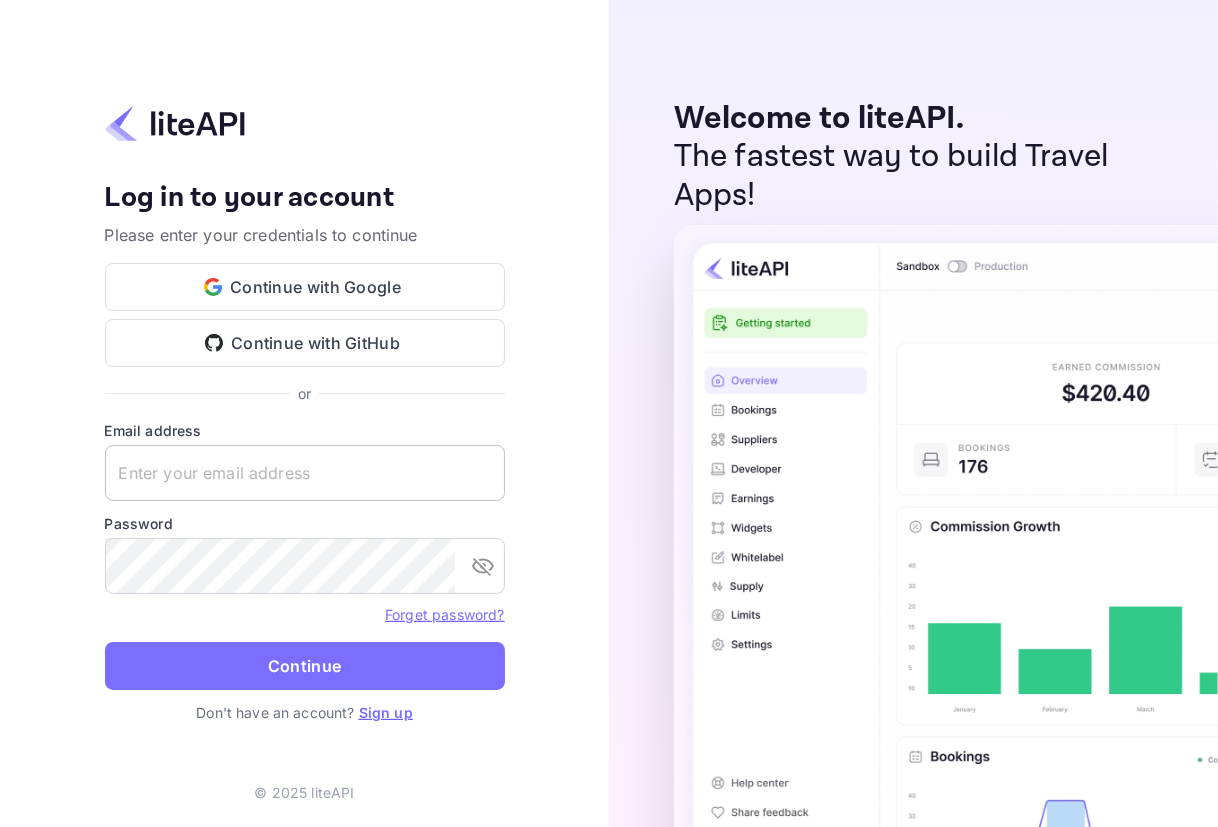 click at bounding box center (305, 473) 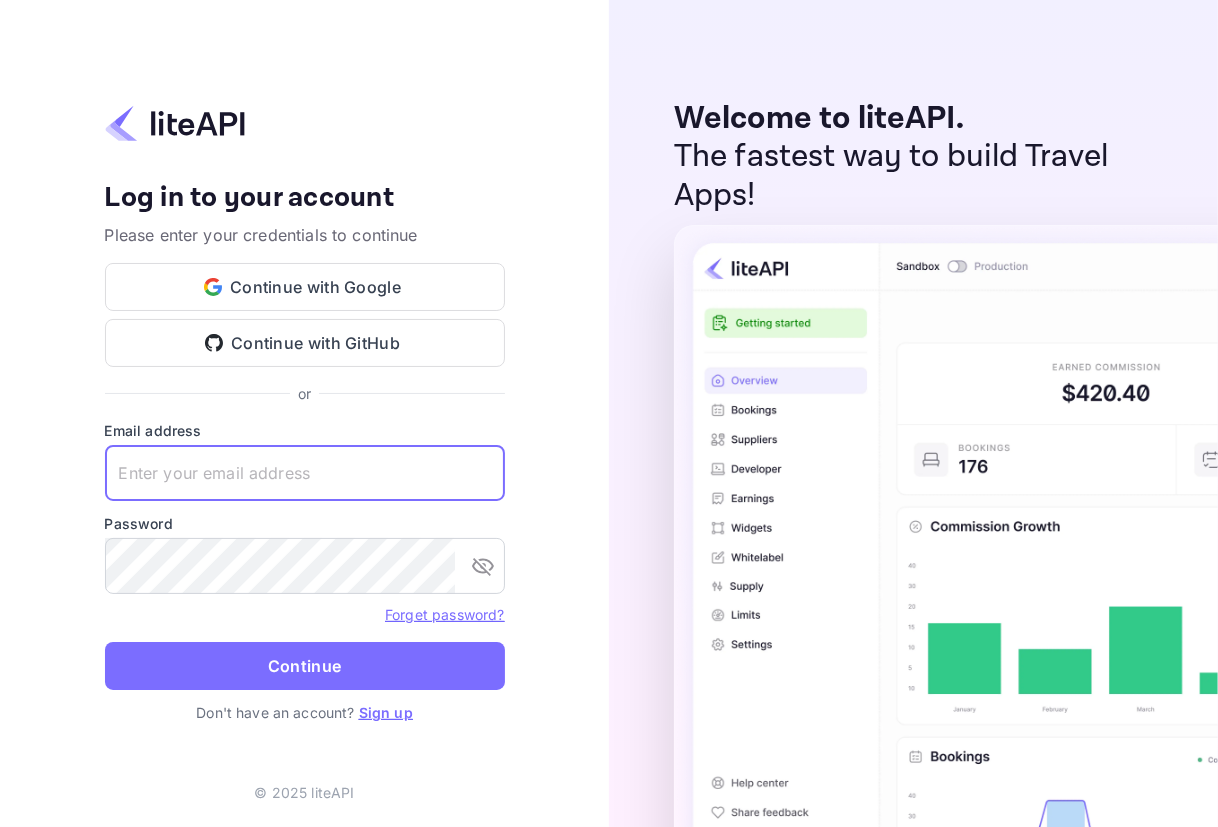 paste on "services@withjoy.com" 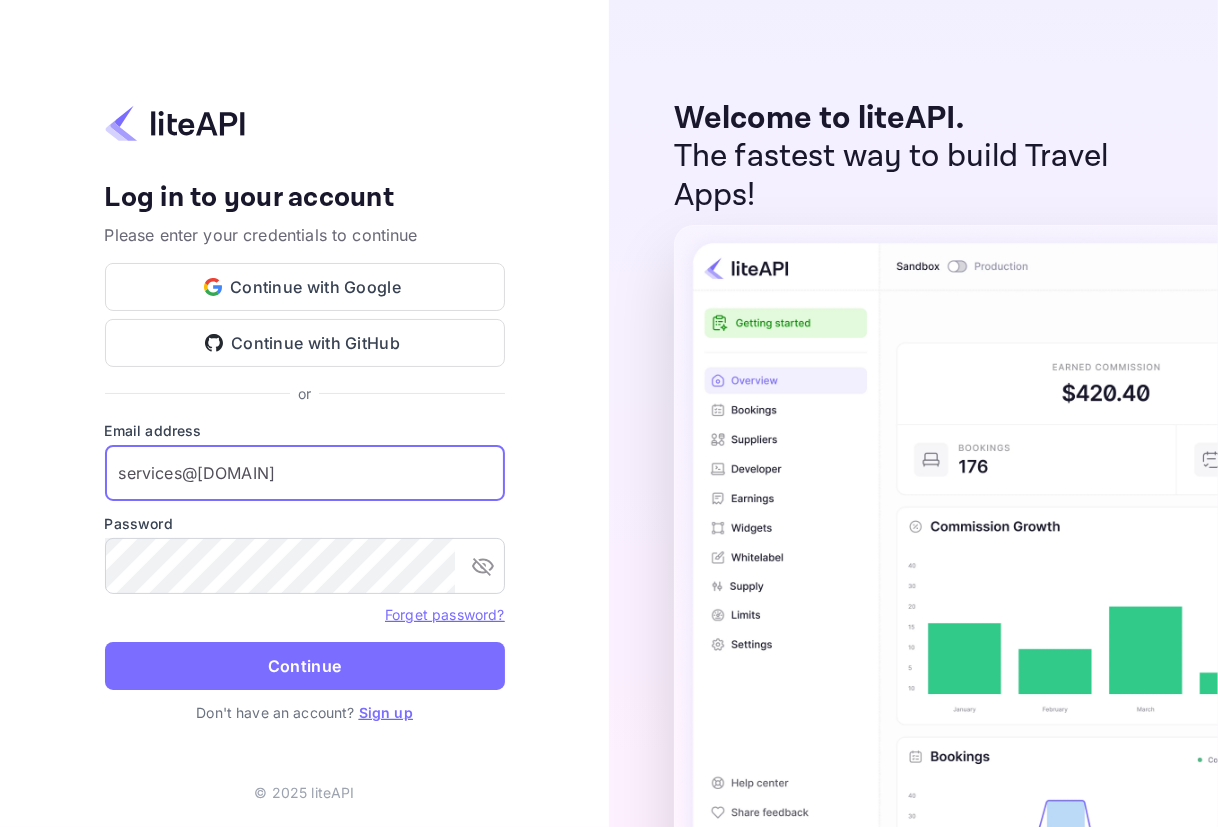 type on "services@withjoy.com" 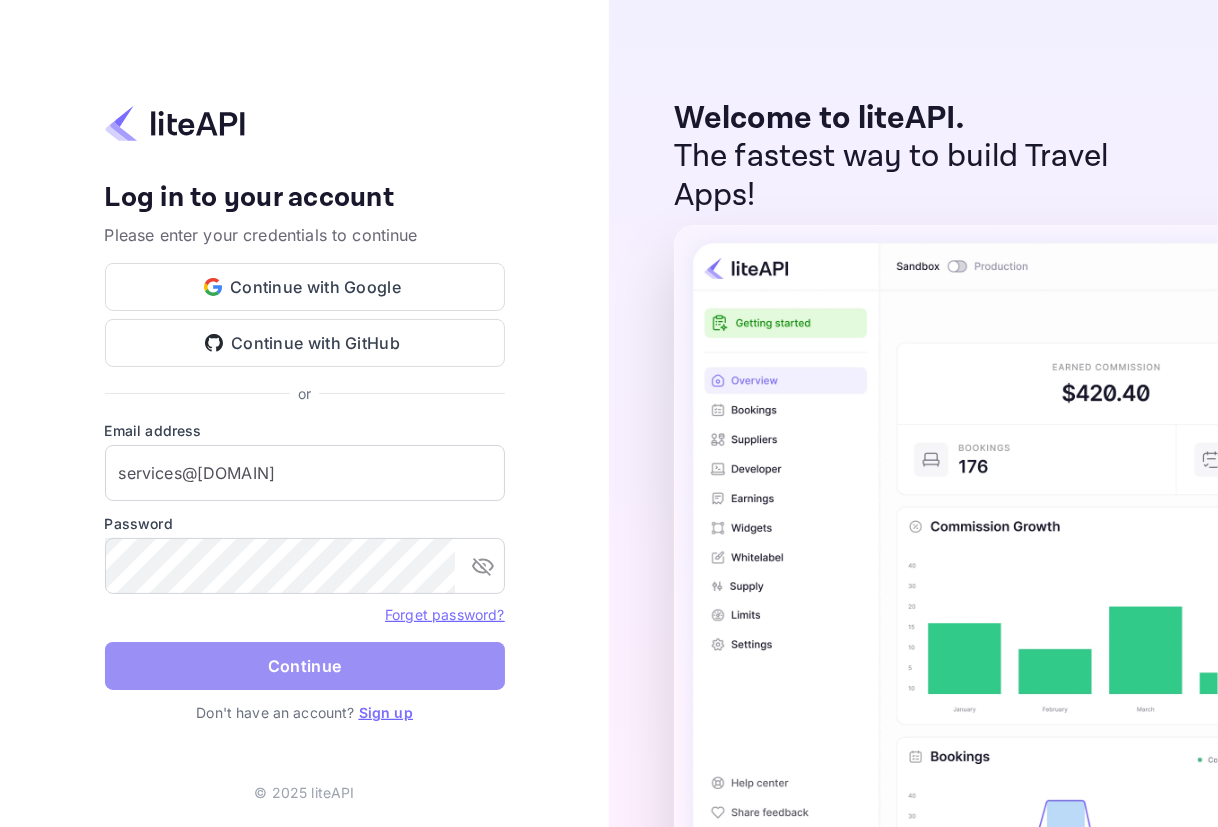 click on "Continue" at bounding box center [305, 666] 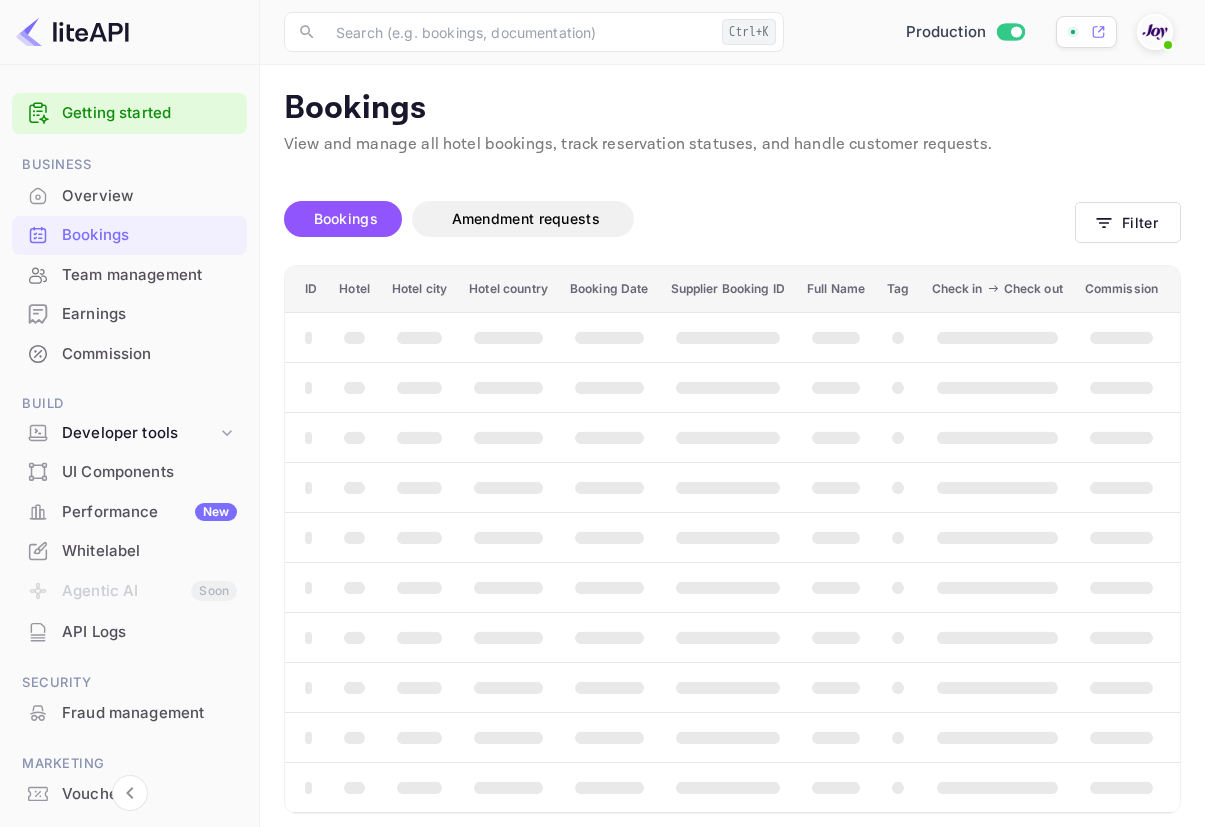 scroll, scrollTop: 0, scrollLeft: 0, axis: both 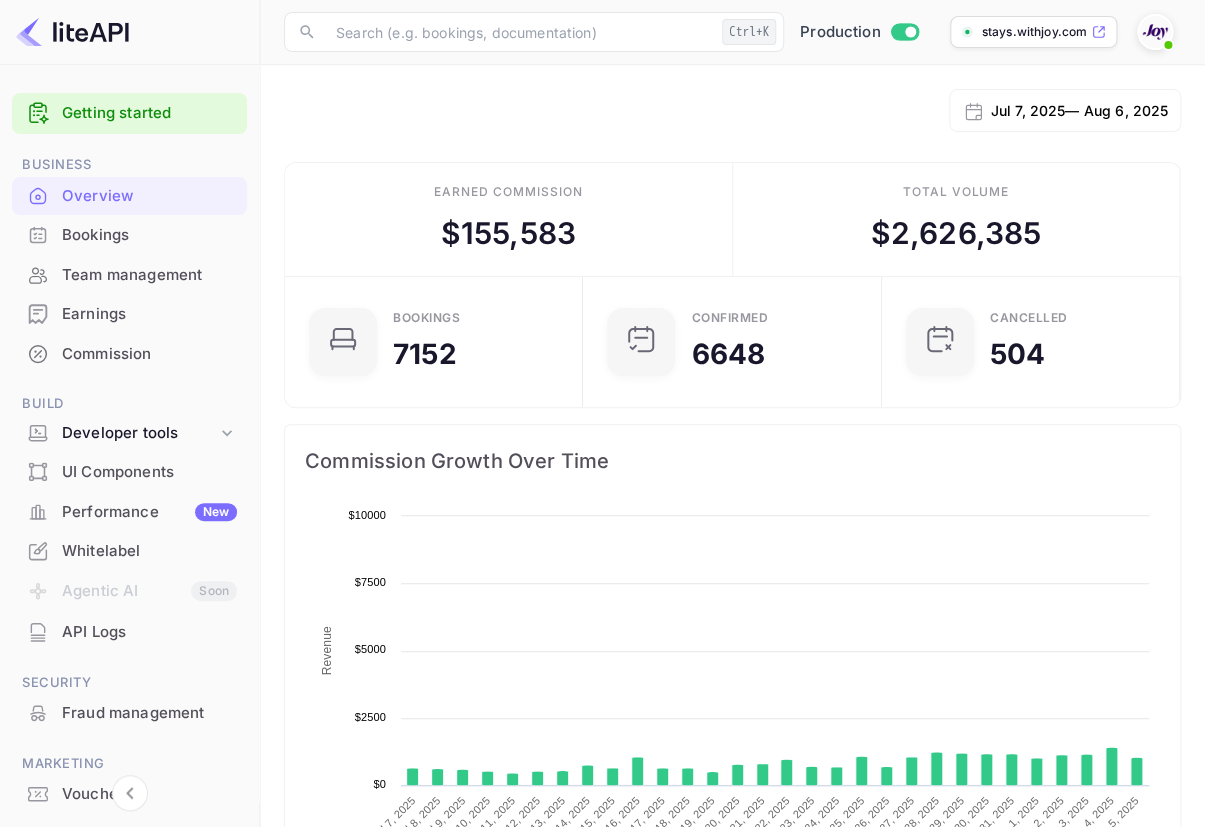 drag, startPoint x: 245, startPoint y: 395, endPoint x: 117, endPoint y: 237, distance: 203.34207 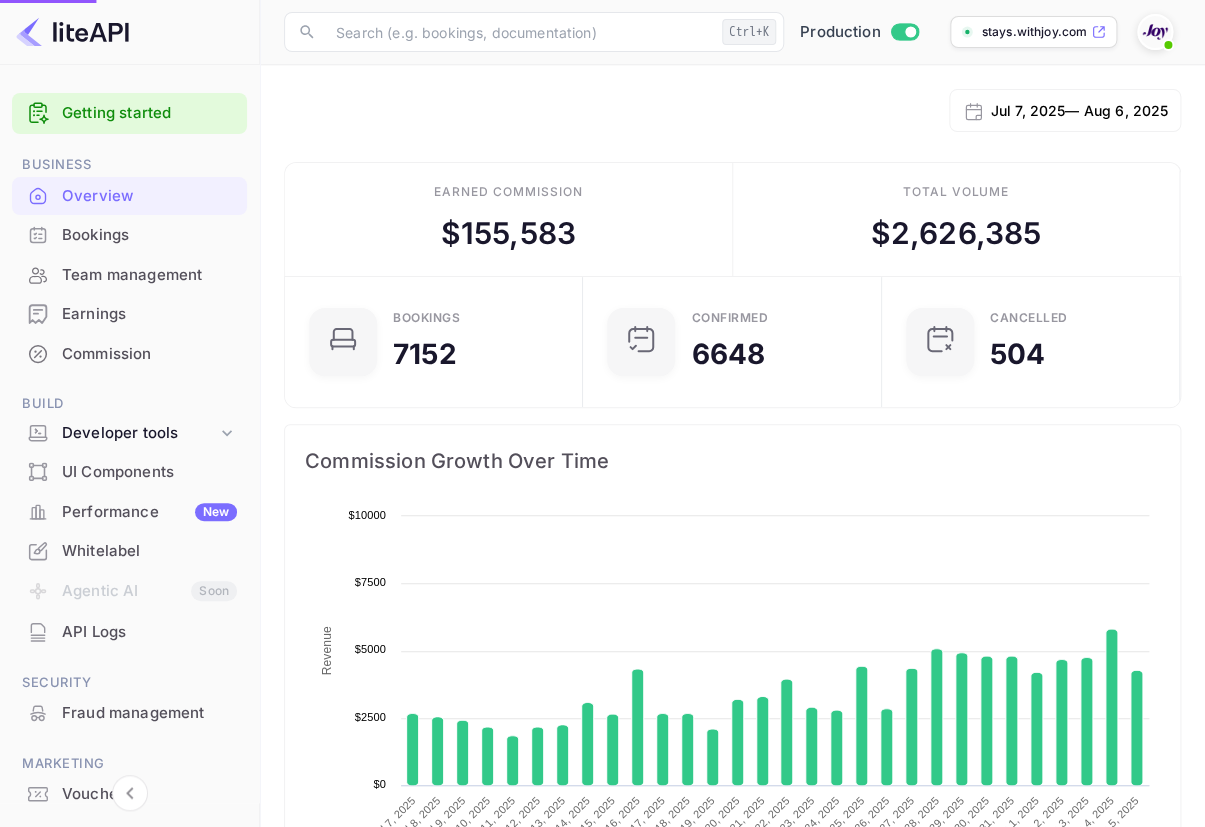 scroll, scrollTop: 15, scrollLeft: 14, axis: both 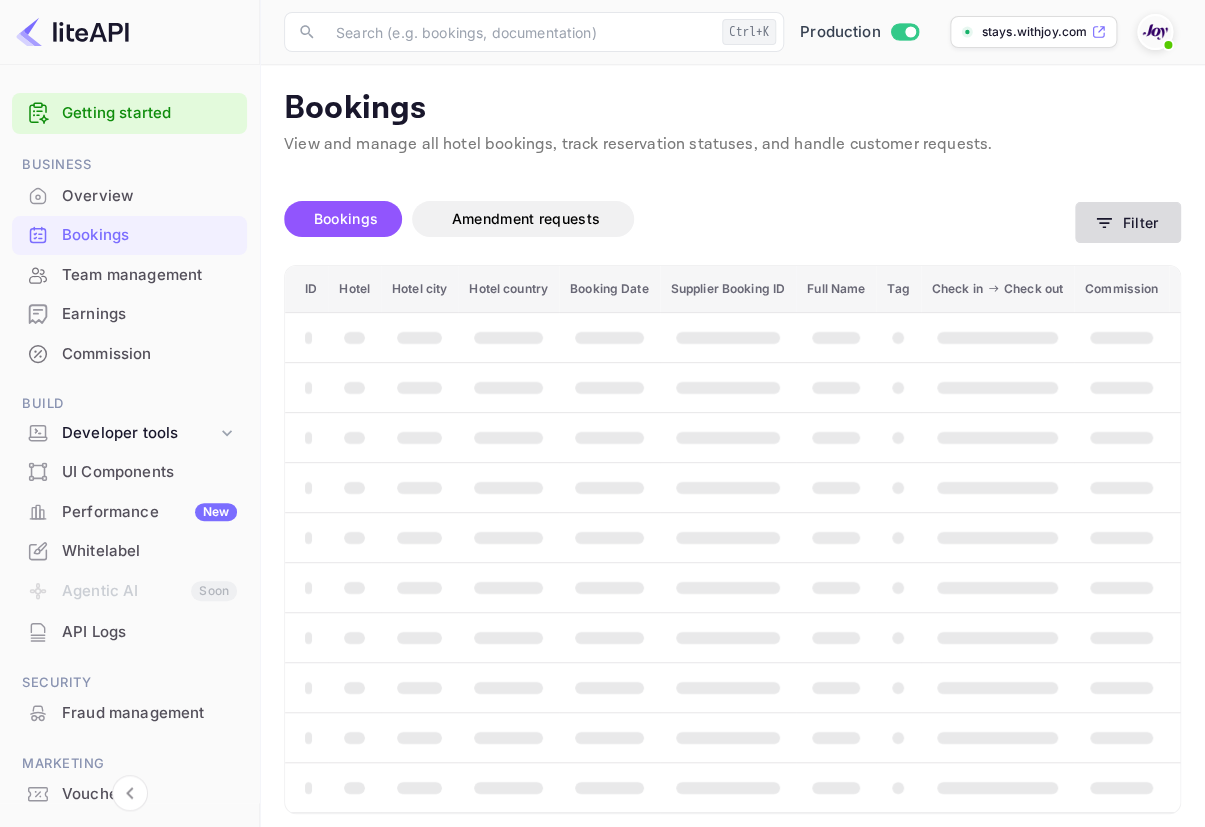 click on "Filter" at bounding box center (1128, 222) 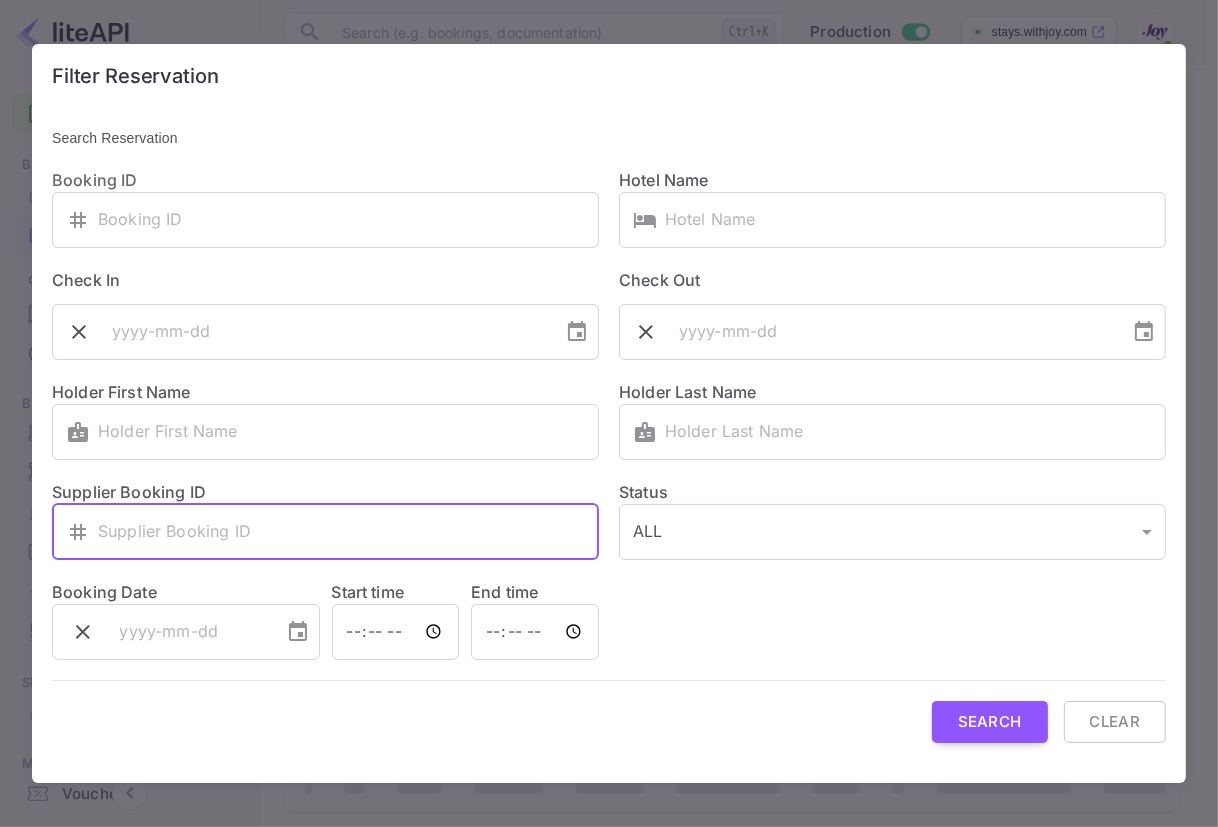 click at bounding box center [348, 532] 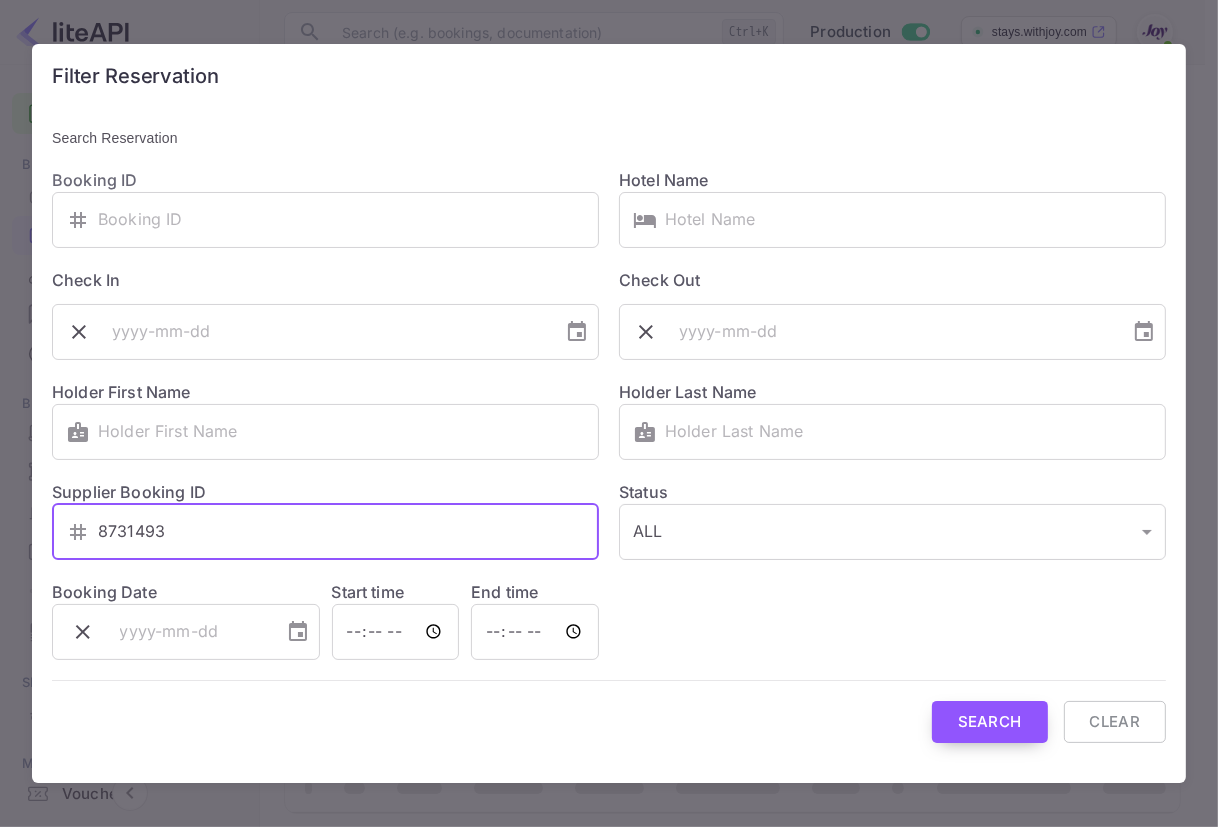 type on "8731493" 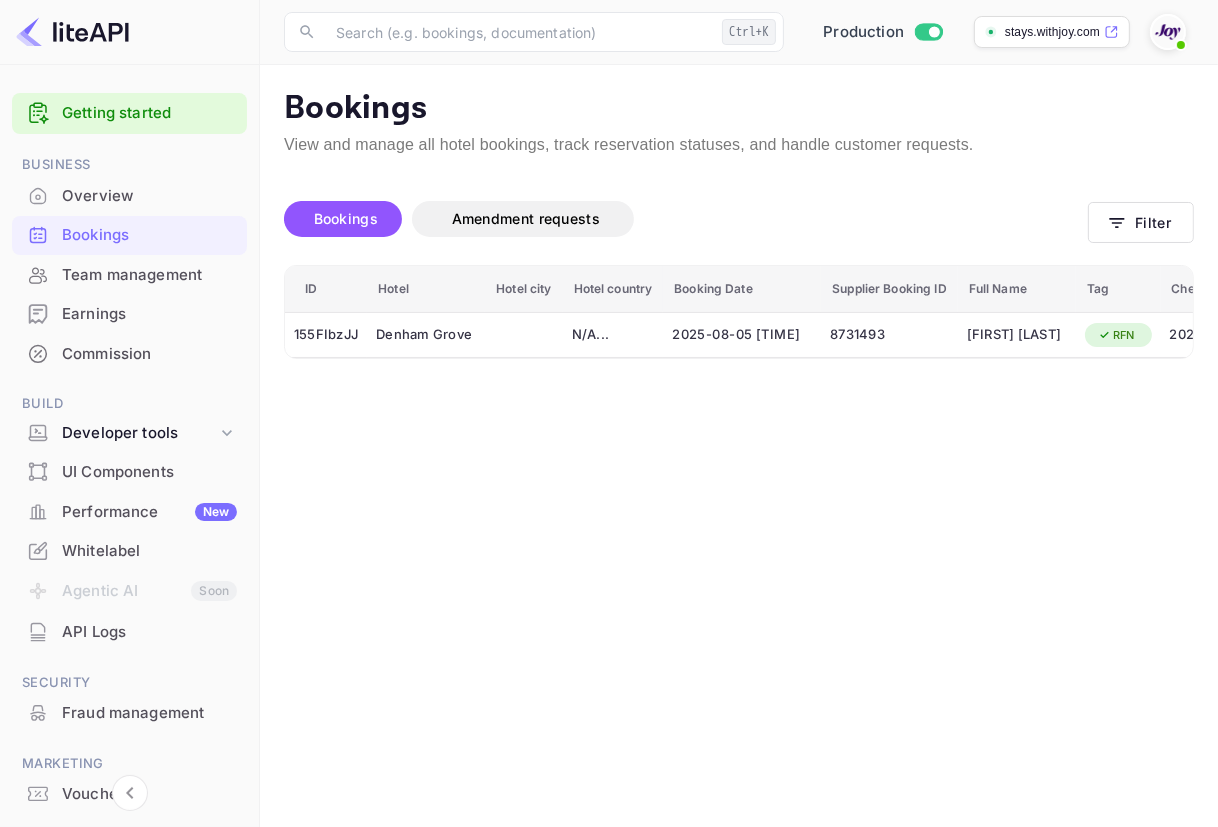 scroll, scrollTop: 0, scrollLeft: 512, axis: horizontal 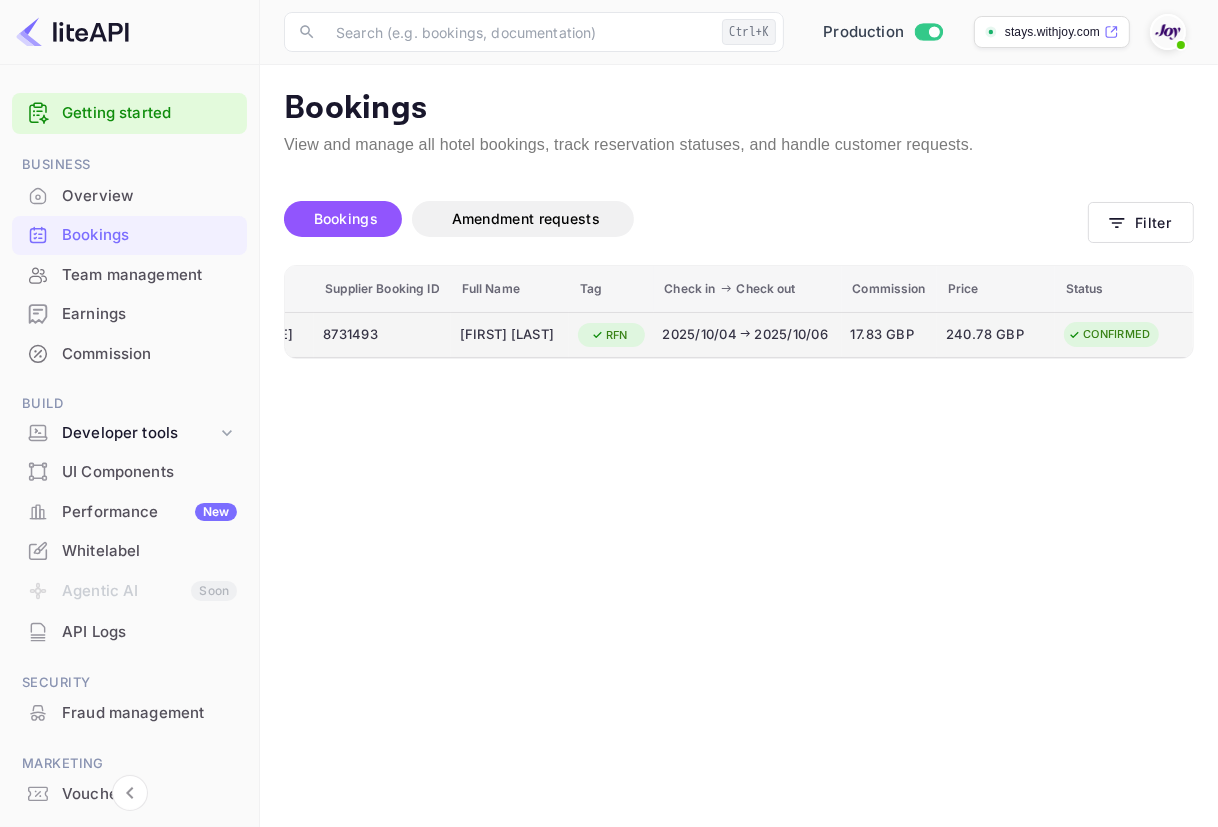 click 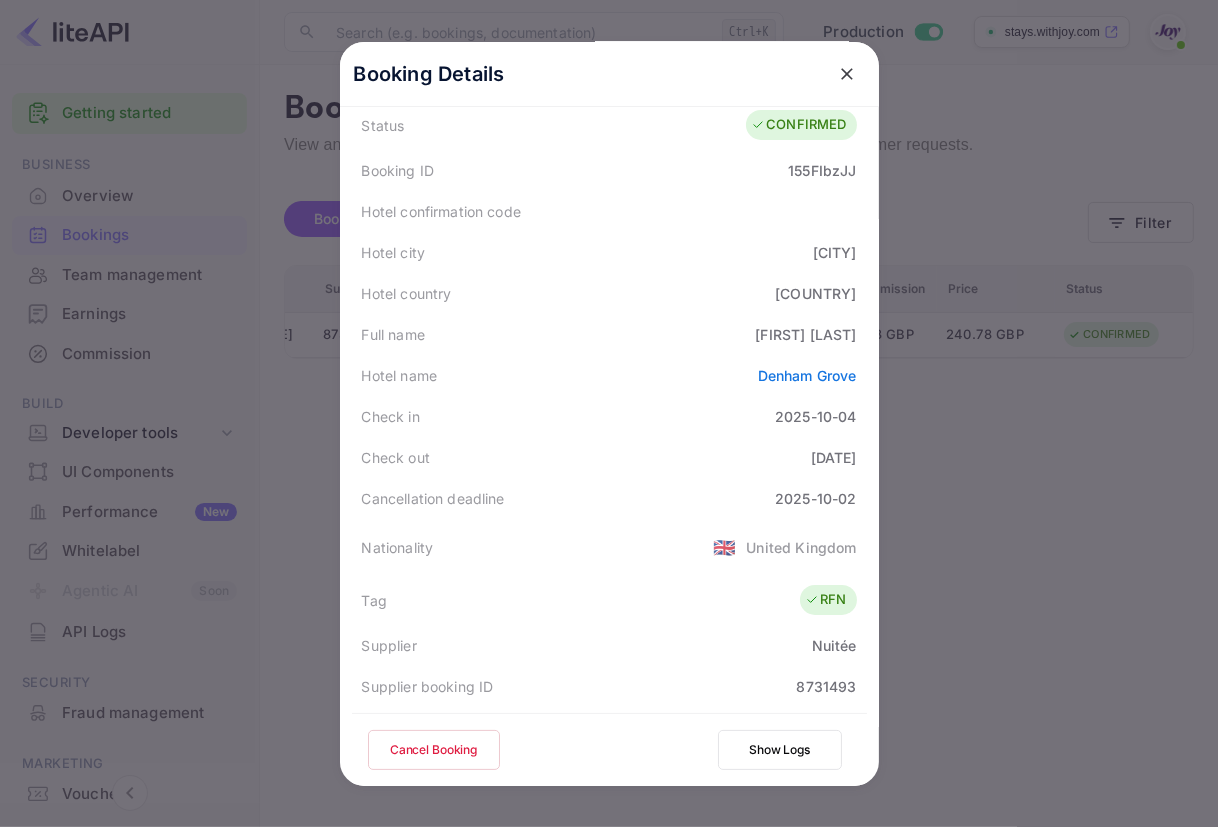 scroll, scrollTop: 443, scrollLeft: 0, axis: vertical 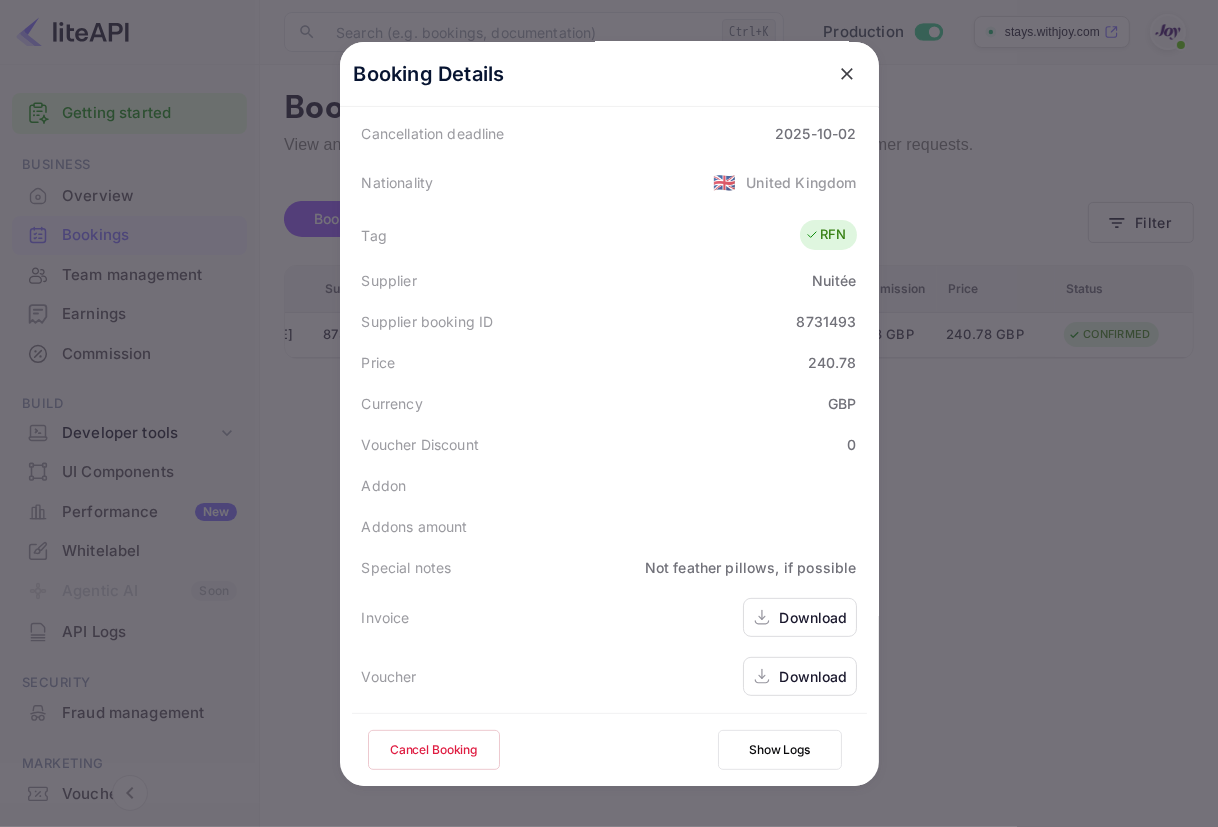 click on "Download" at bounding box center [814, 676] 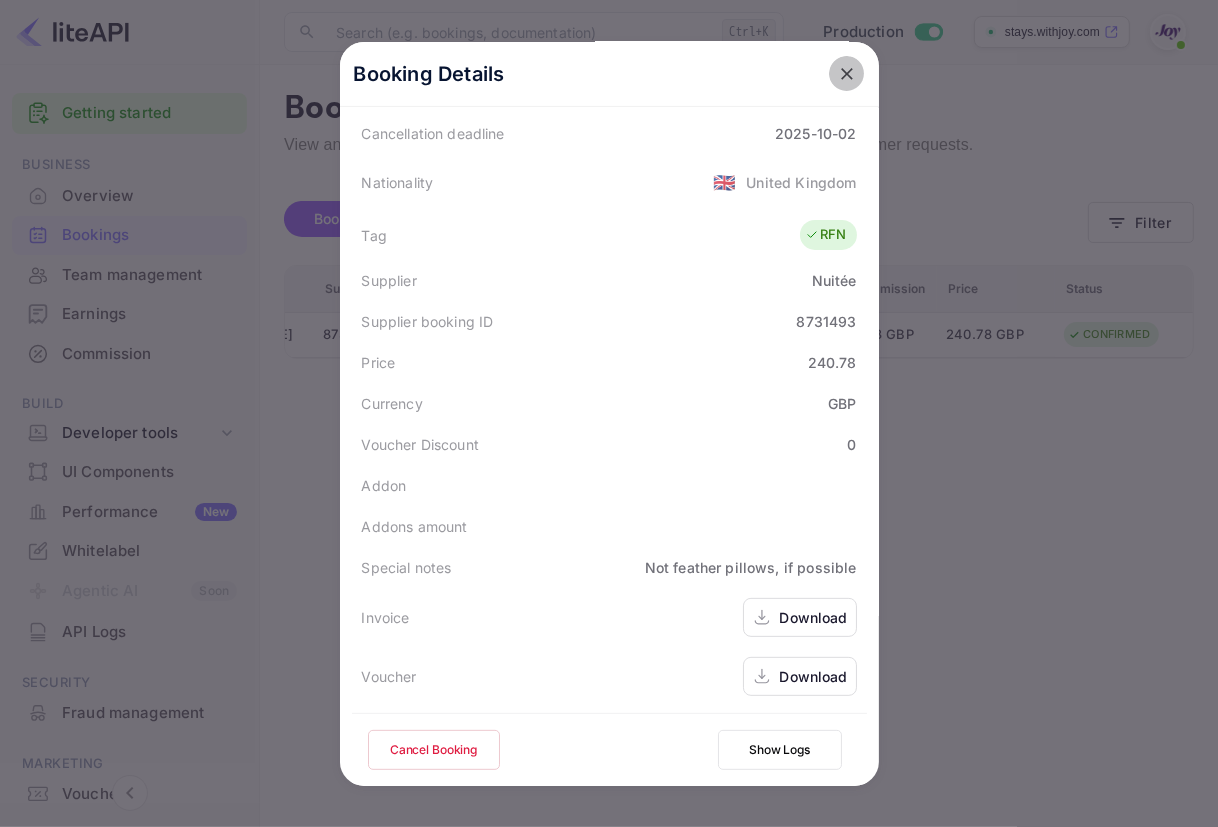 click 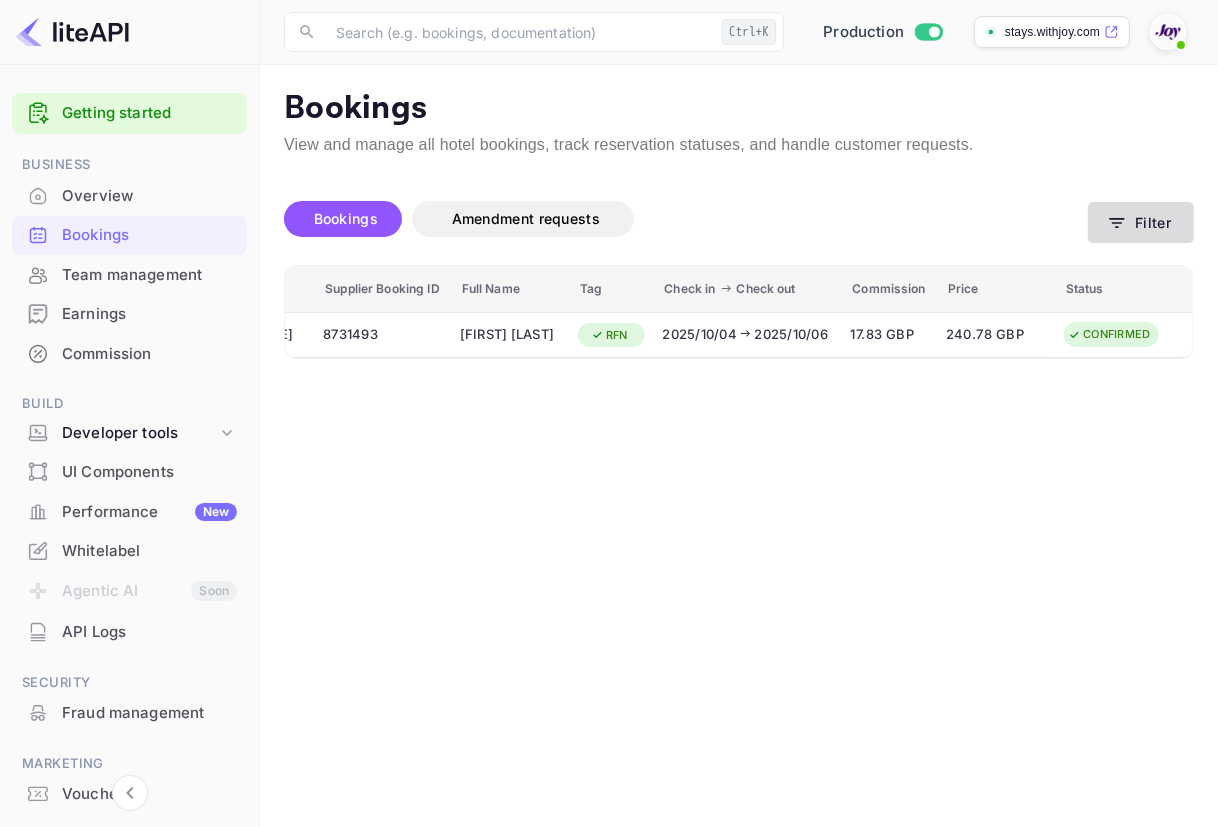 click on "Filter" at bounding box center [1141, 222] 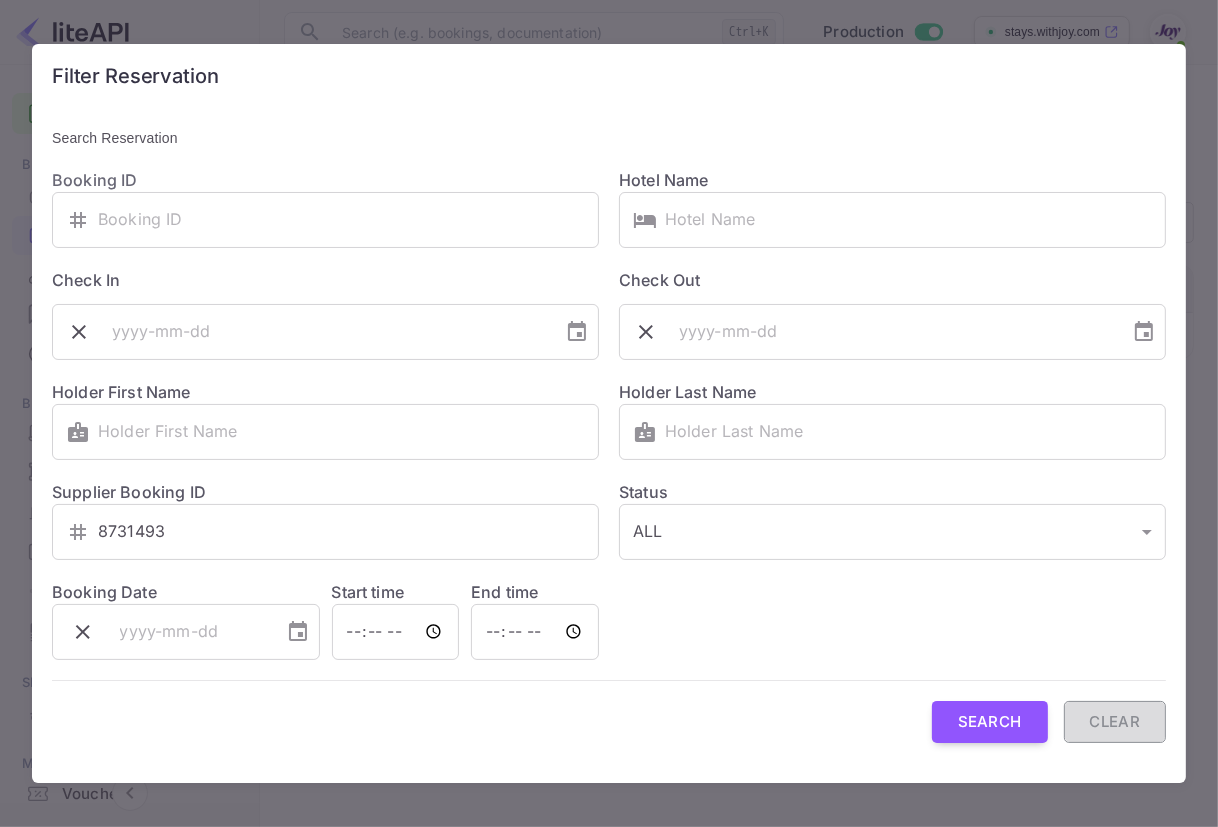 click on "Clear" at bounding box center [1115, 722] 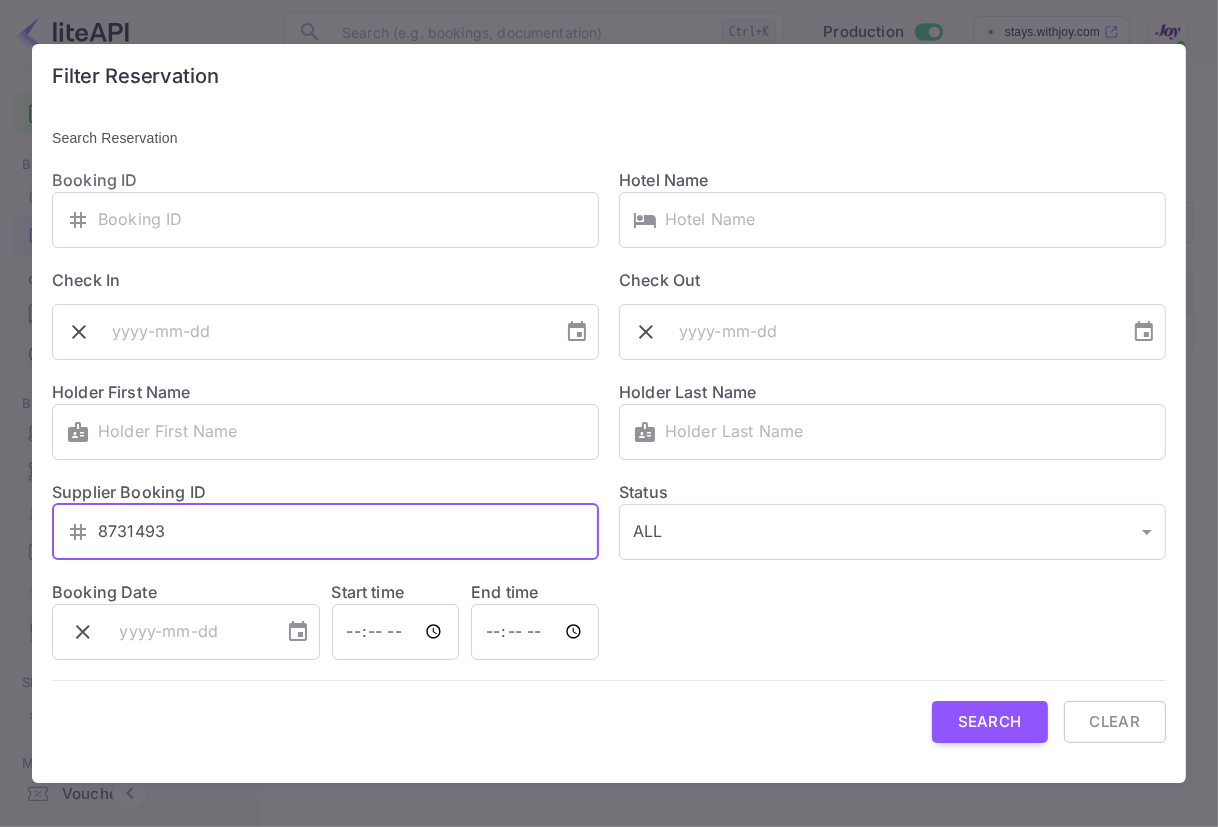 click on "8731493" at bounding box center [348, 532] 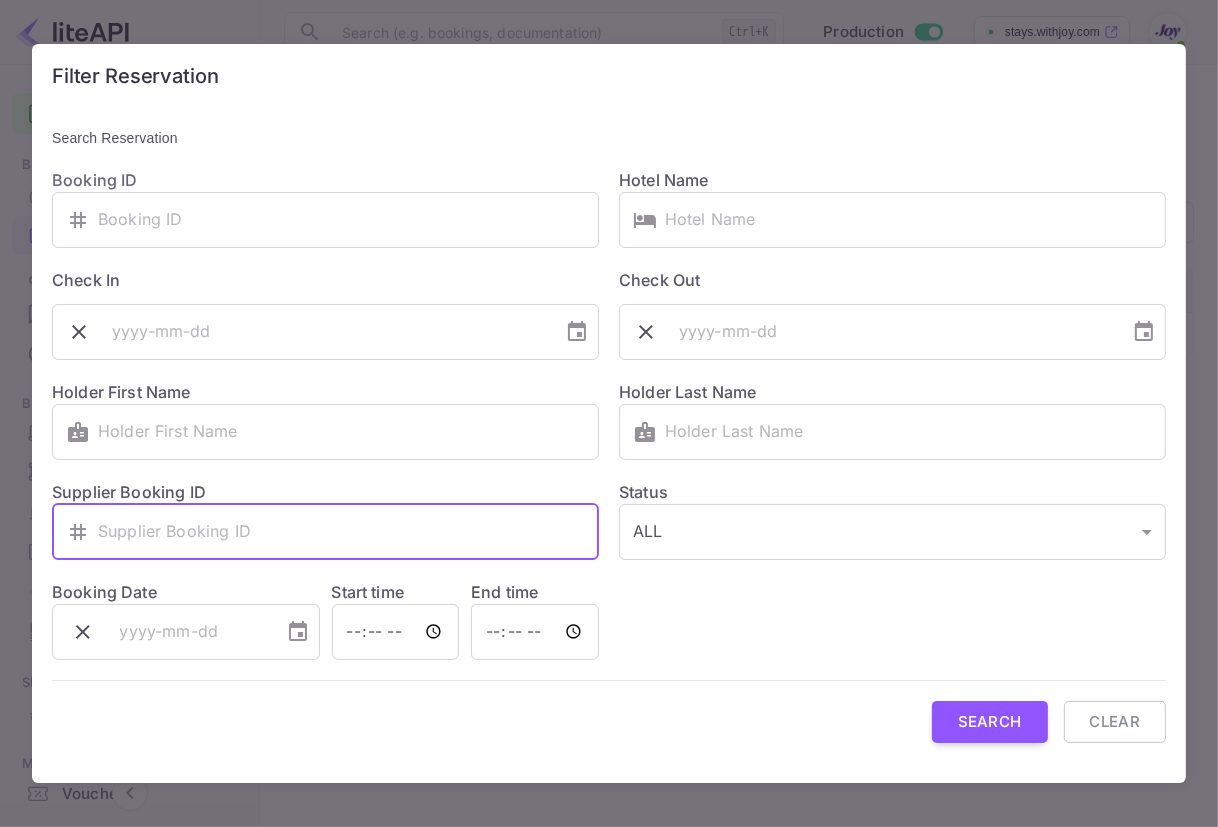 paste on "8203850" 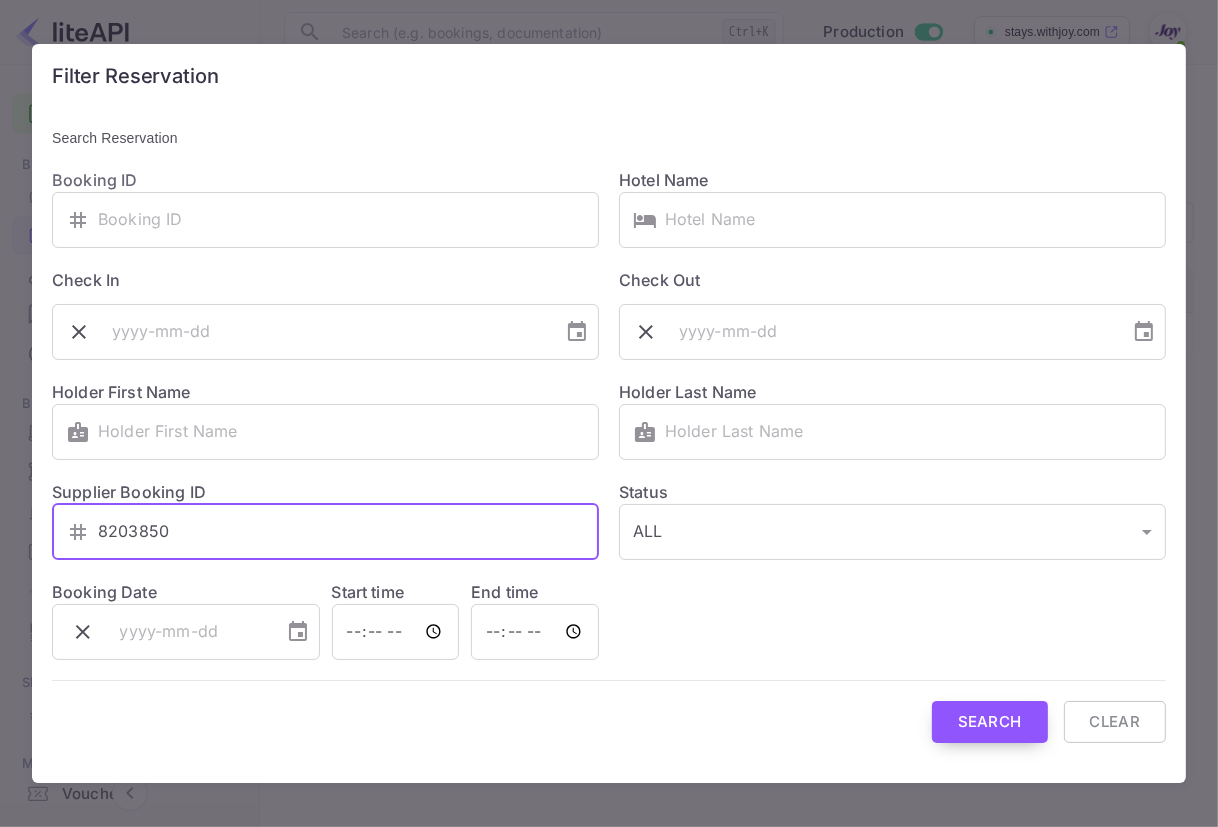type on "8203850" 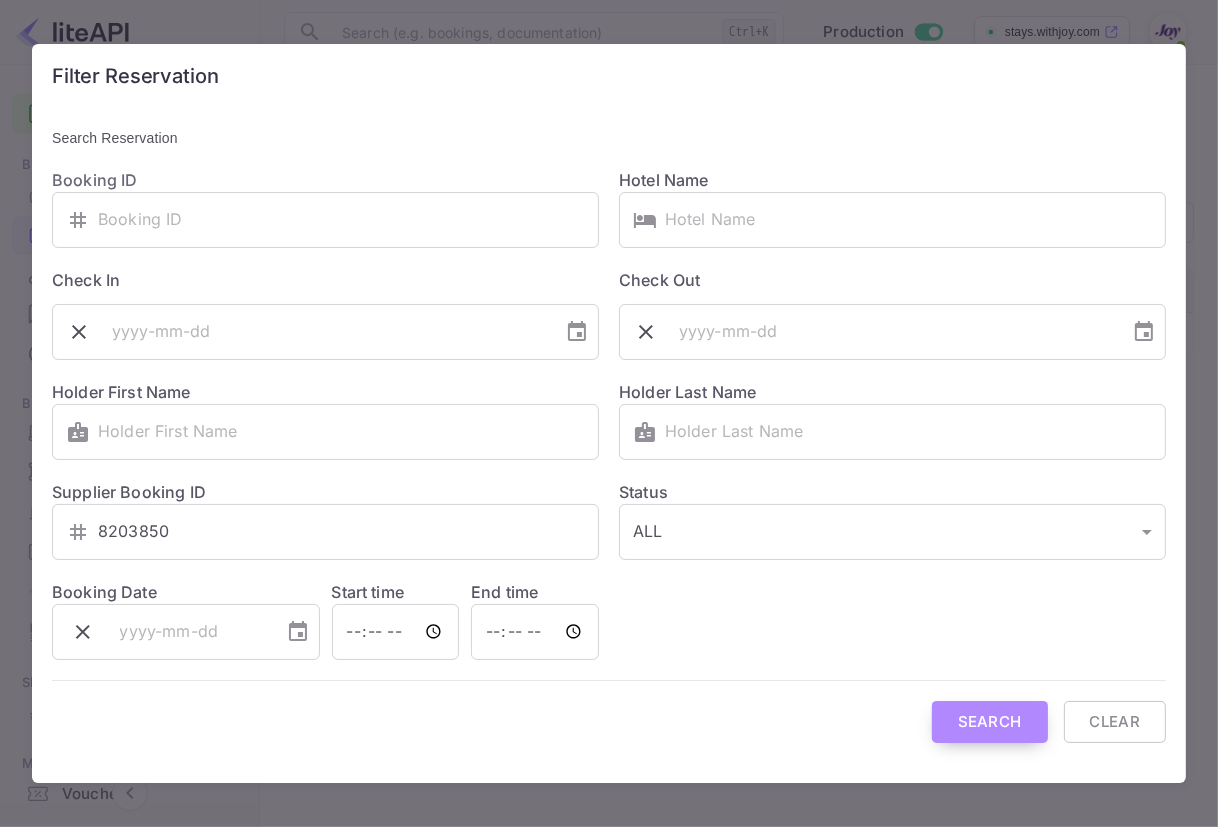drag, startPoint x: 1009, startPoint y: 713, endPoint x: 1065, endPoint y: 683, distance: 63.529522 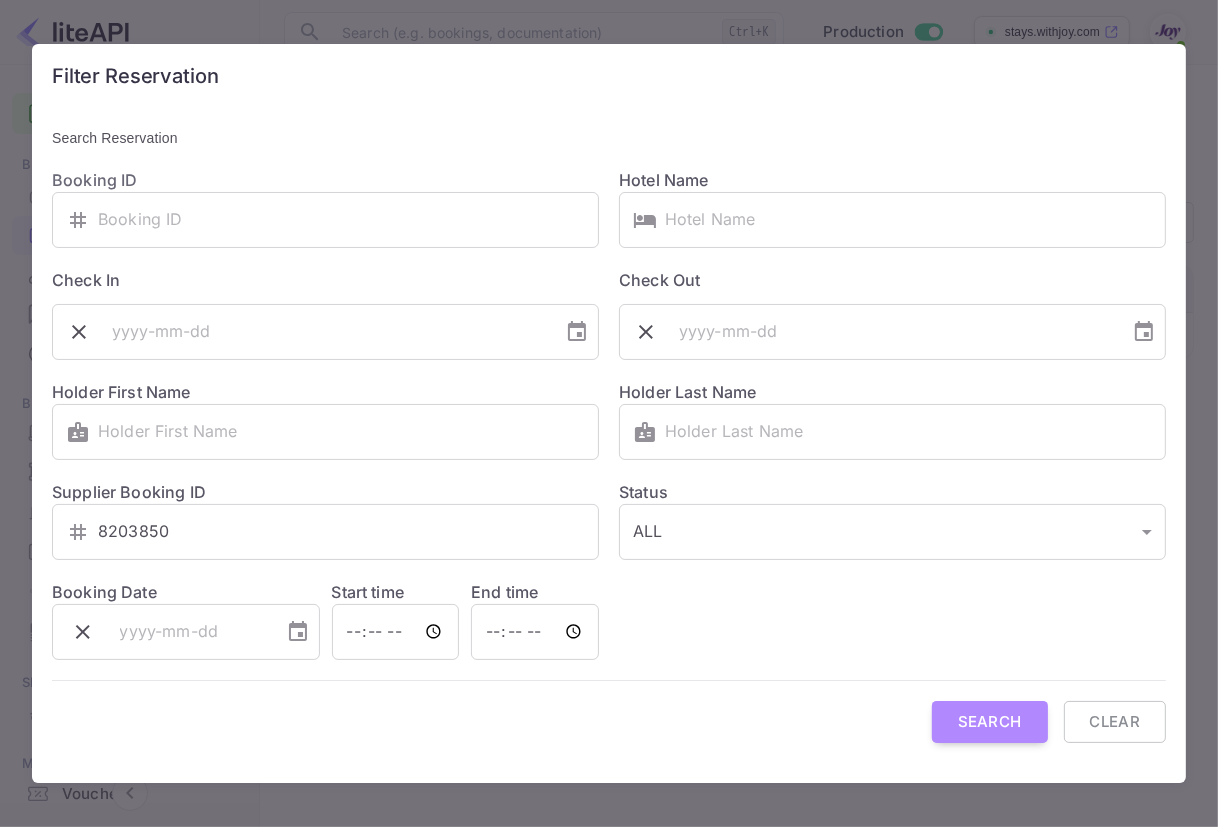 click on "Search" at bounding box center (990, 722) 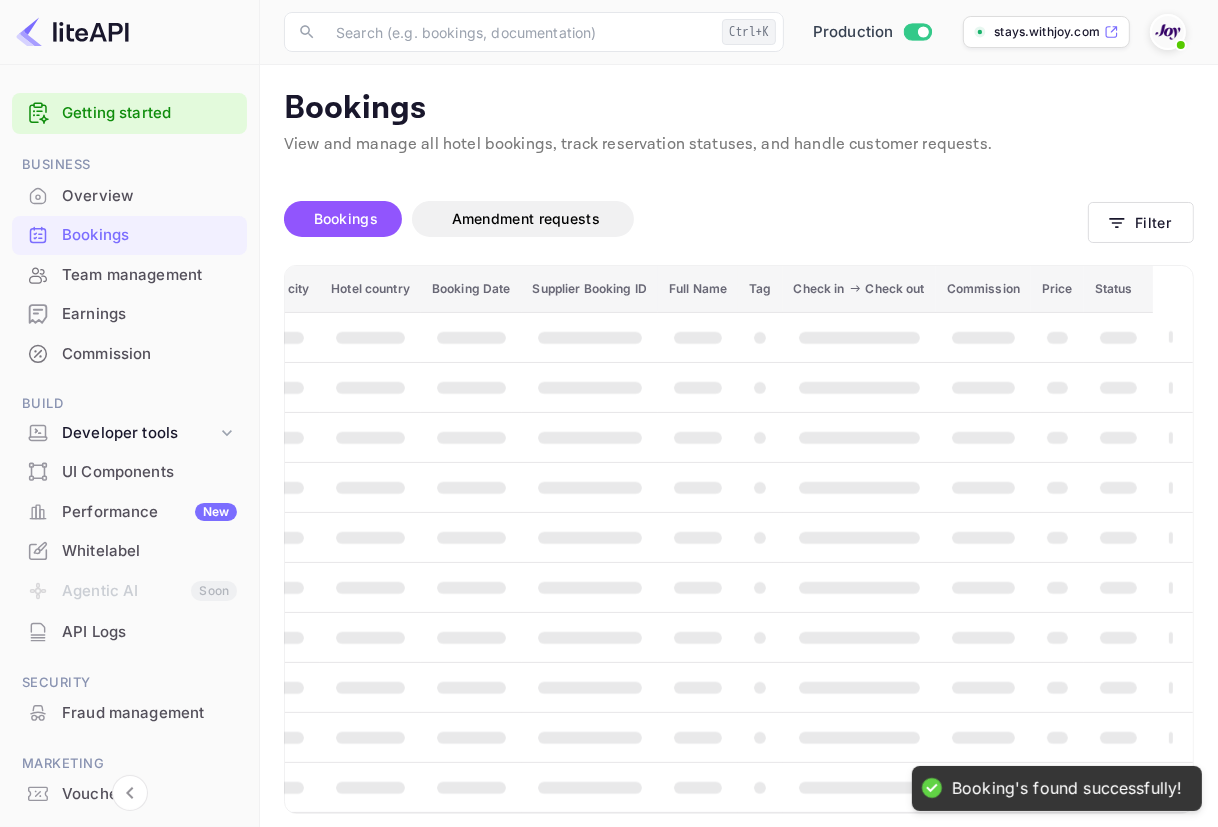 scroll, scrollTop: 0, scrollLeft: 144, axis: horizontal 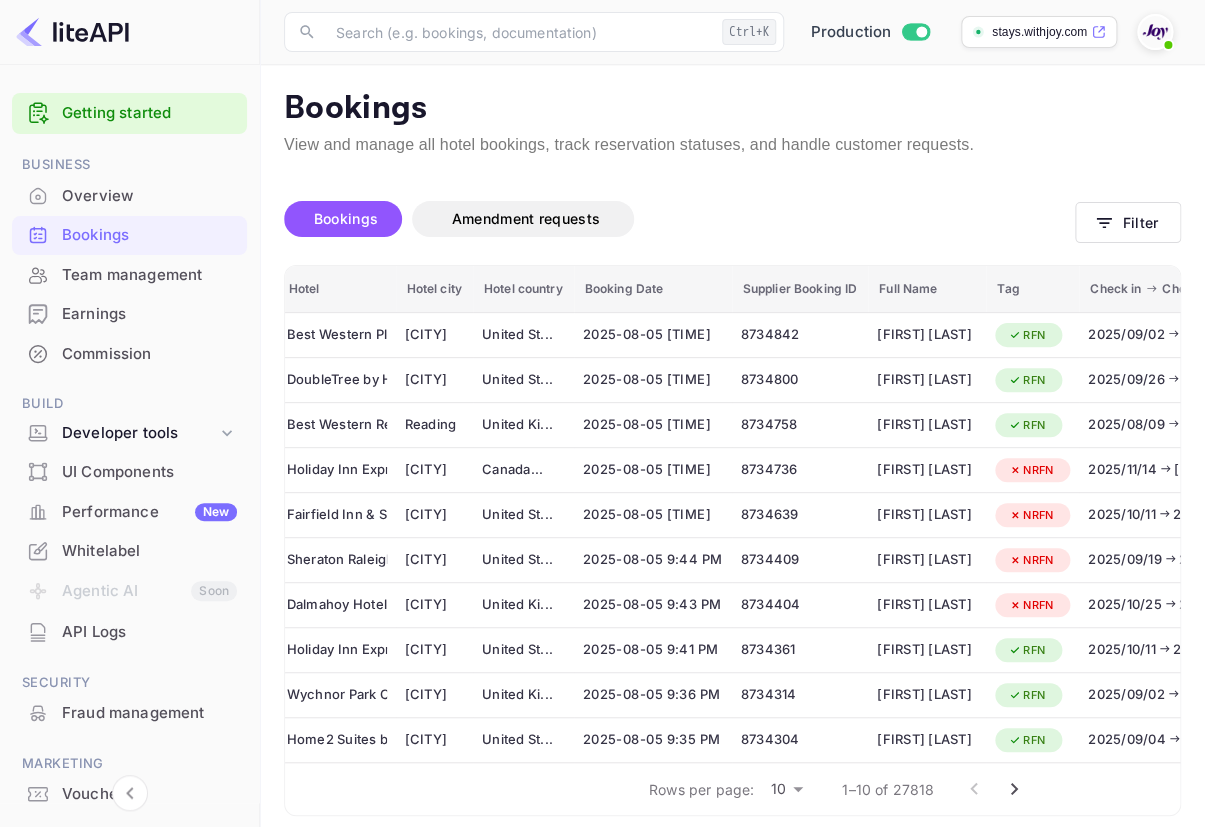 click at bounding box center [1155, 32] 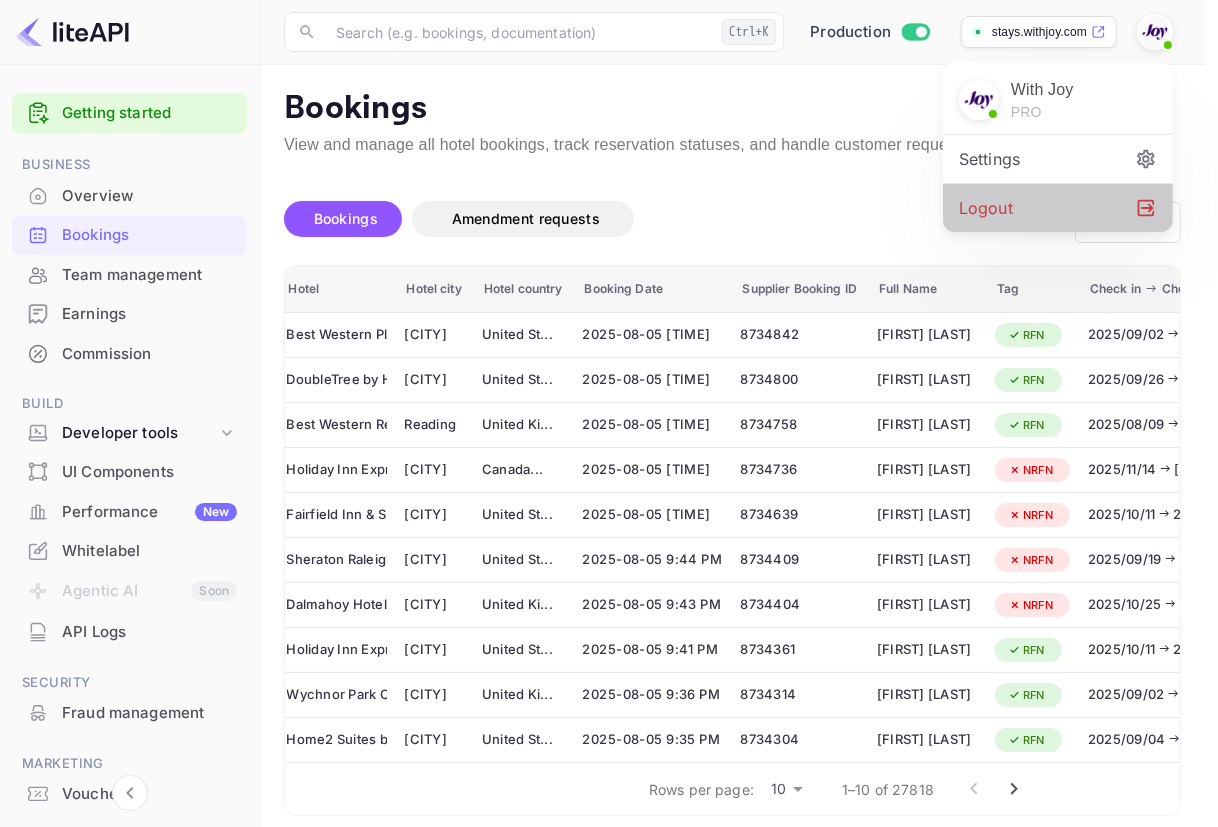 drag, startPoint x: 997, startPoint y: 219, endPoint x: 1008, endPoint y: 229, distance: 14.866069 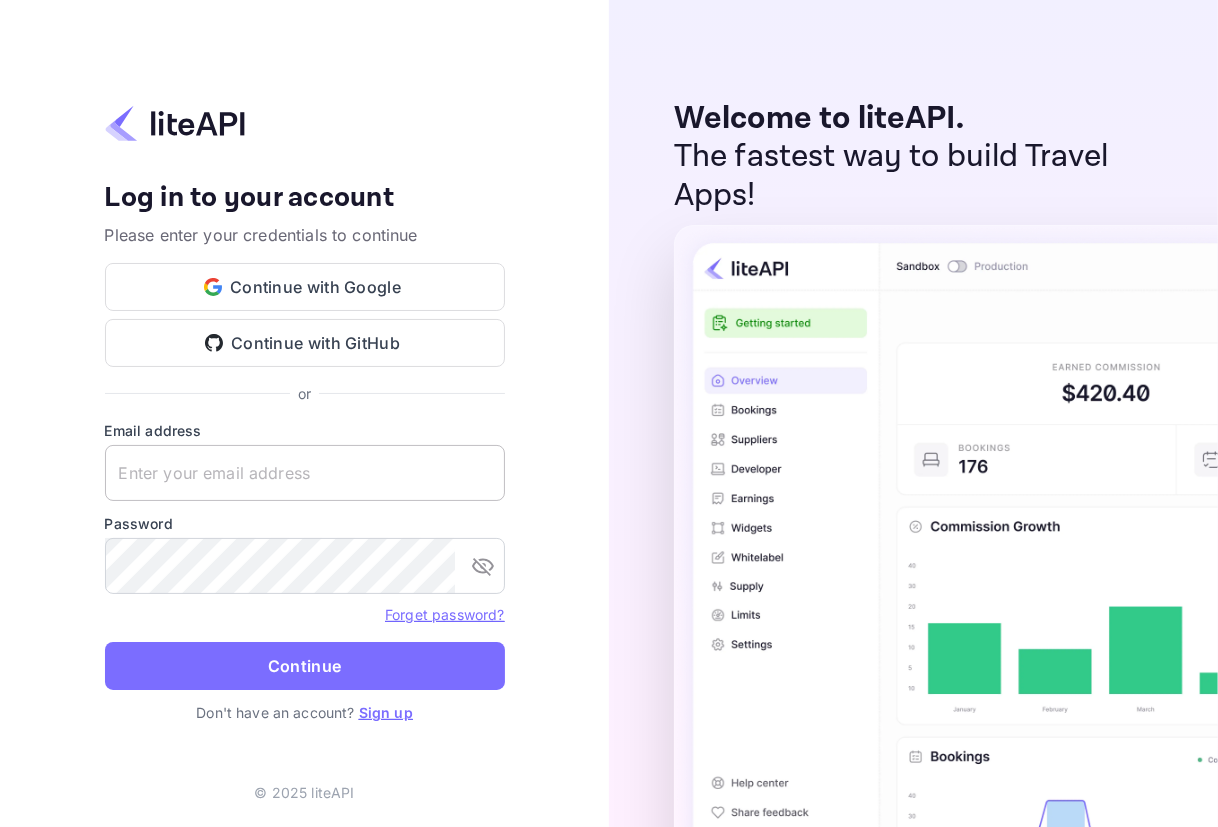 drag, startPoint x: 407, startPoint y: 467, endPoint x: 466, endPoint y: 464, distance: 59.07622 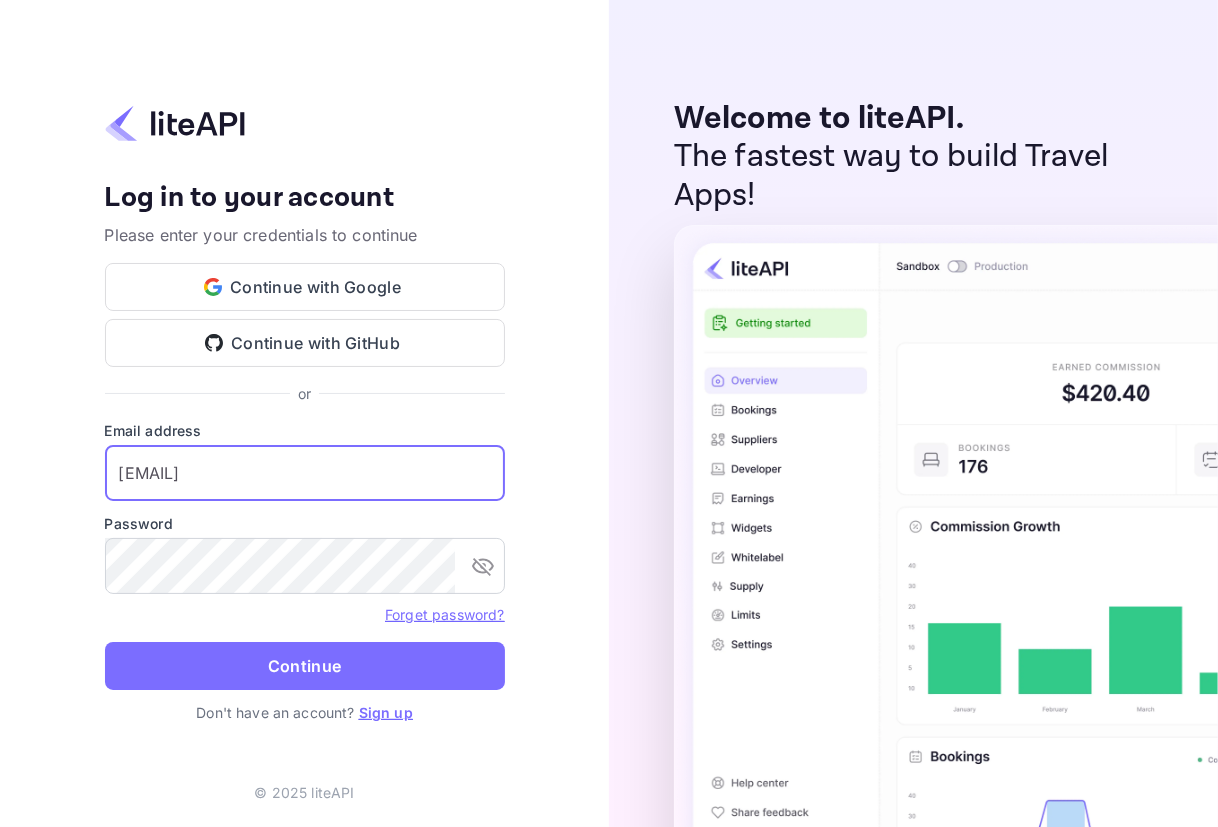 type on "[EMAIL]" 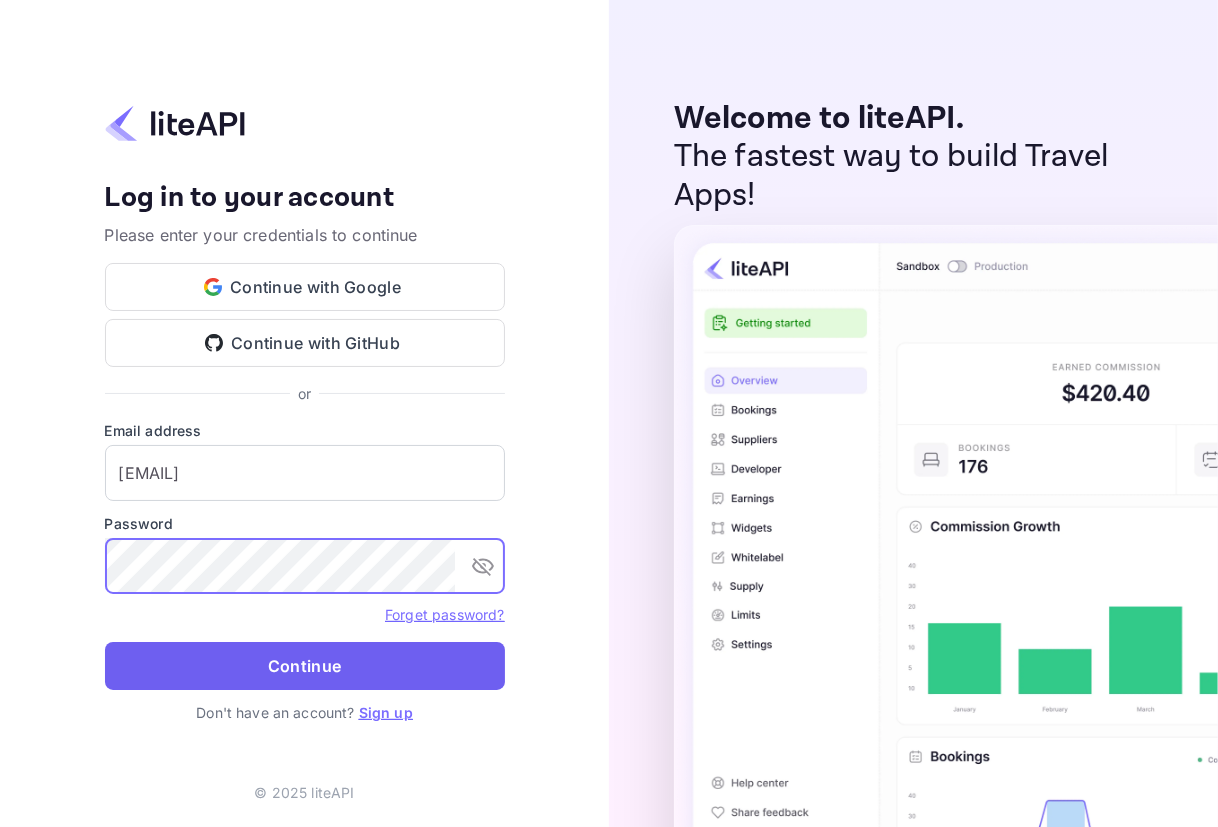 click on "Continue" at bounding box center [305, 666] 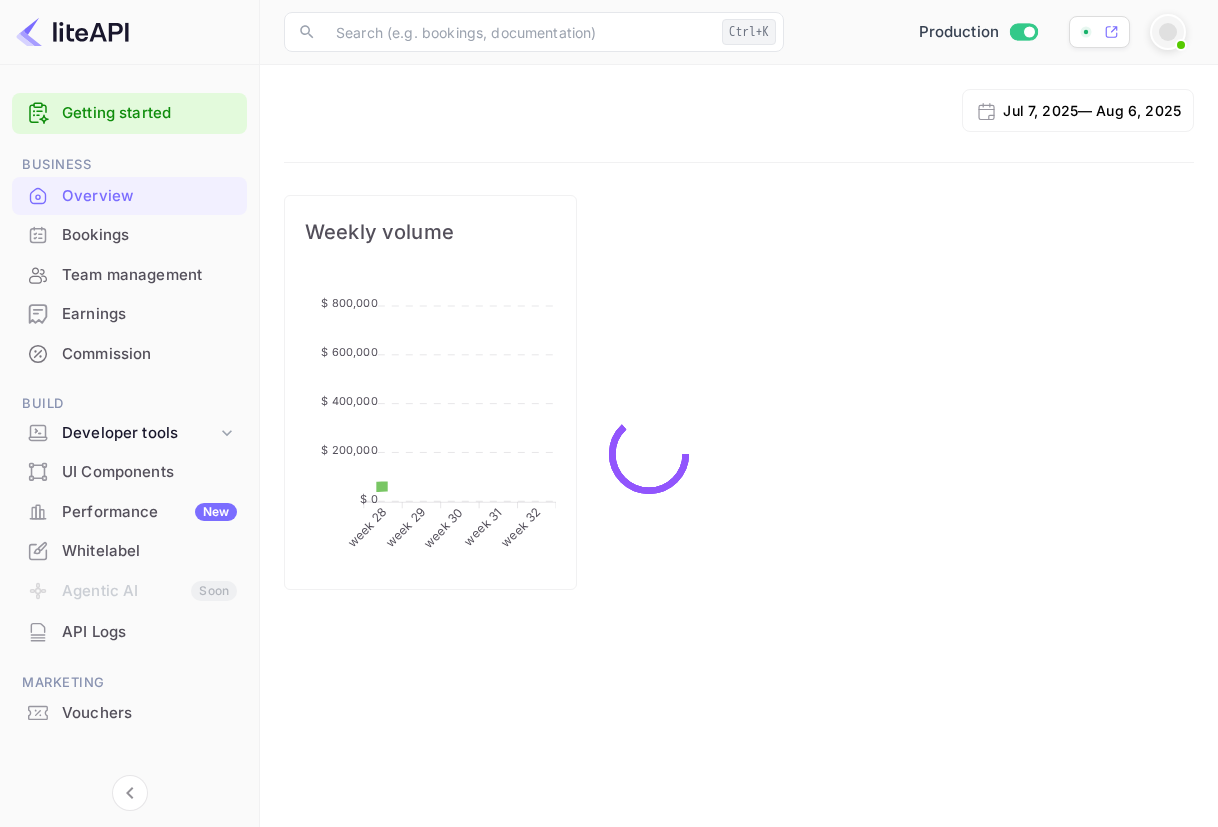 scroll, scrollTop: 0, scrollLeft: 0, axis: both 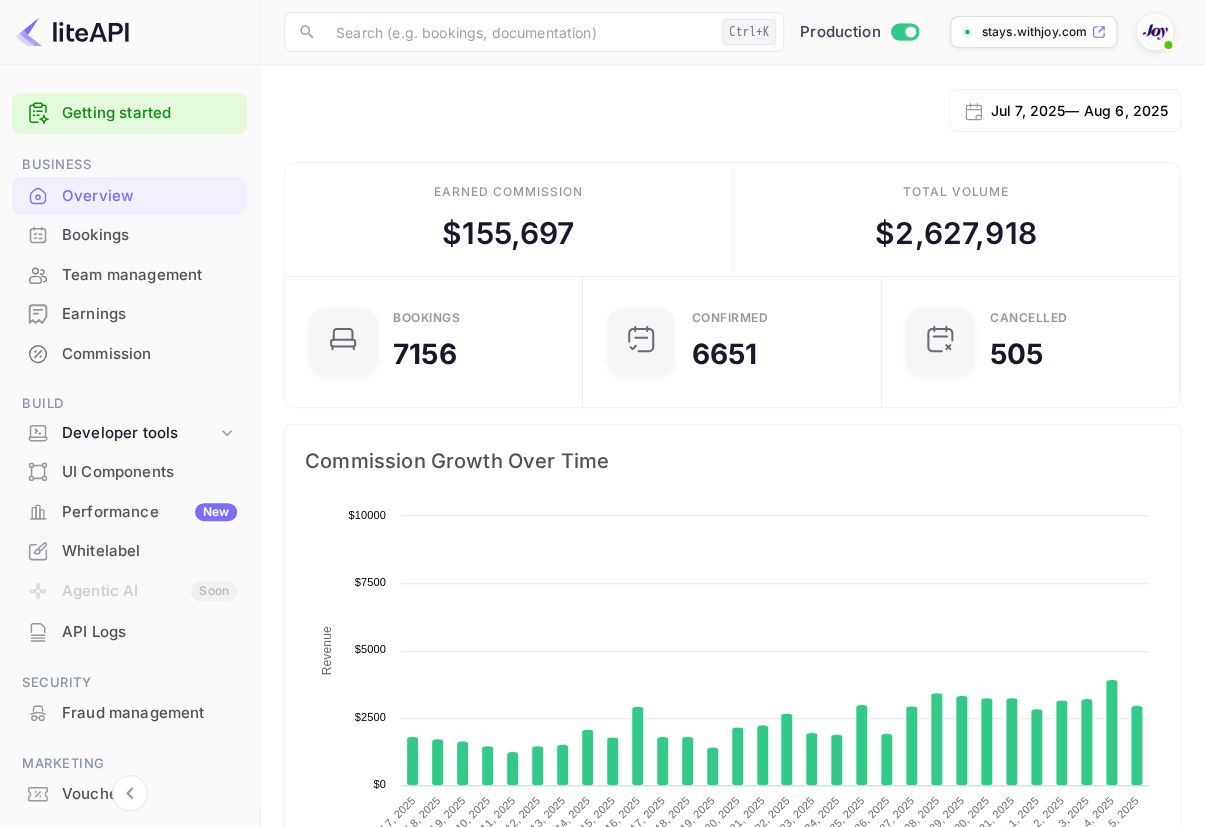 click on "Bookings" at bounding box center (149, 235) 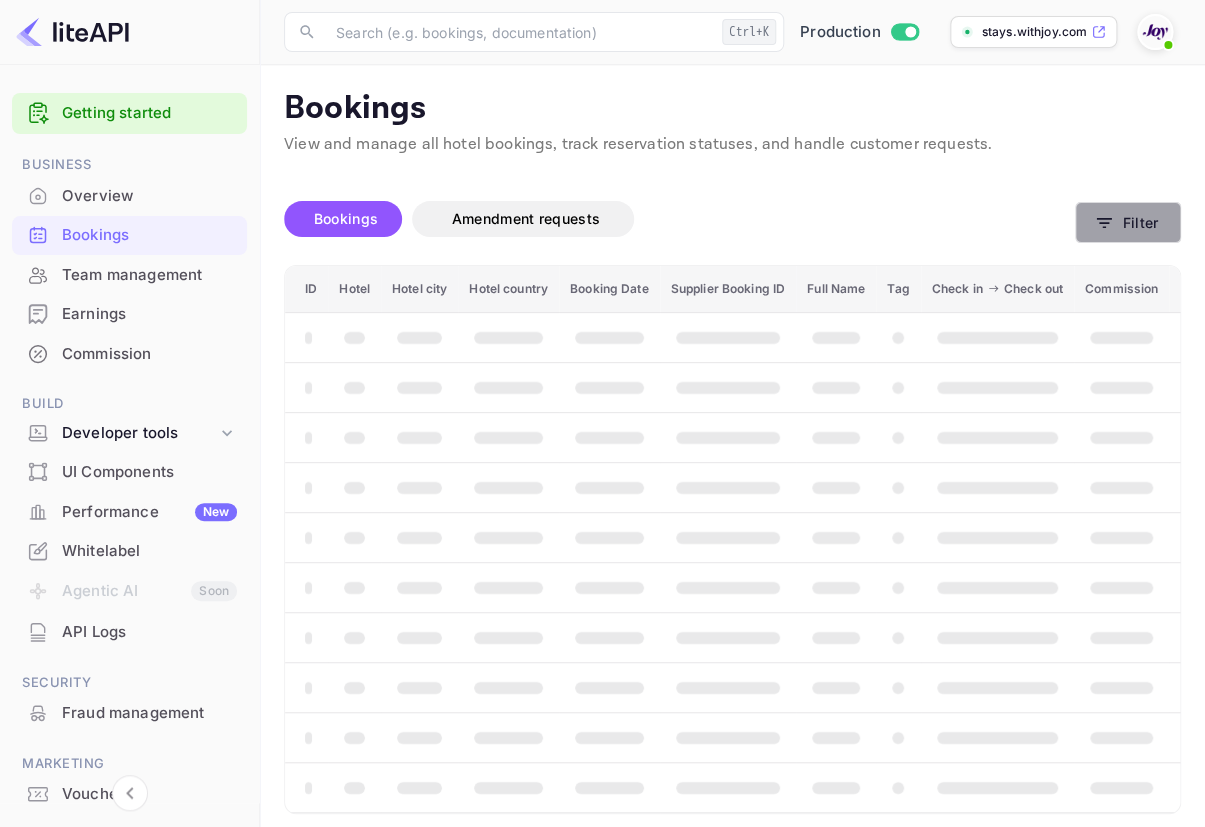 click on "Filter" at bounding box center [1128, 222] 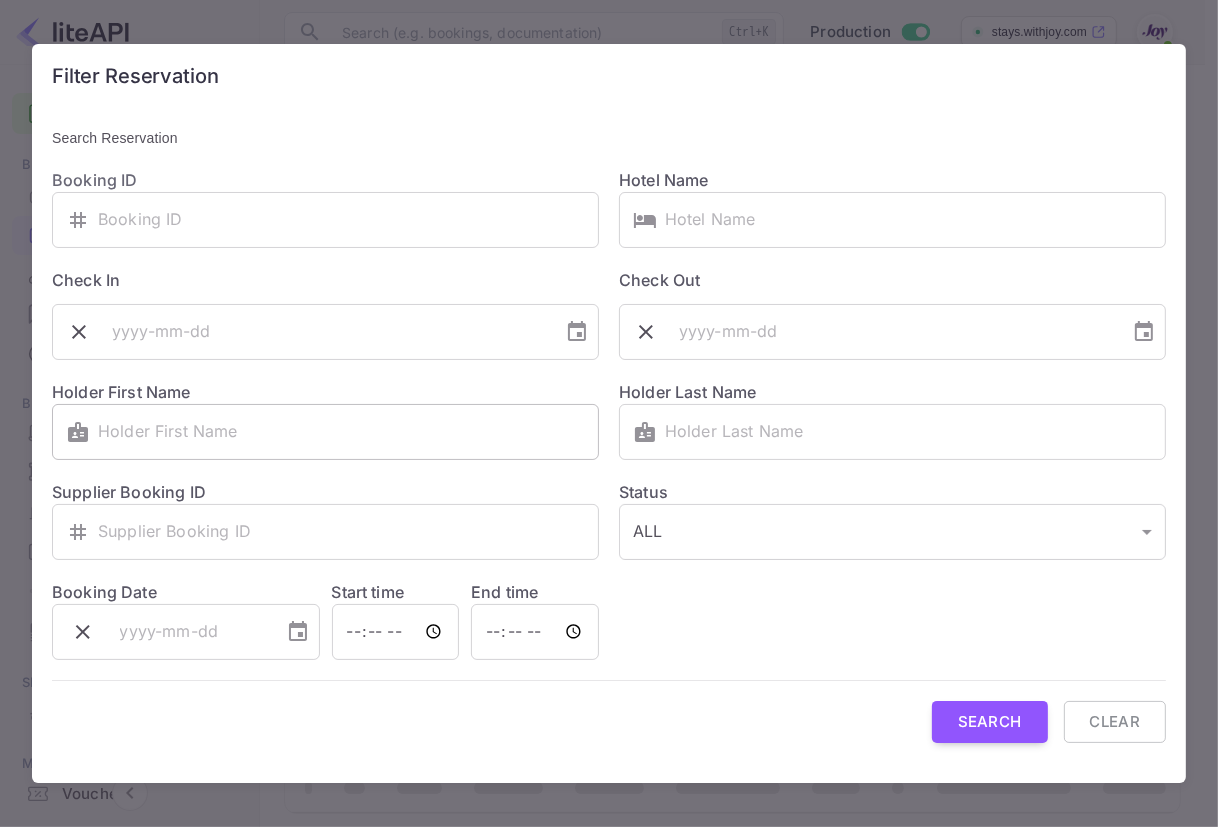 click at bounding box center (348, 432) 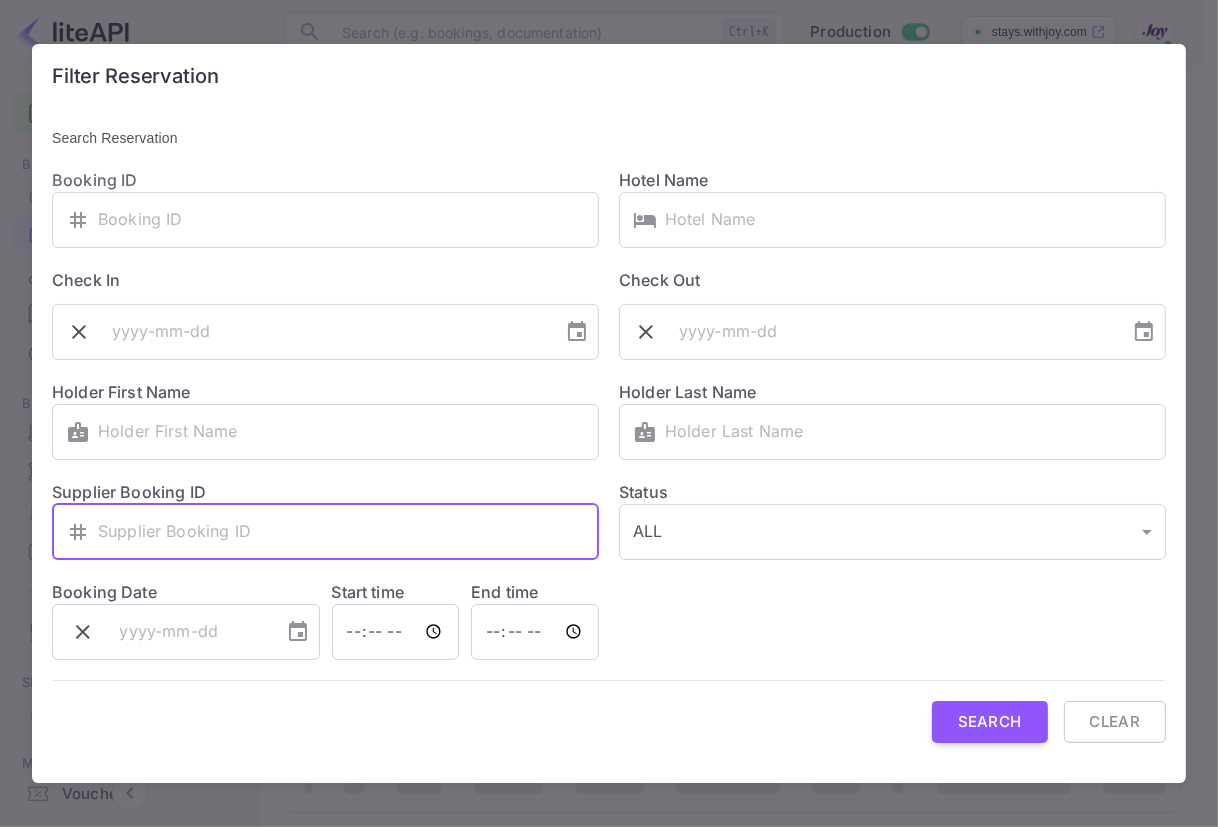 click at bounding box center [348, 532] 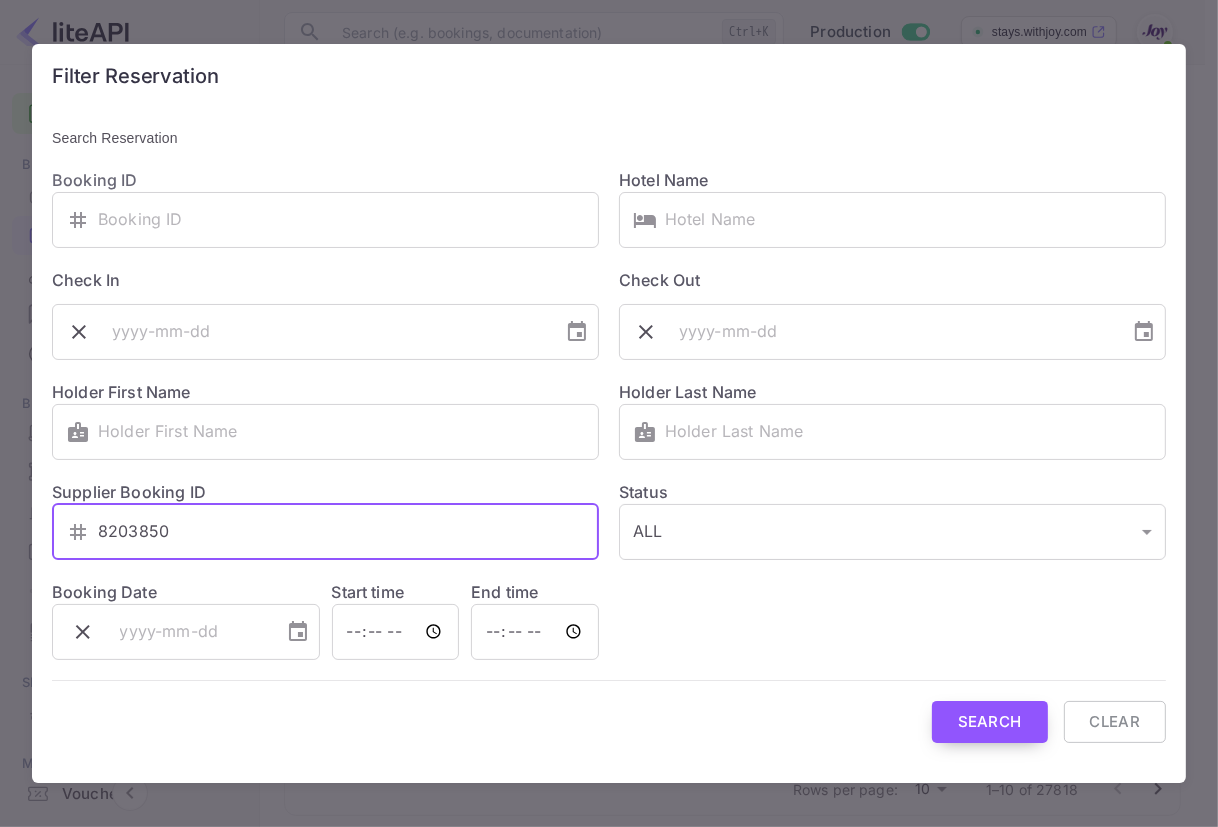 type on "8203850" 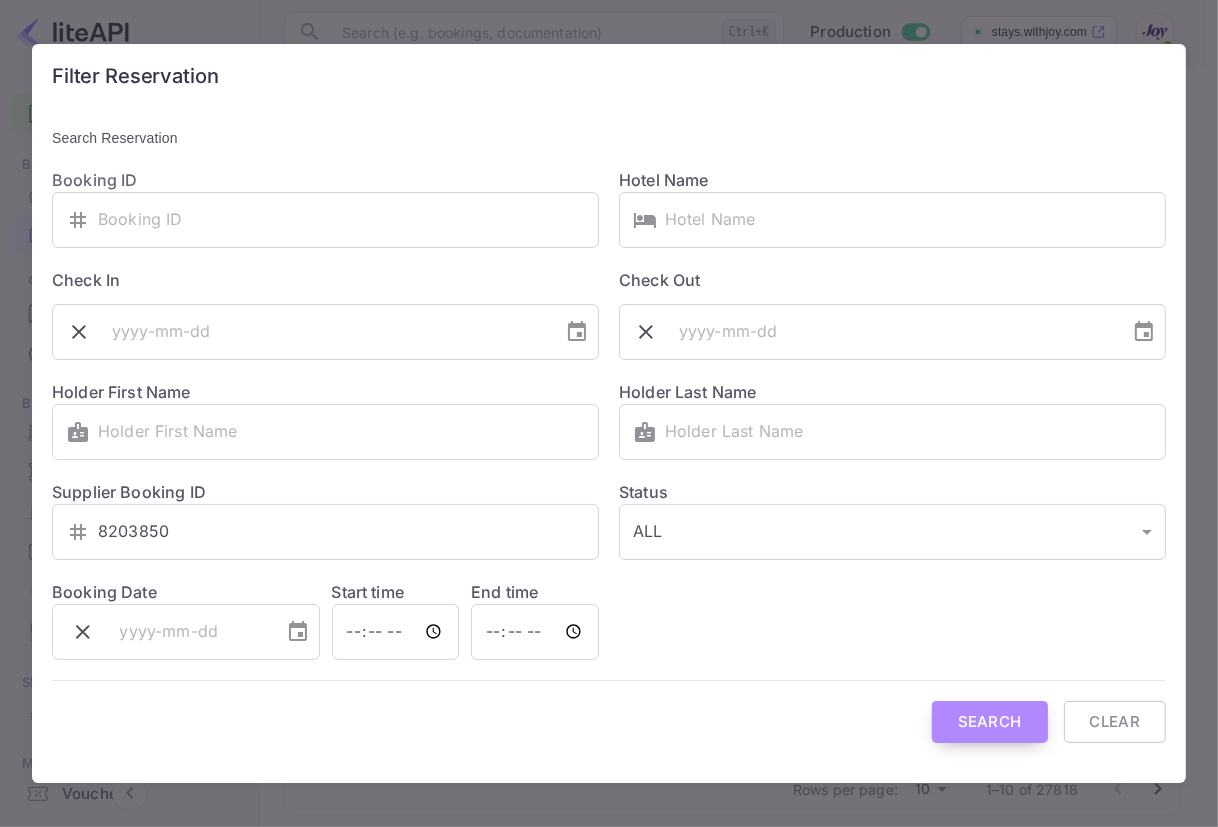 click on "Search" at bounding box center (990, 722) 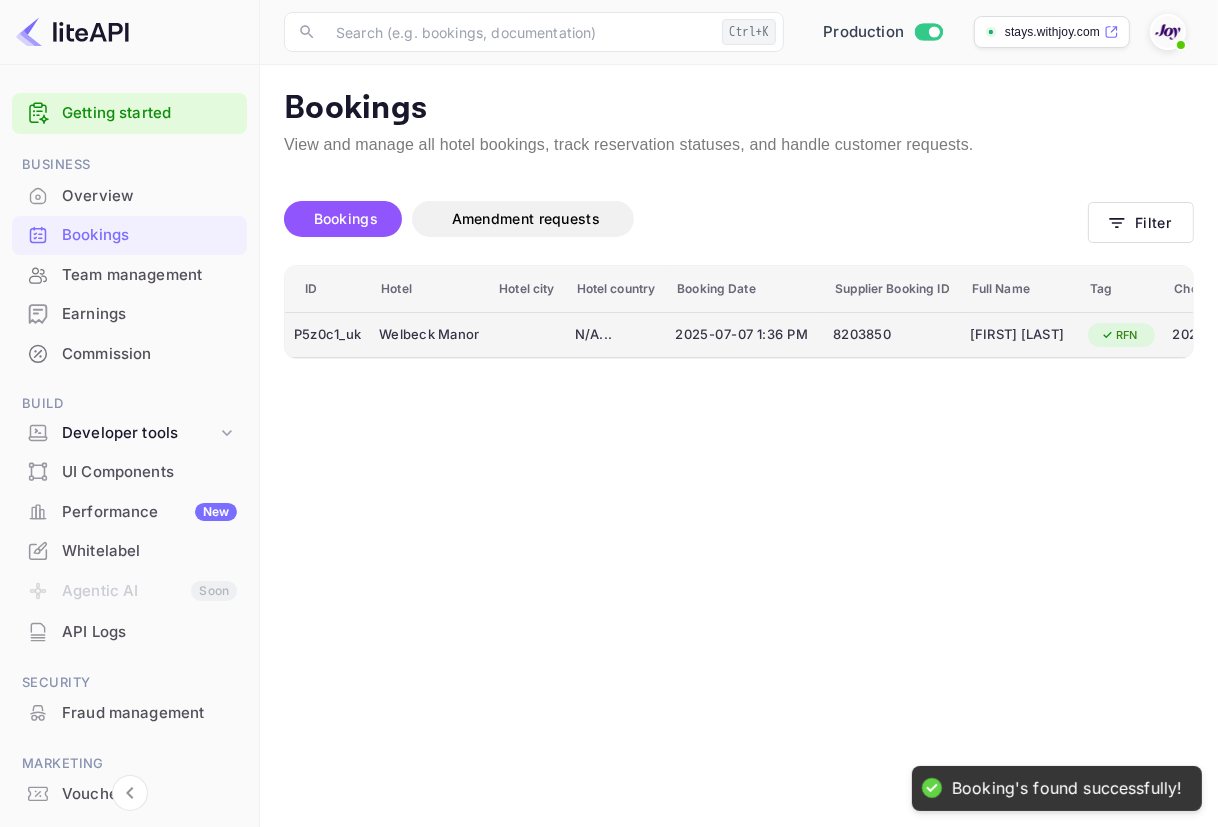 click on "8203850" at bounding box center [892, 335] 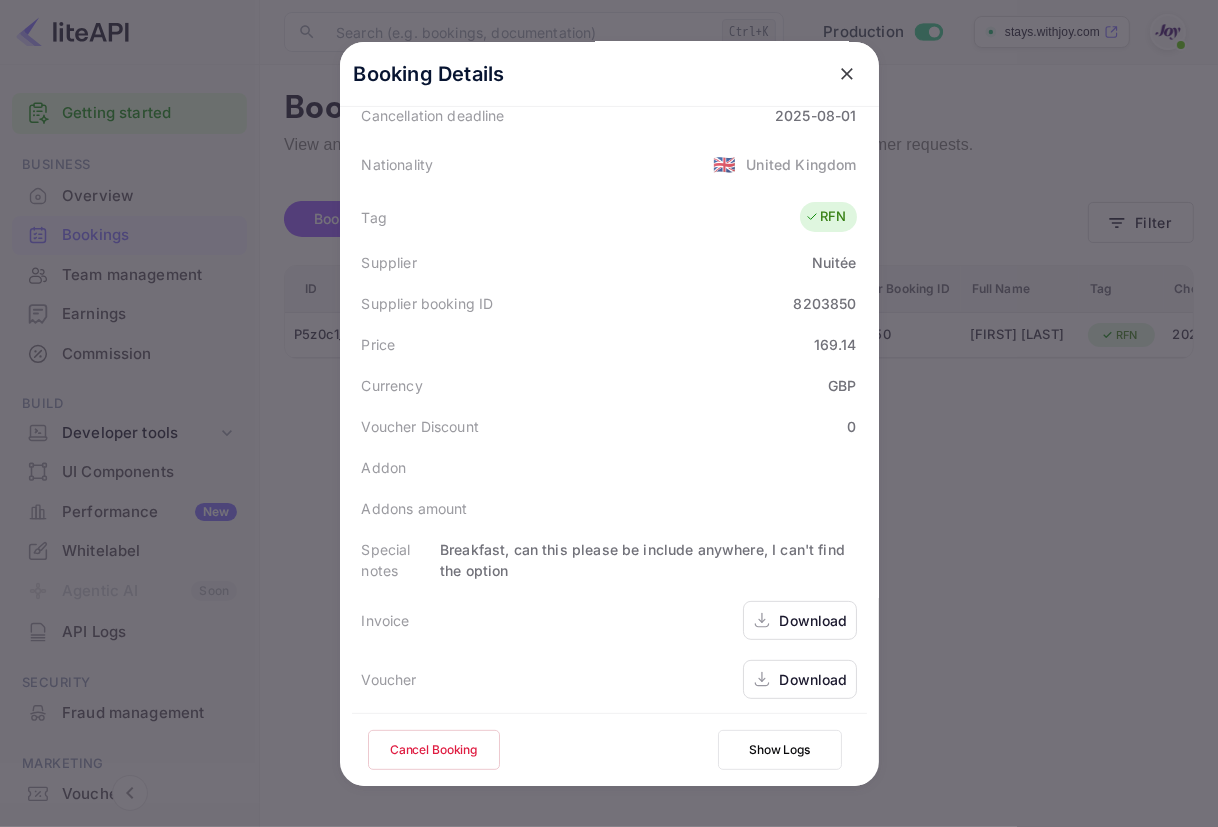scroll, scrollTop: 465, scrollLeft: 0, axis: vertical 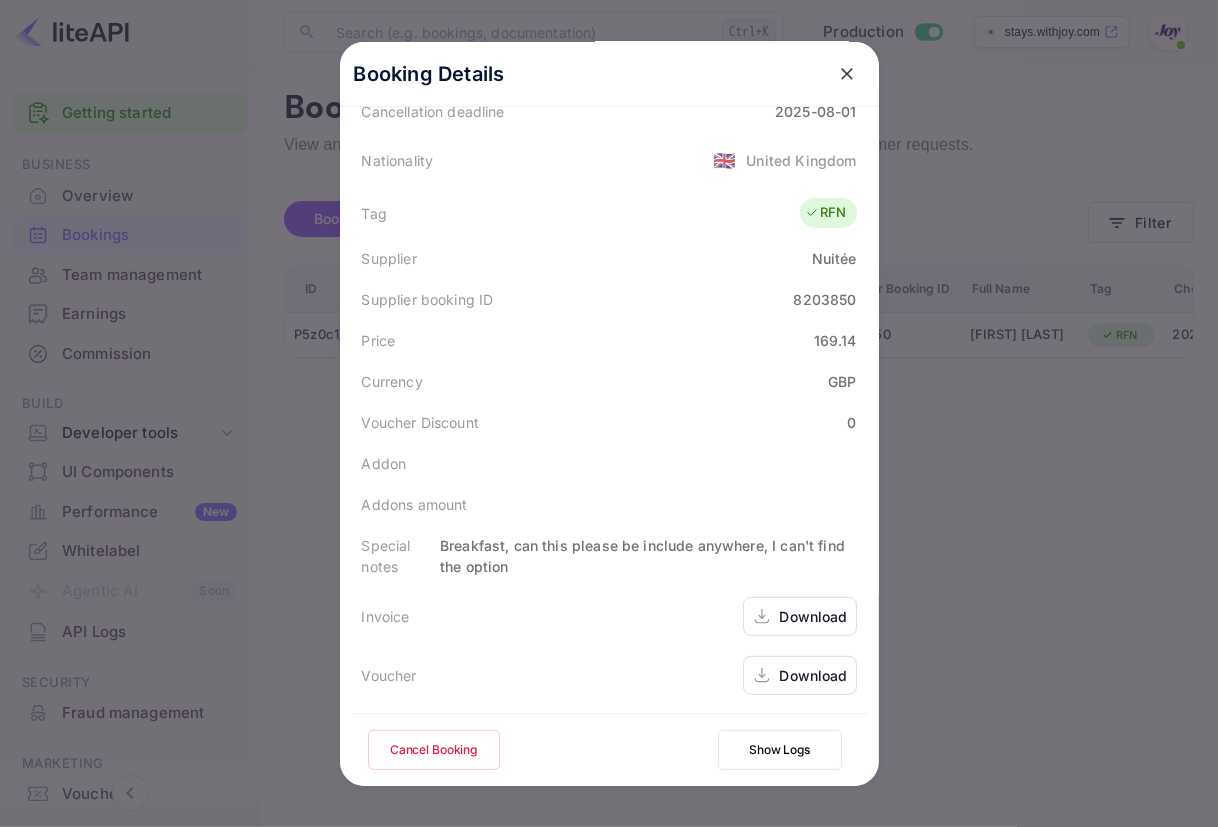 click on "Download" at bounding box center [814, 675] 